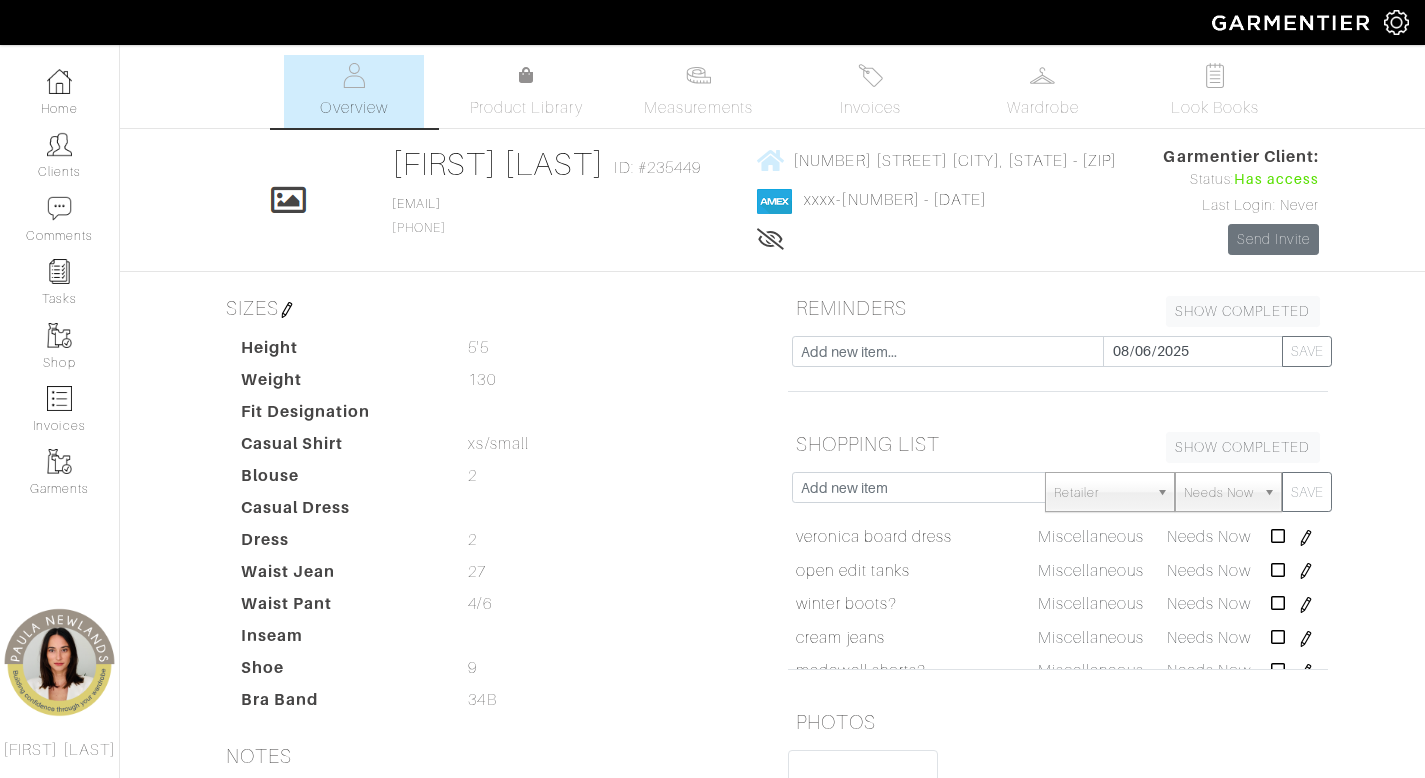 scroll, scrollTop: 0, scrollLeft: 0, axis: both 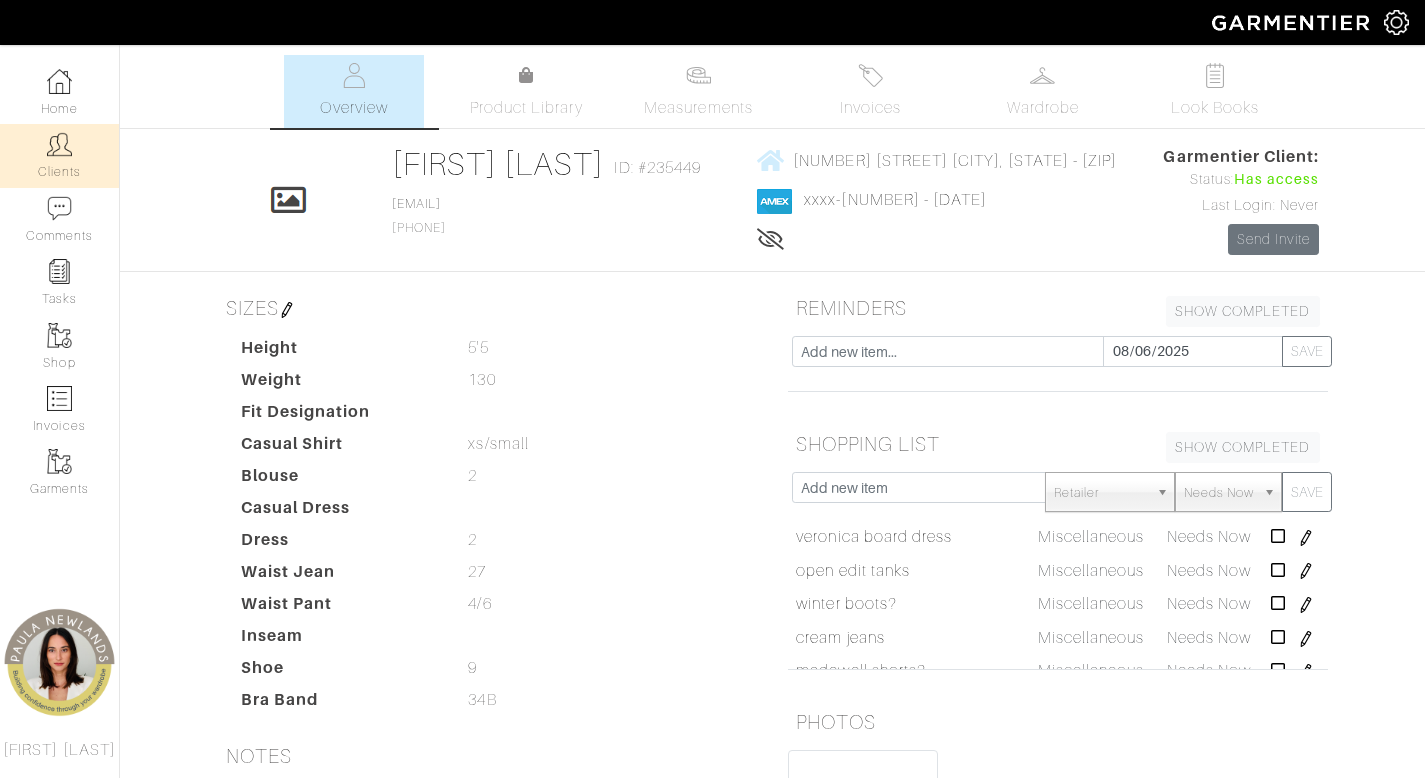 click on "Clients" at bounding box center [59, 155] 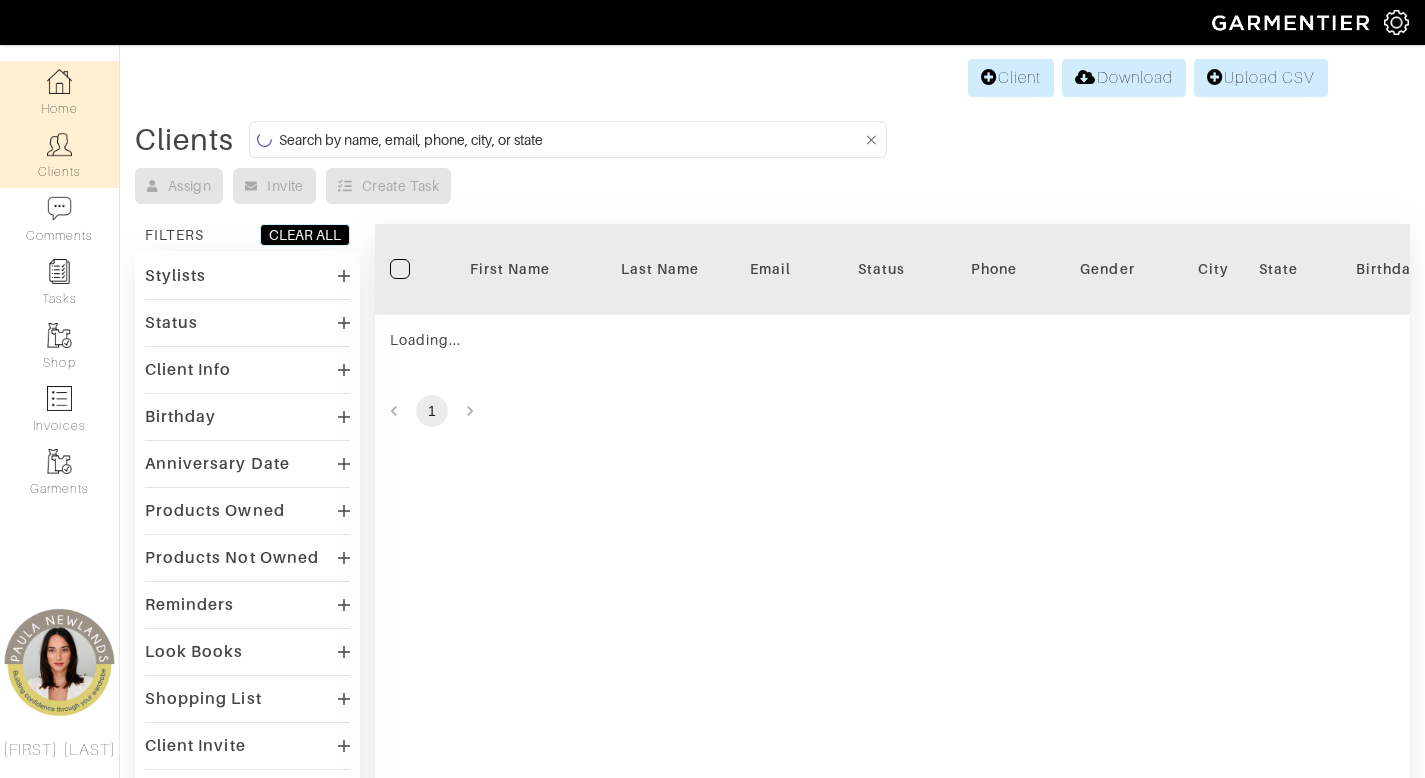 click on "Home" at bounding box center (59, 92) 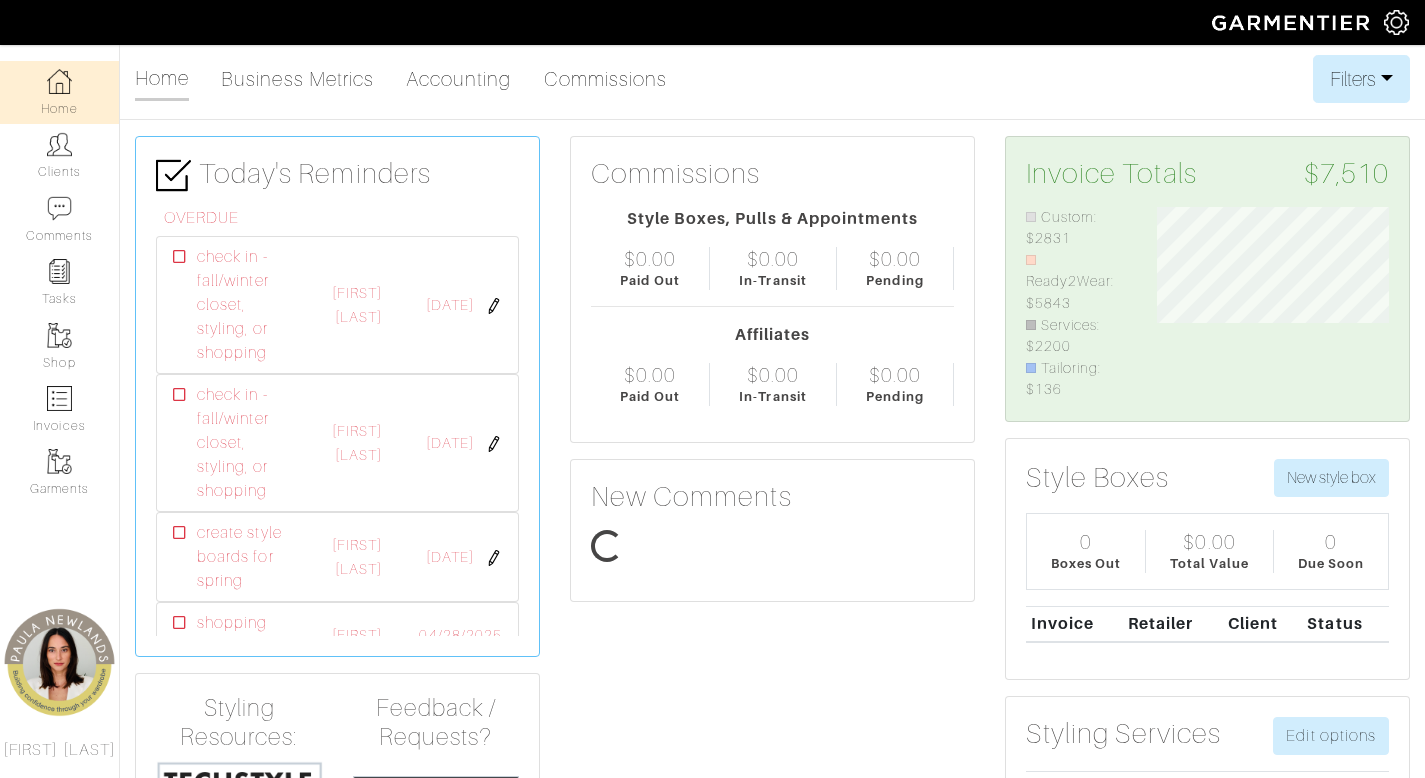 scroll, scrollTop: 999805, scrollLeft: 999738, axis: both 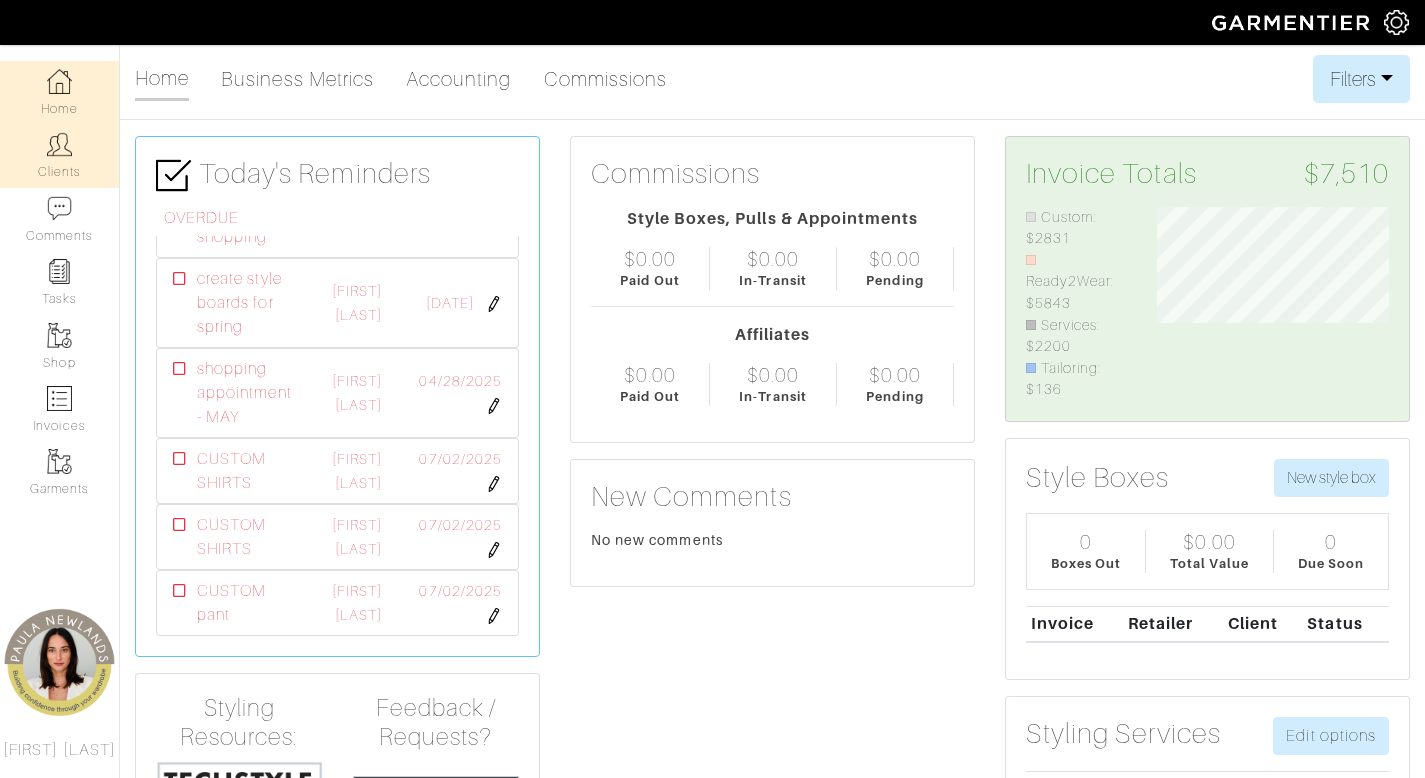 click on "Clients" at bounding box center (59, 155) 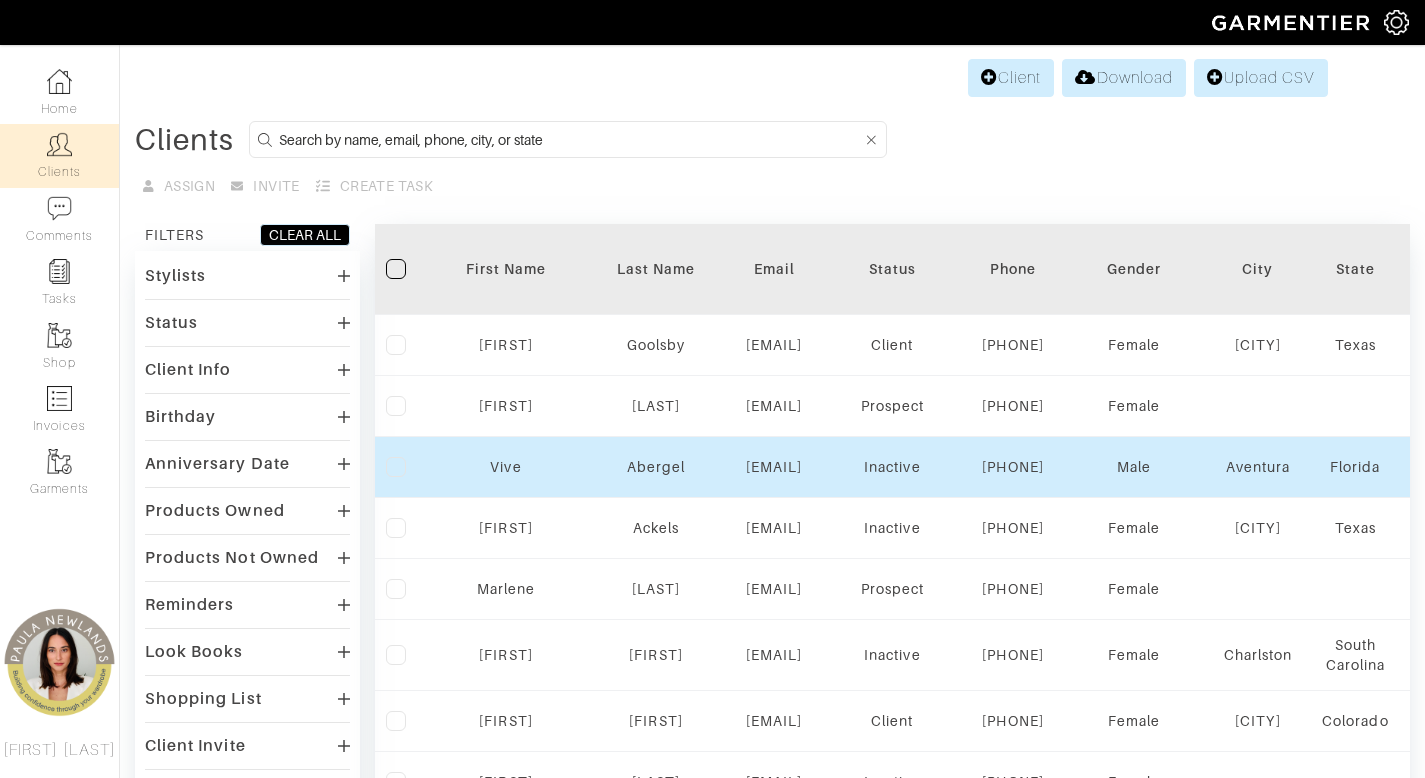 scroll, scrollTop: 0, scrollLeft: 0, axis: both 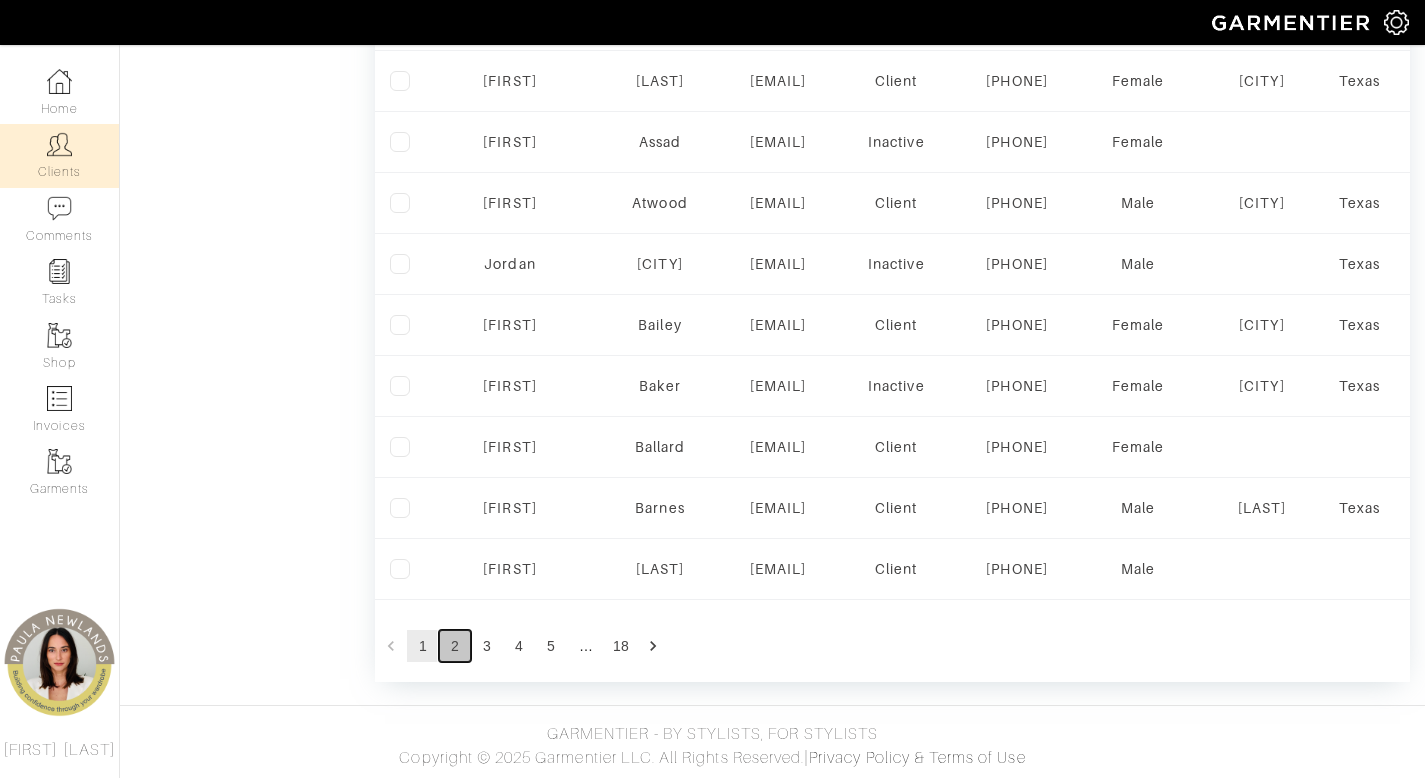 click on "2" at bounding box center (455, 646) 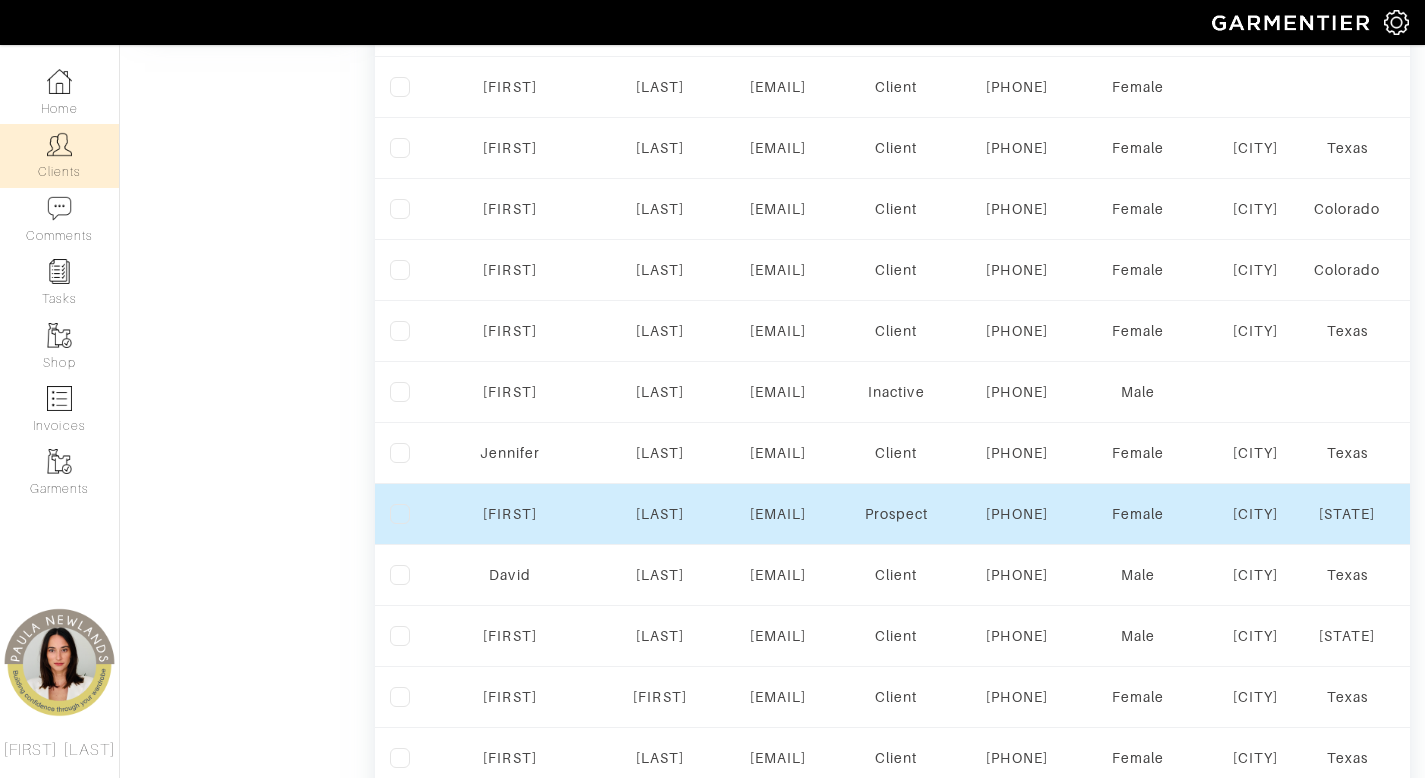 scroll, scrollTop: 922, scrollLeft: 0, axis: vertical 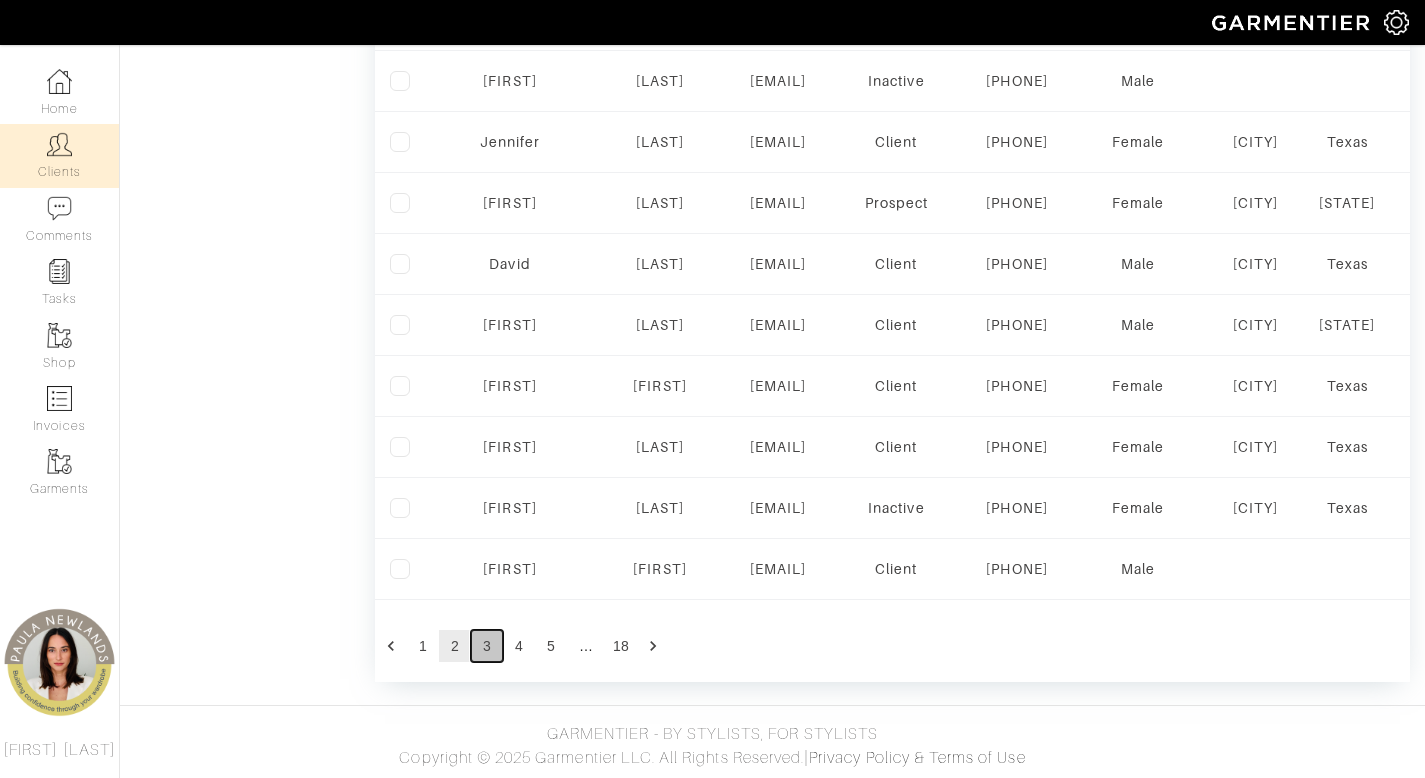 click on "3" at bounding box center [487, 646] 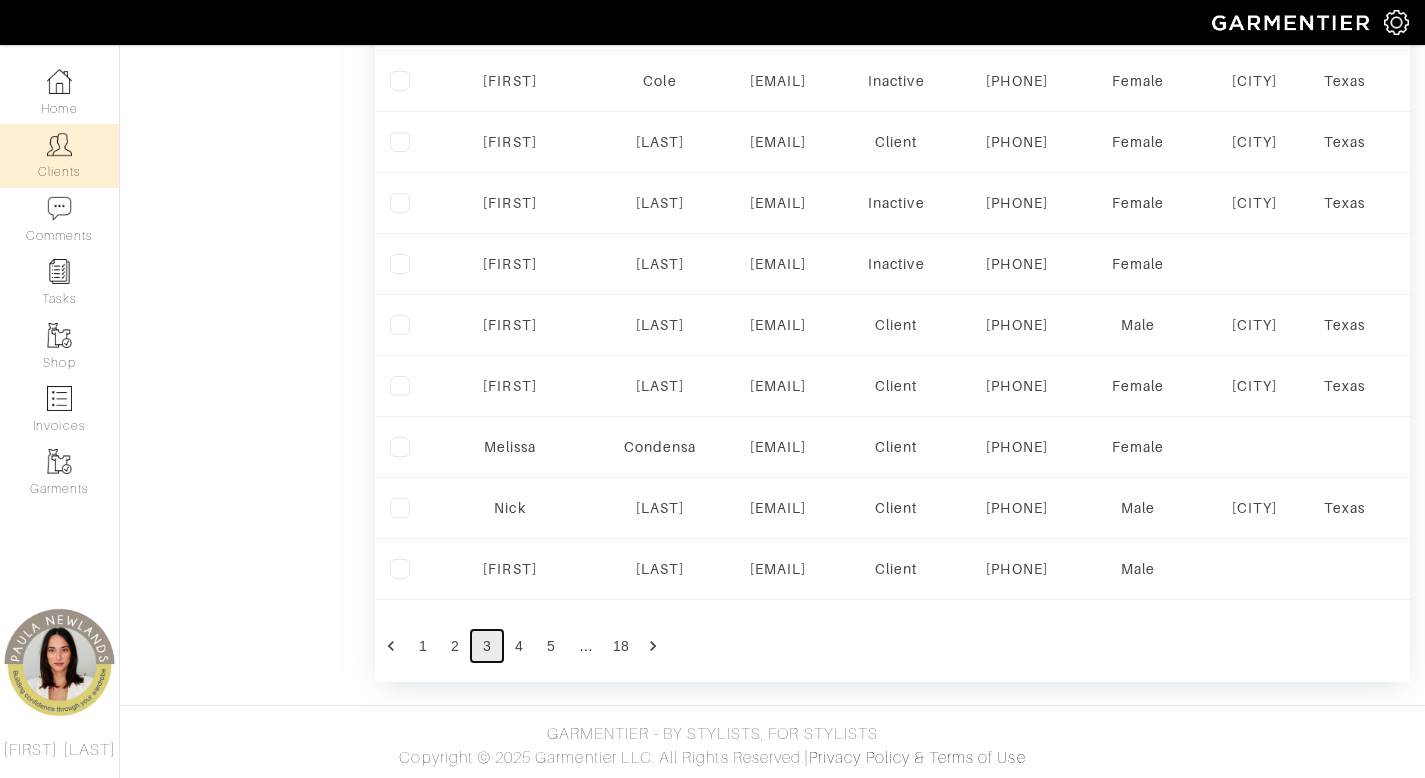 scroll, scrollTop: 2005, scrollLeft: 0, axis: vertical 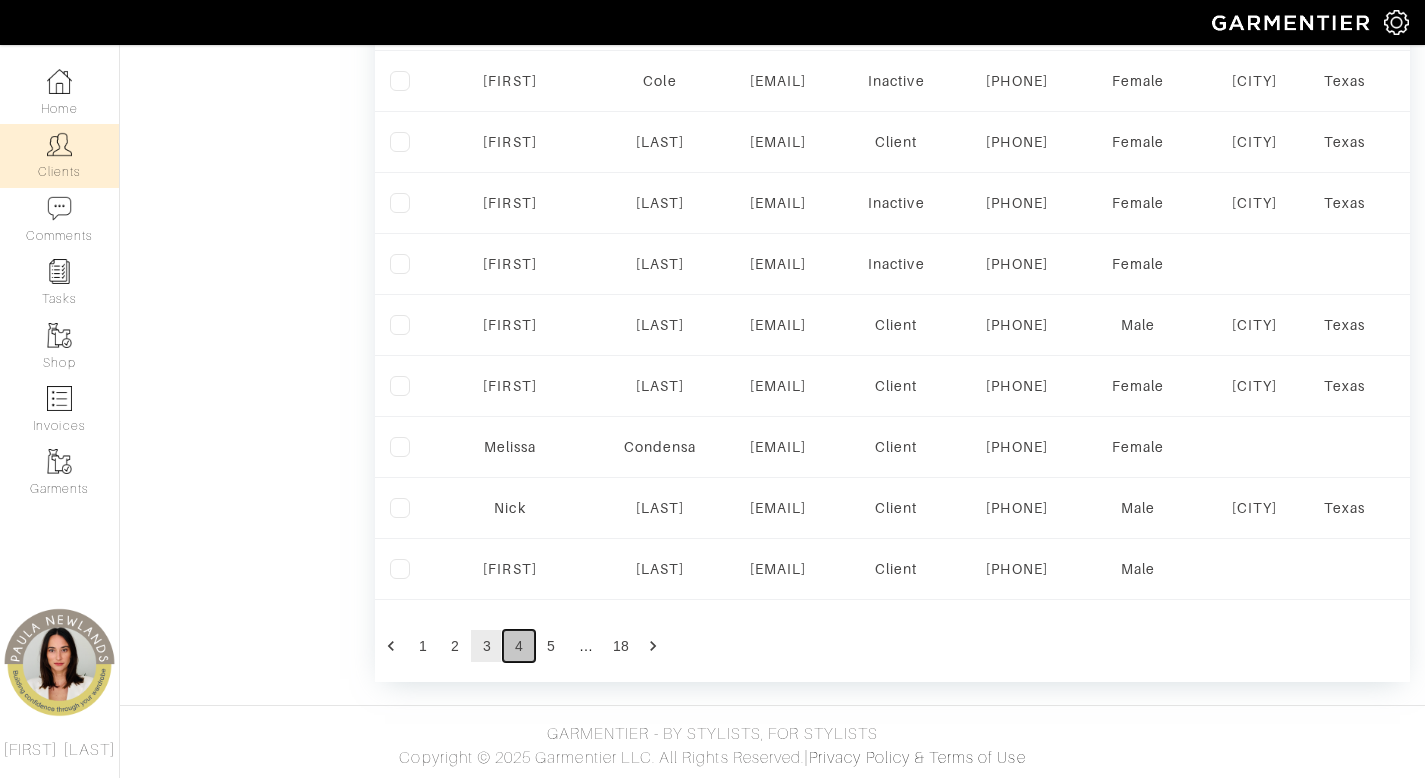 click on "4" at bounding box center [519, 646] 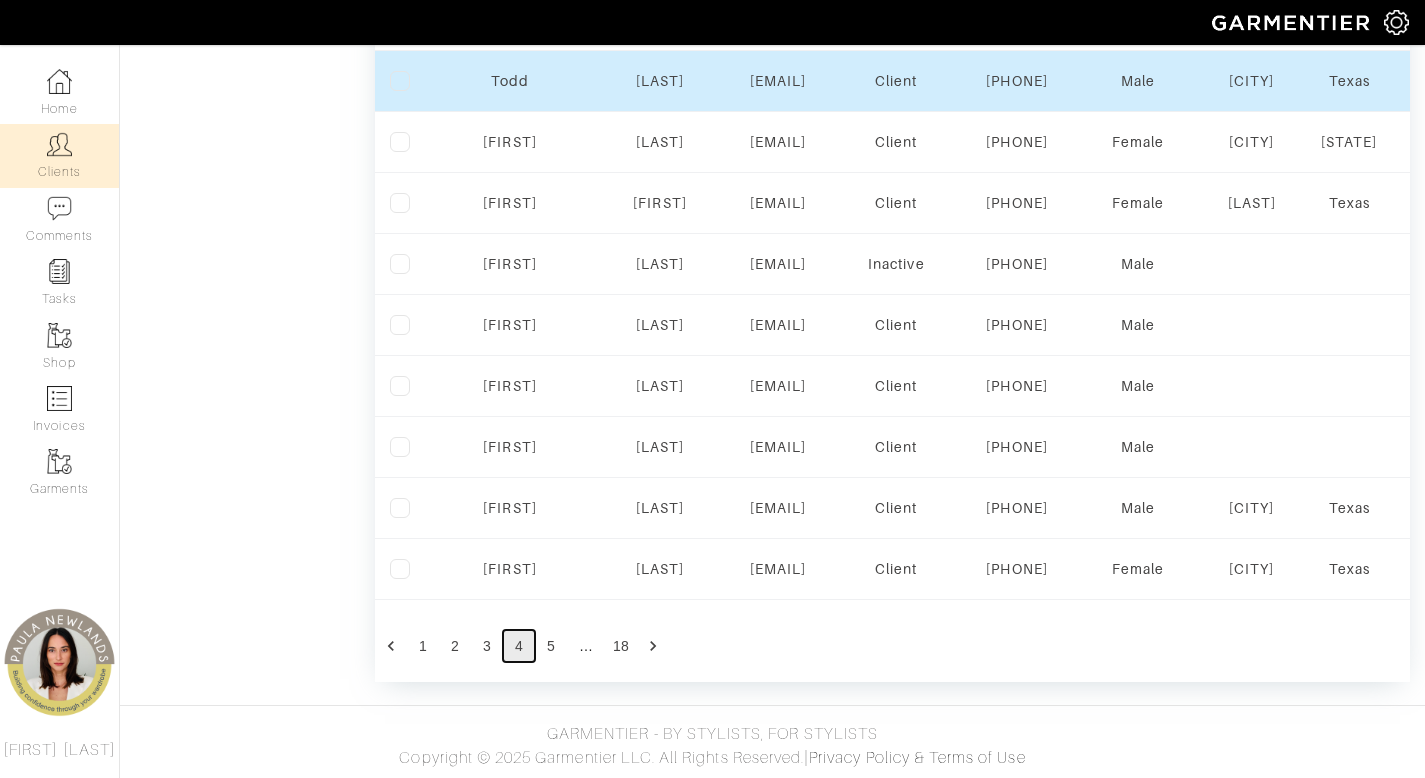 scroll, scrollTop: 2005, scrollLeft: 0, axis: vertical 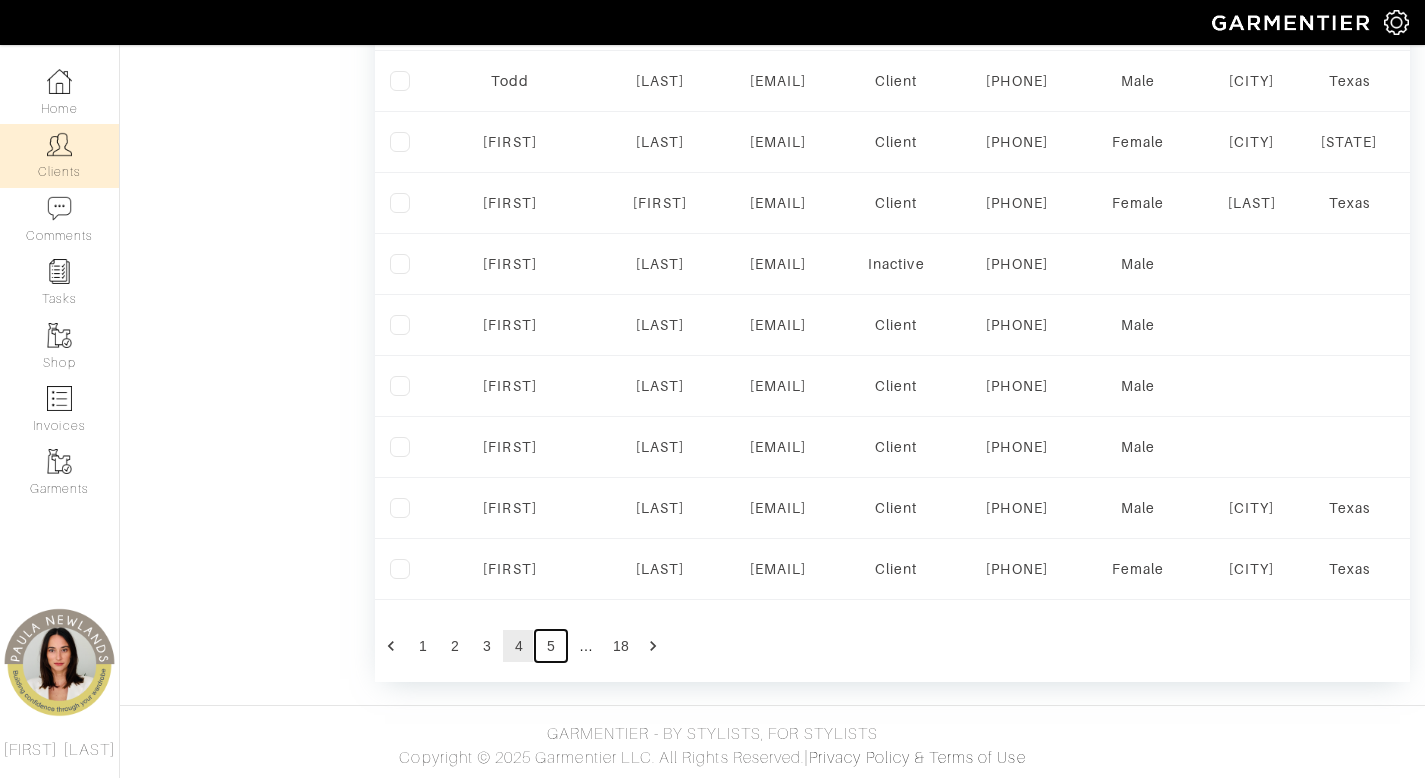 click on "5" at bounding box center (551, 646) 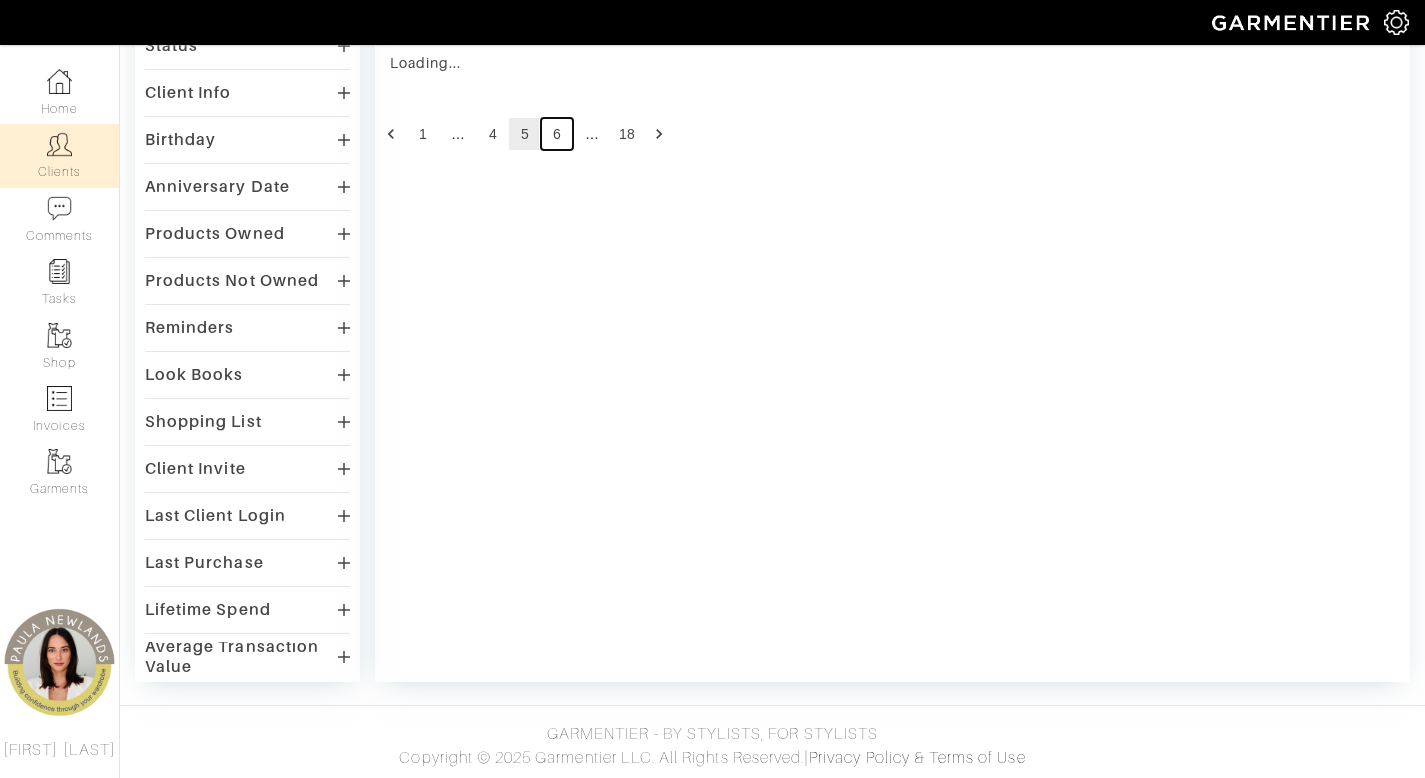 scroll, scrollTop: 2005, scrollLeft: 0, axis: vertical 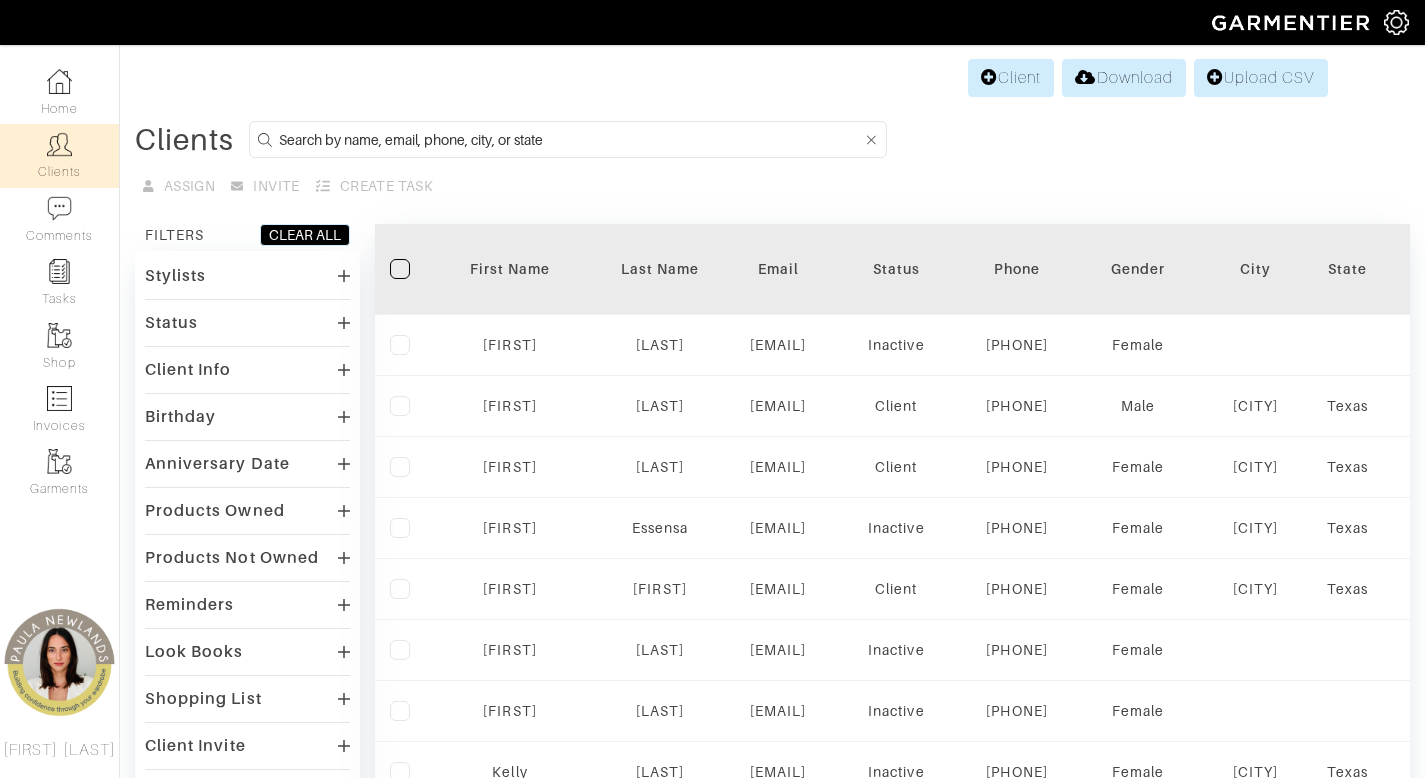 click at bounding box center (570, 139) 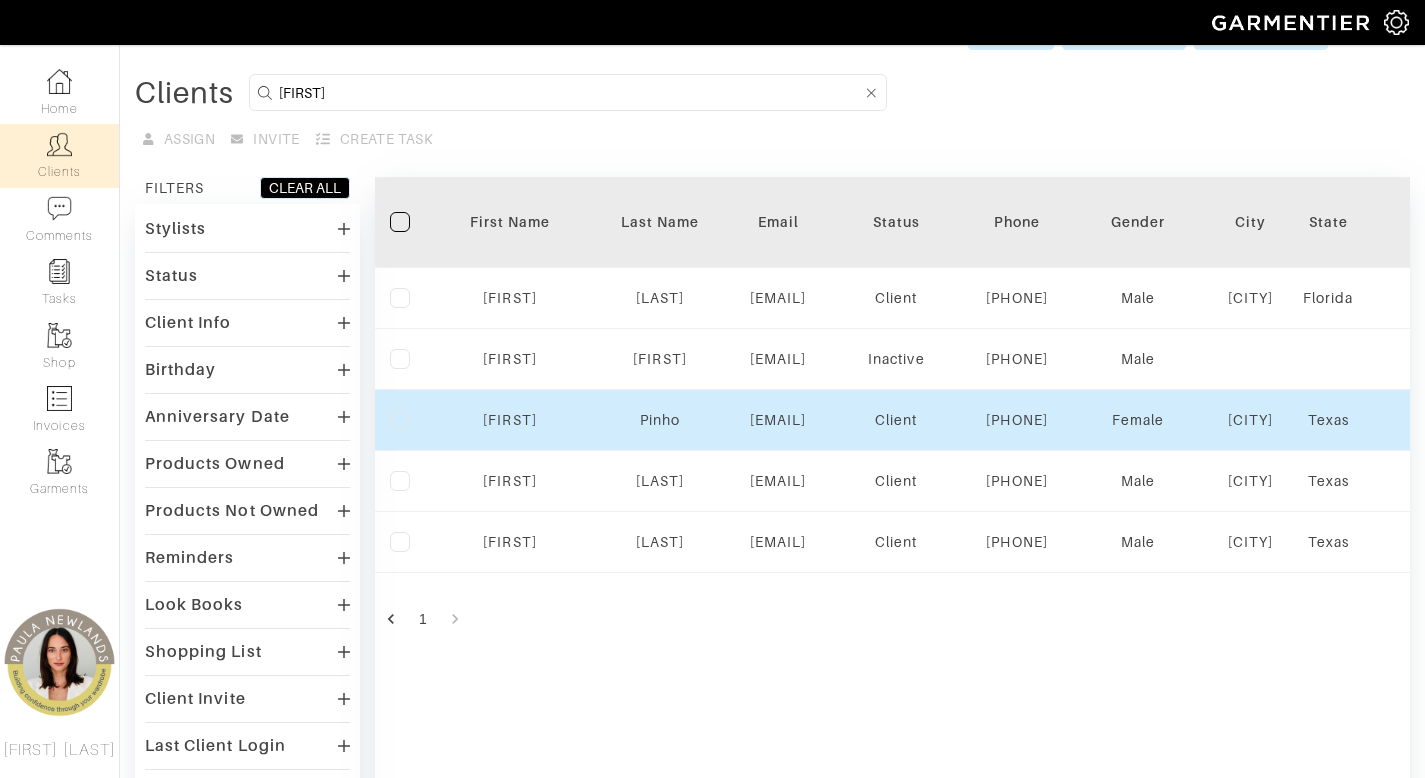 scroll, scrollTop: 0, scrollLeft: 0, axis: both 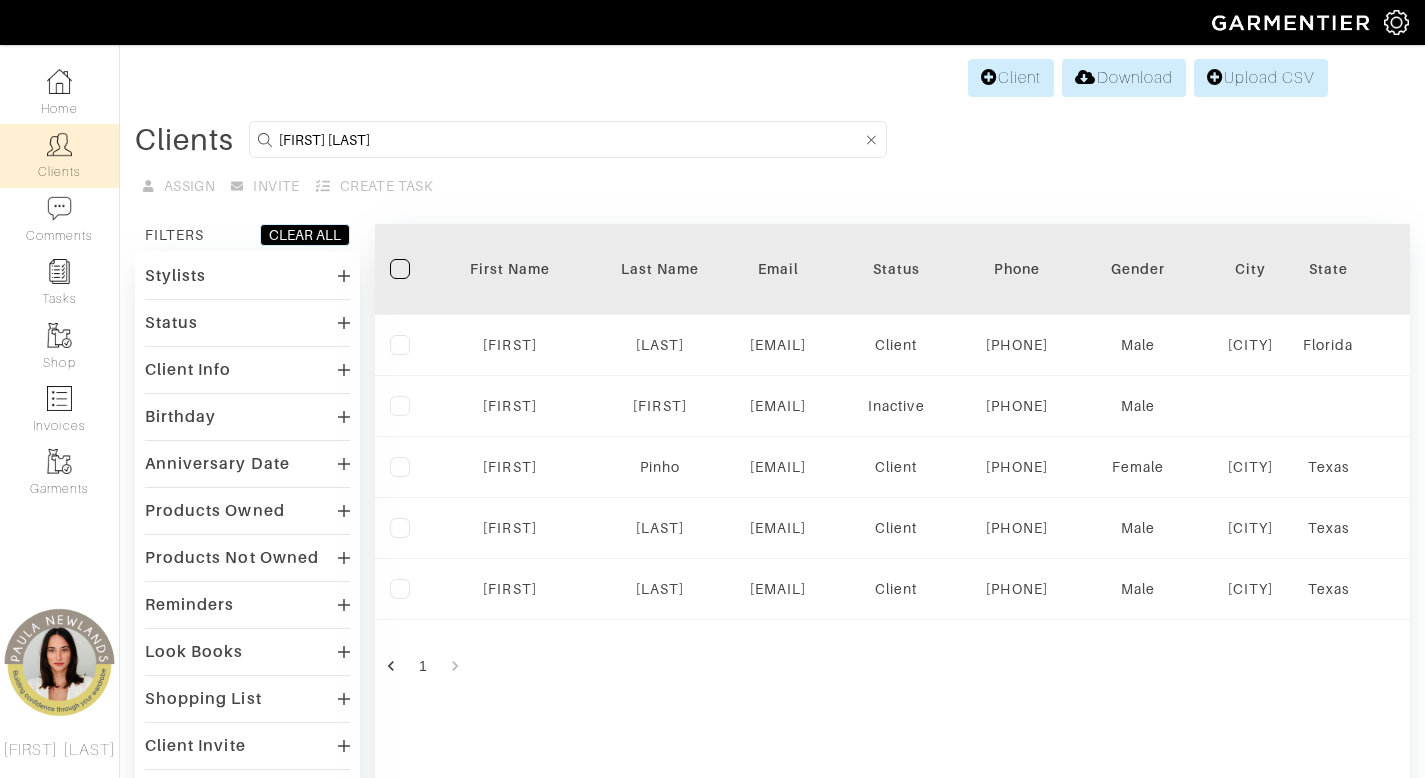 type on "daniela vargas" 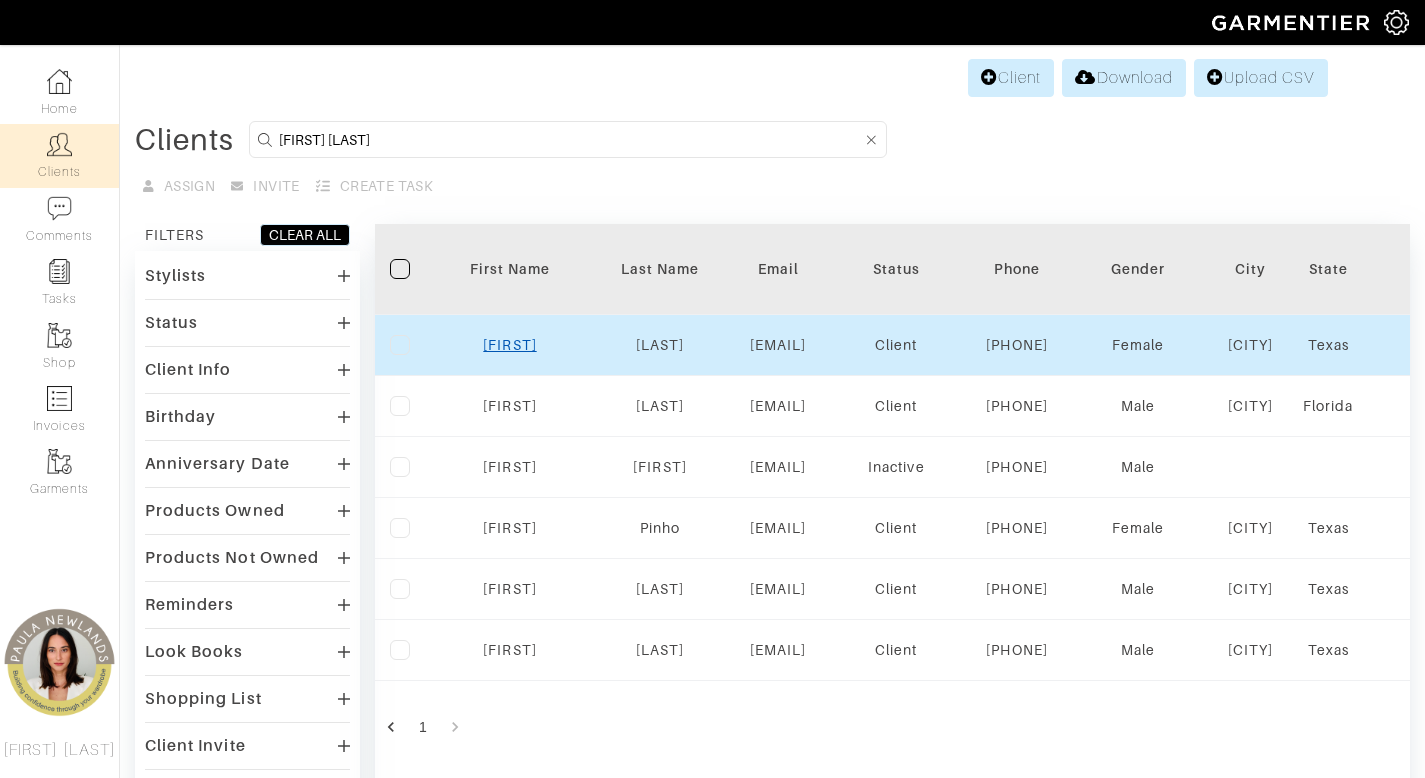 click on "Dani" at bounding box center (509, 345) 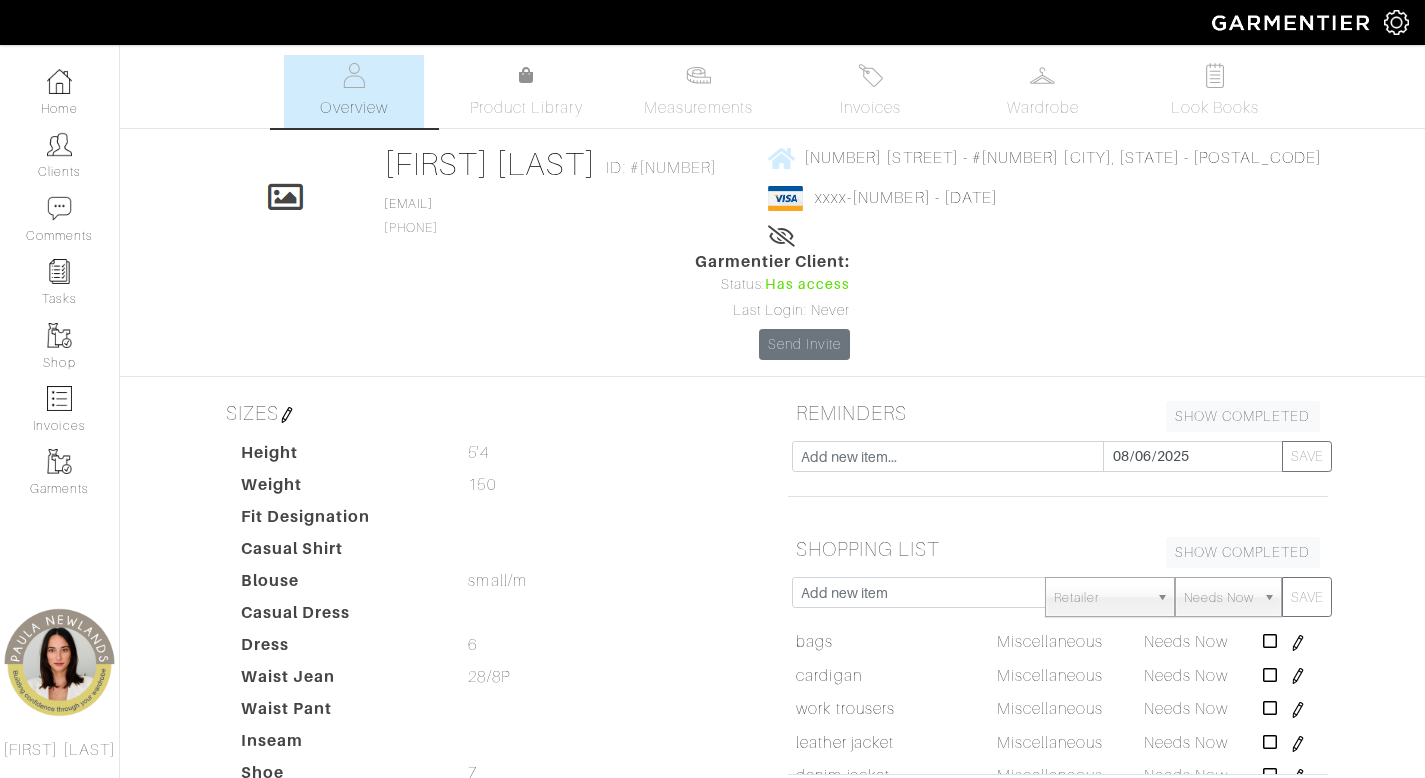 scroll, scrollTop: 0, scrollLeft: 0, axis: both 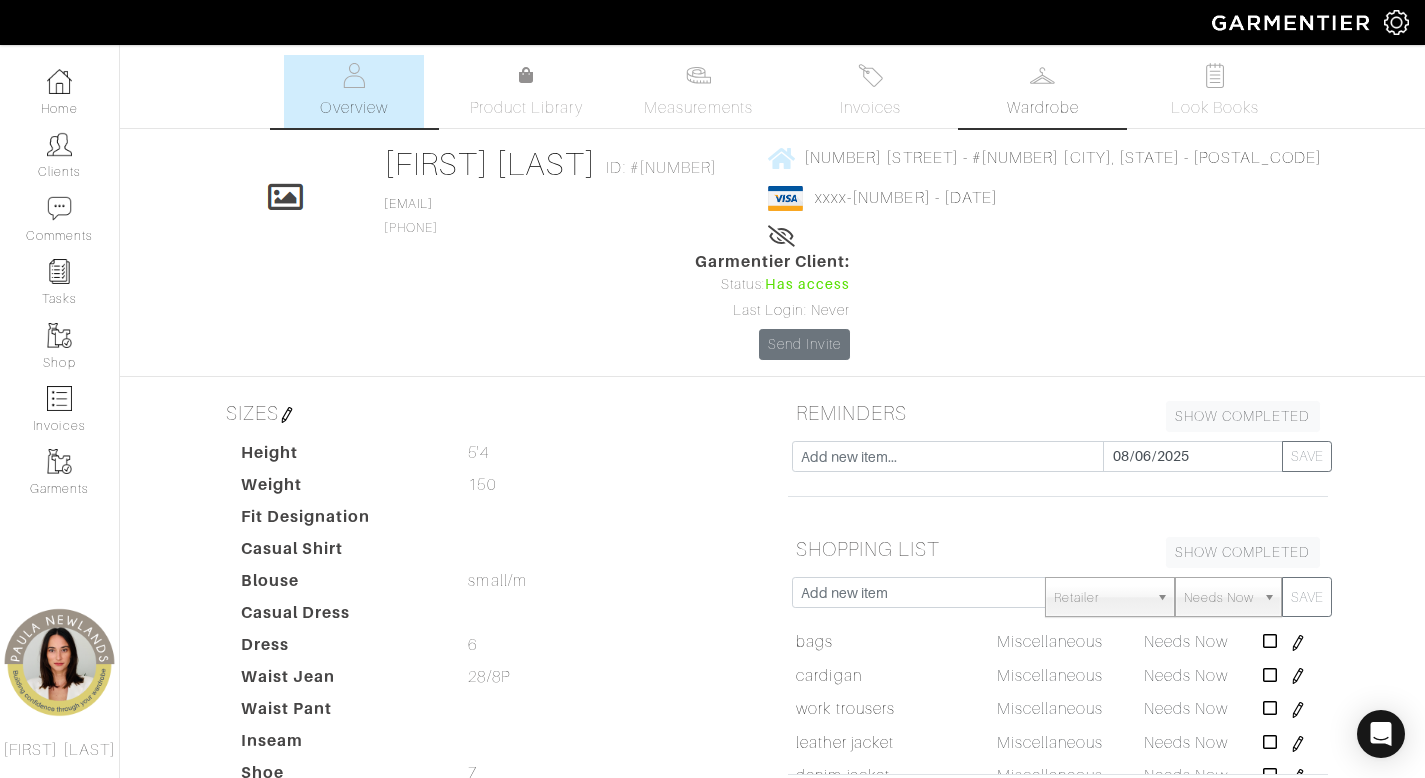 click on "Wardrobe" at bounding box center (1043, 91) 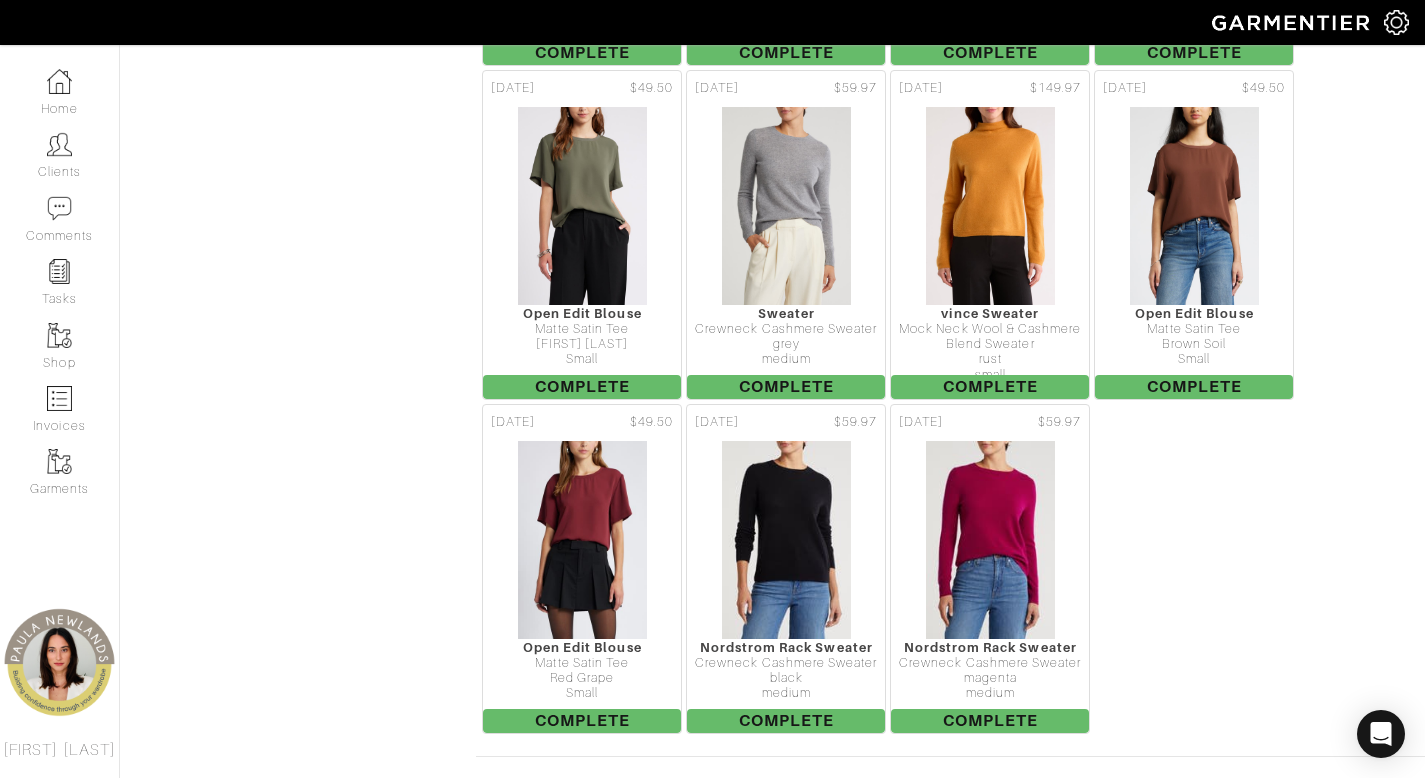 scroll, scrollTop: 0, scrollLeft: 0, axis: both 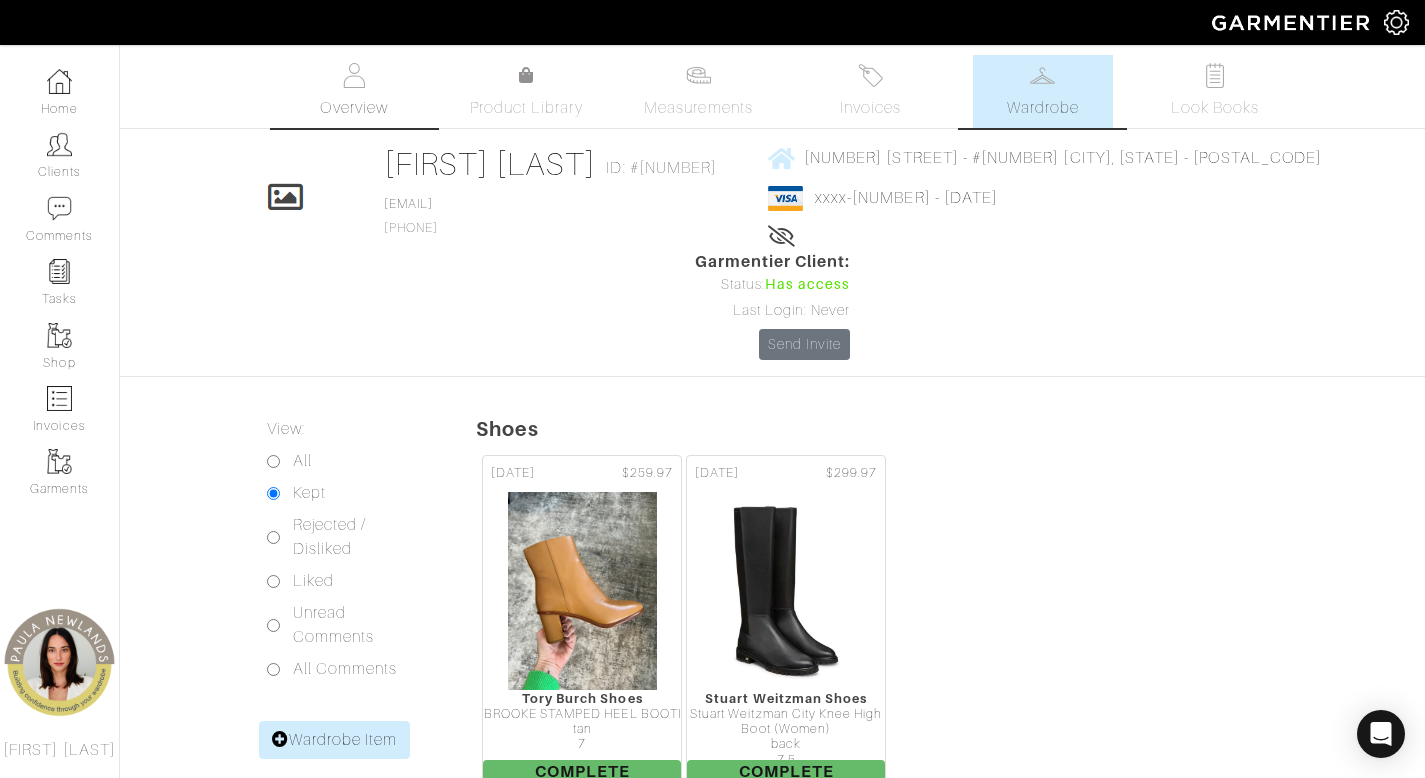 click on "Overview" at bounding box center (354, 91) 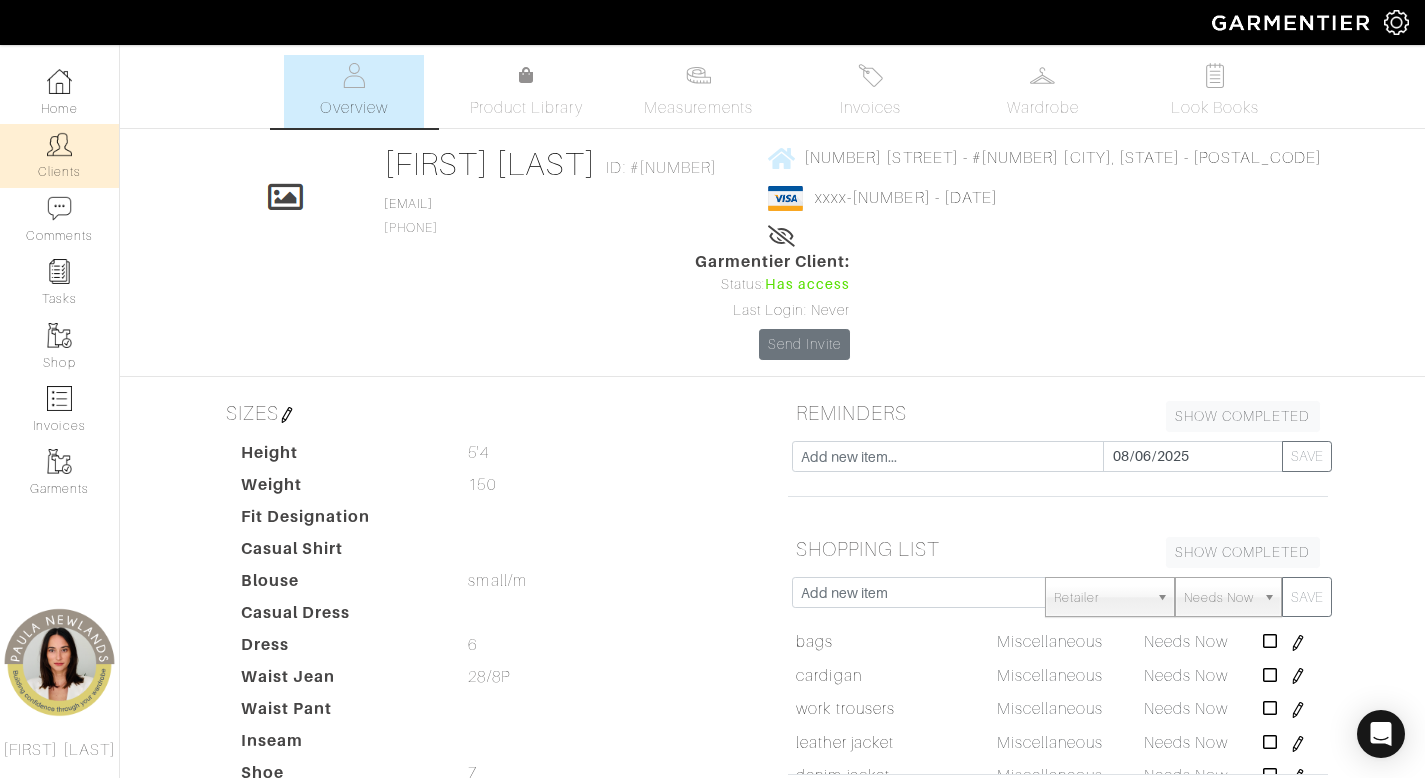 click on "Clients" at bounding box center (59, 155) 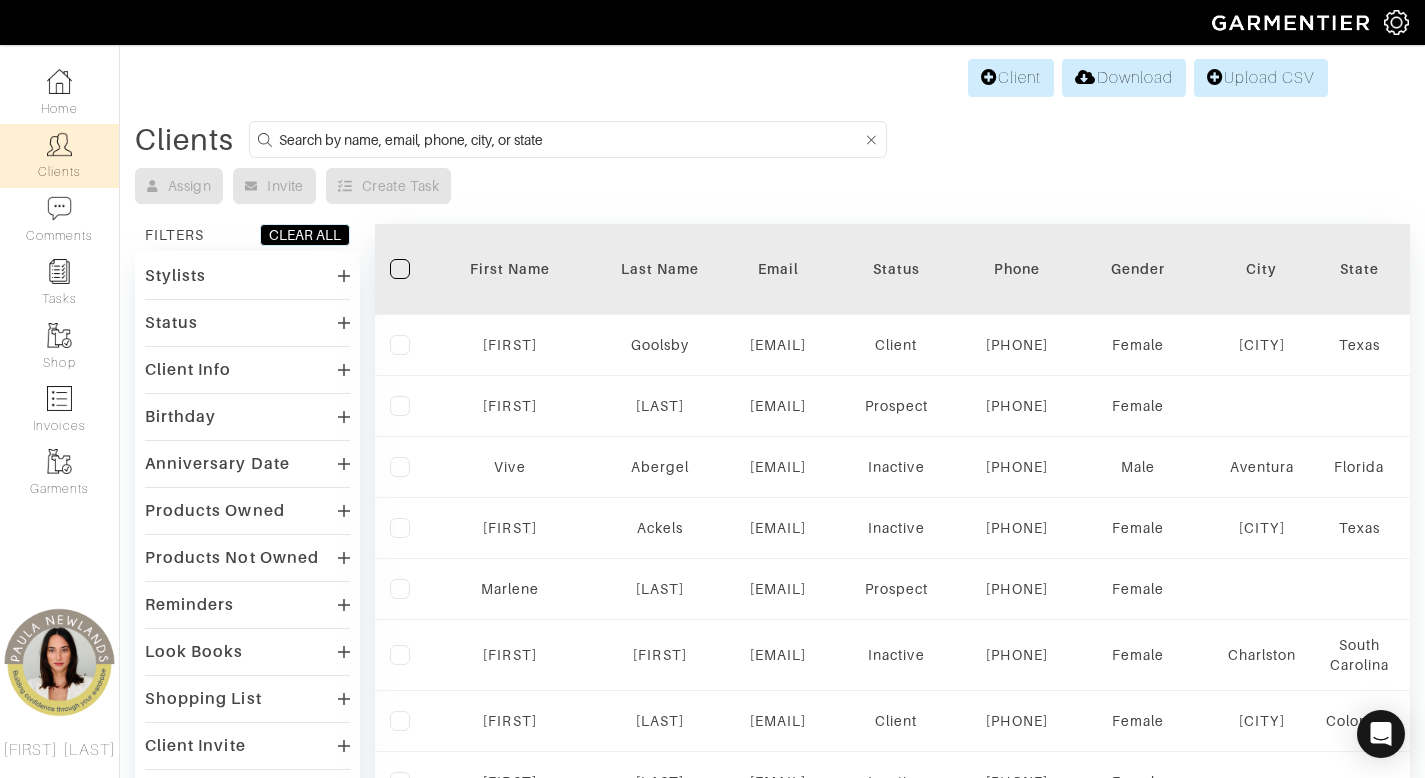 click at bounding box center (570, 139) 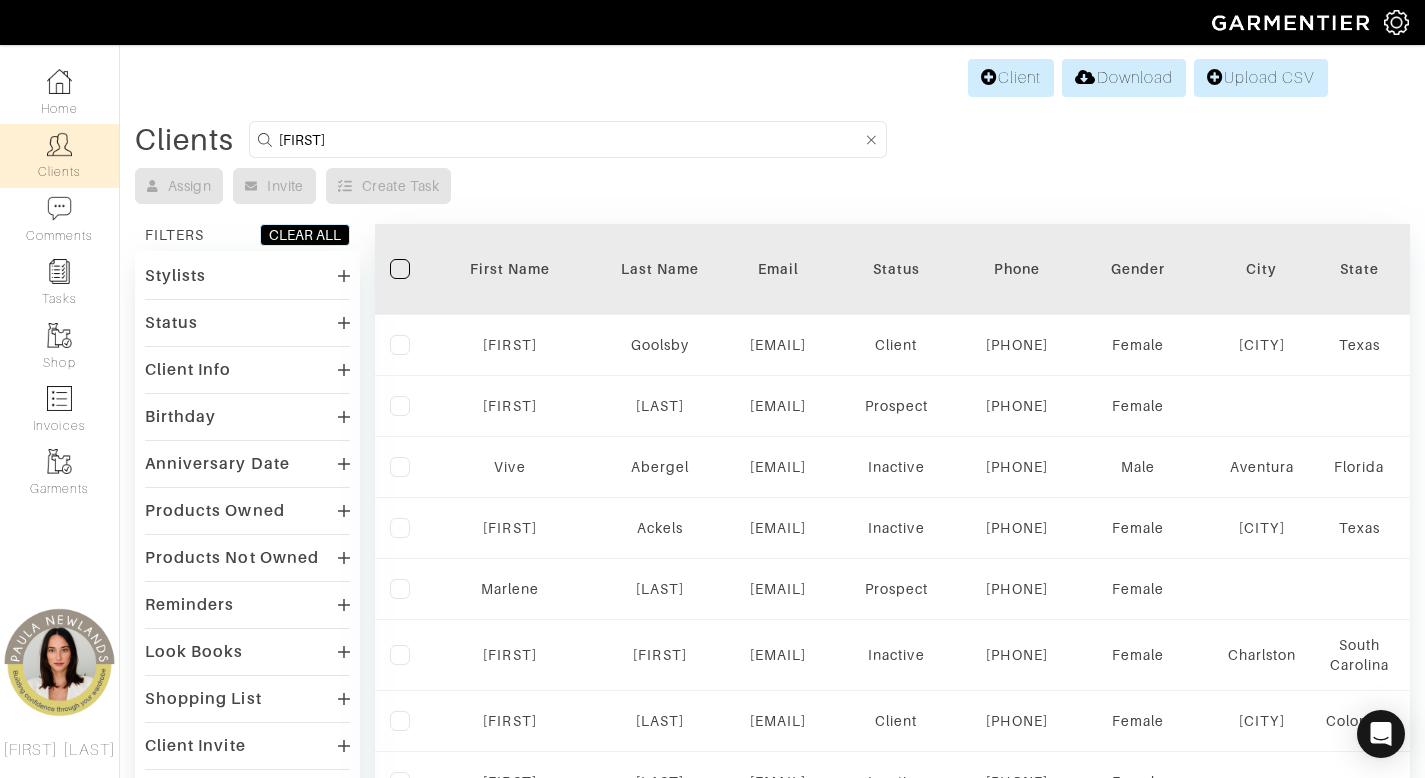 type on "daniella" 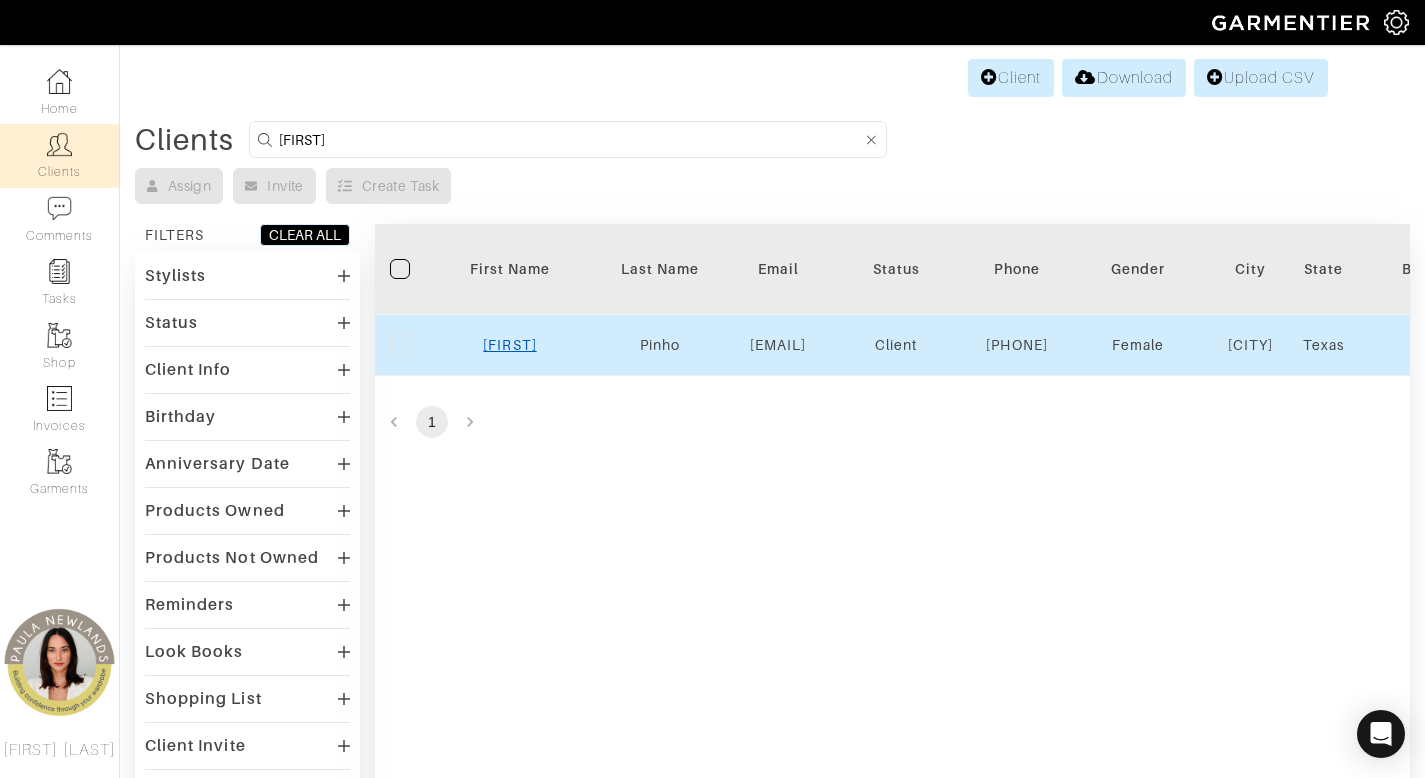 click on "[FIRST]" at bounding box center (509, 345) 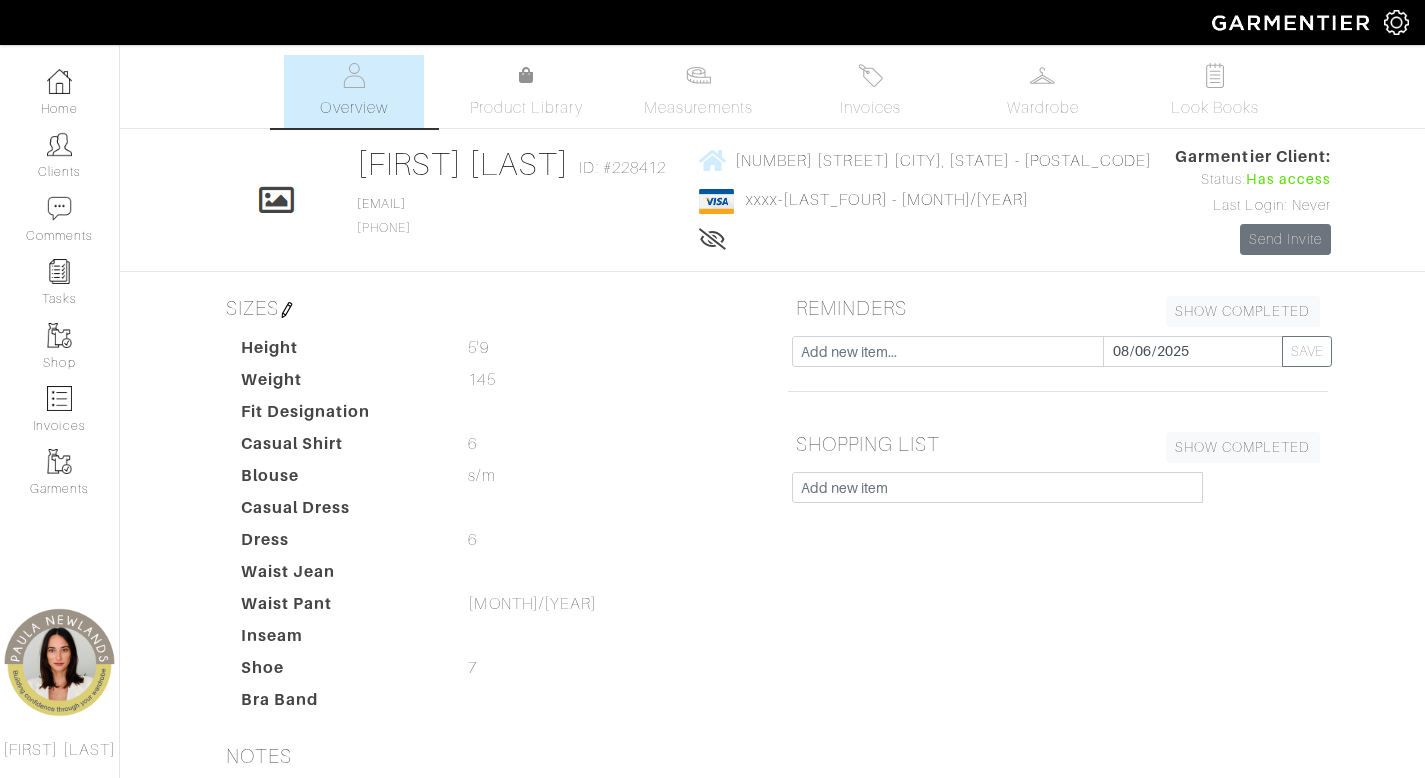 scroll, scrollTop: 0, scrollLeft: 0, axis: both 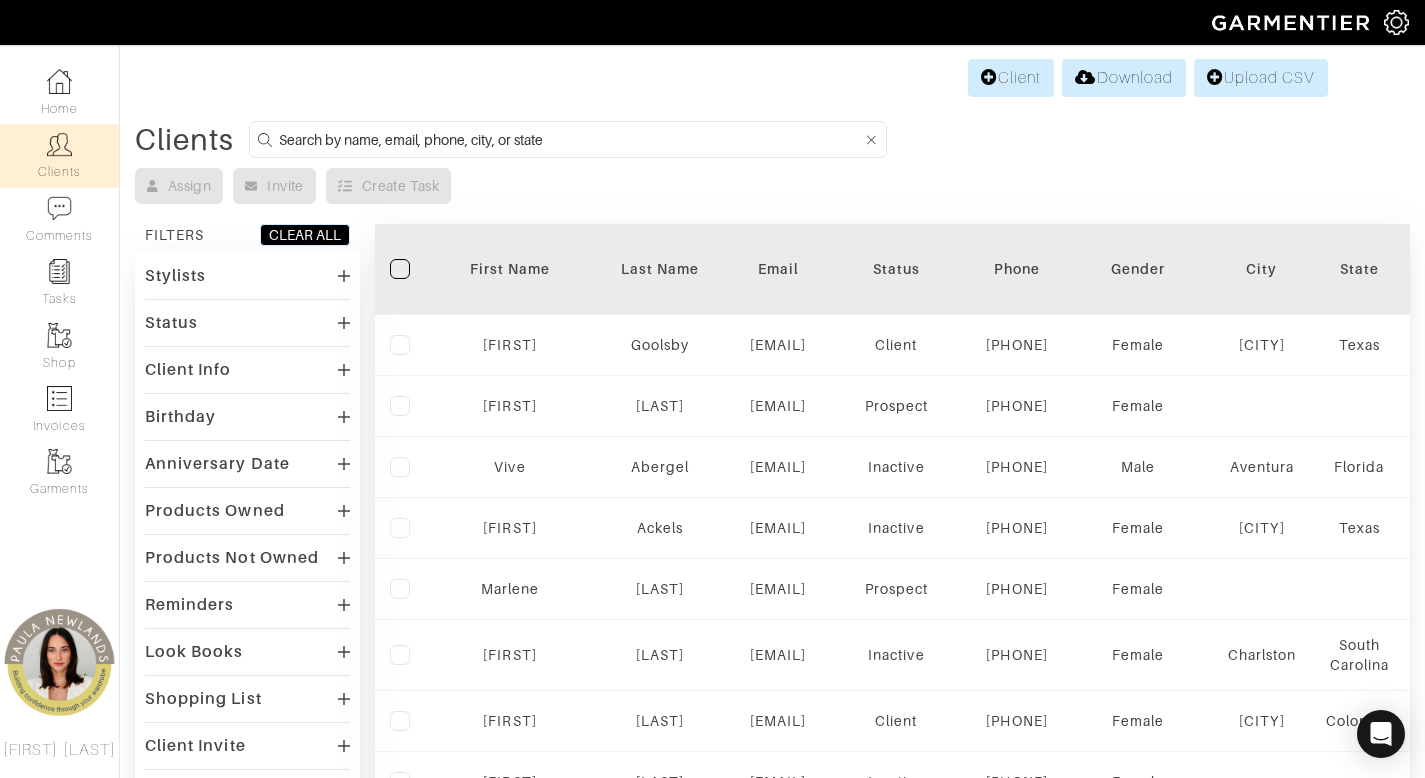 click at bounding box center (570, 139) 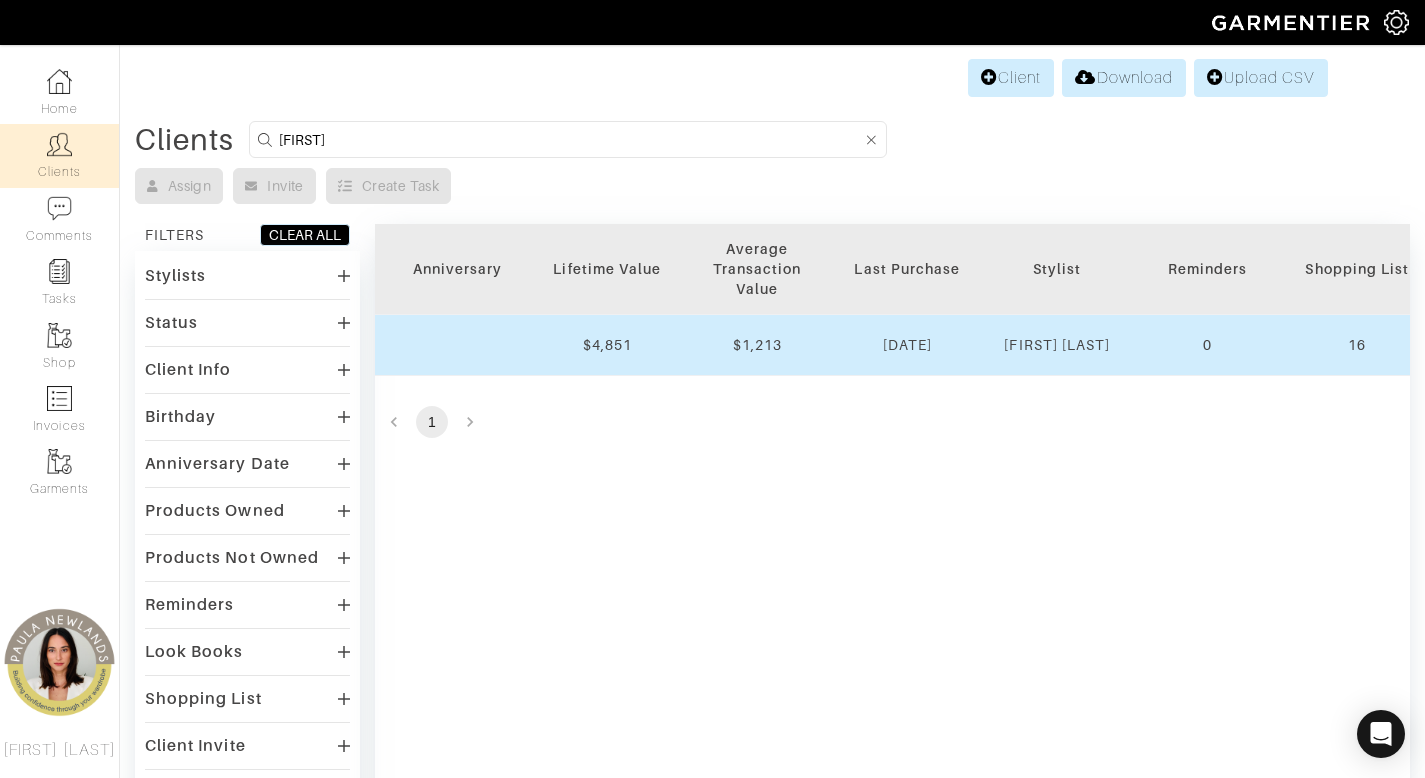 scroll, scrollTop: 0, scrollLeft: 1143, axis: horizontal 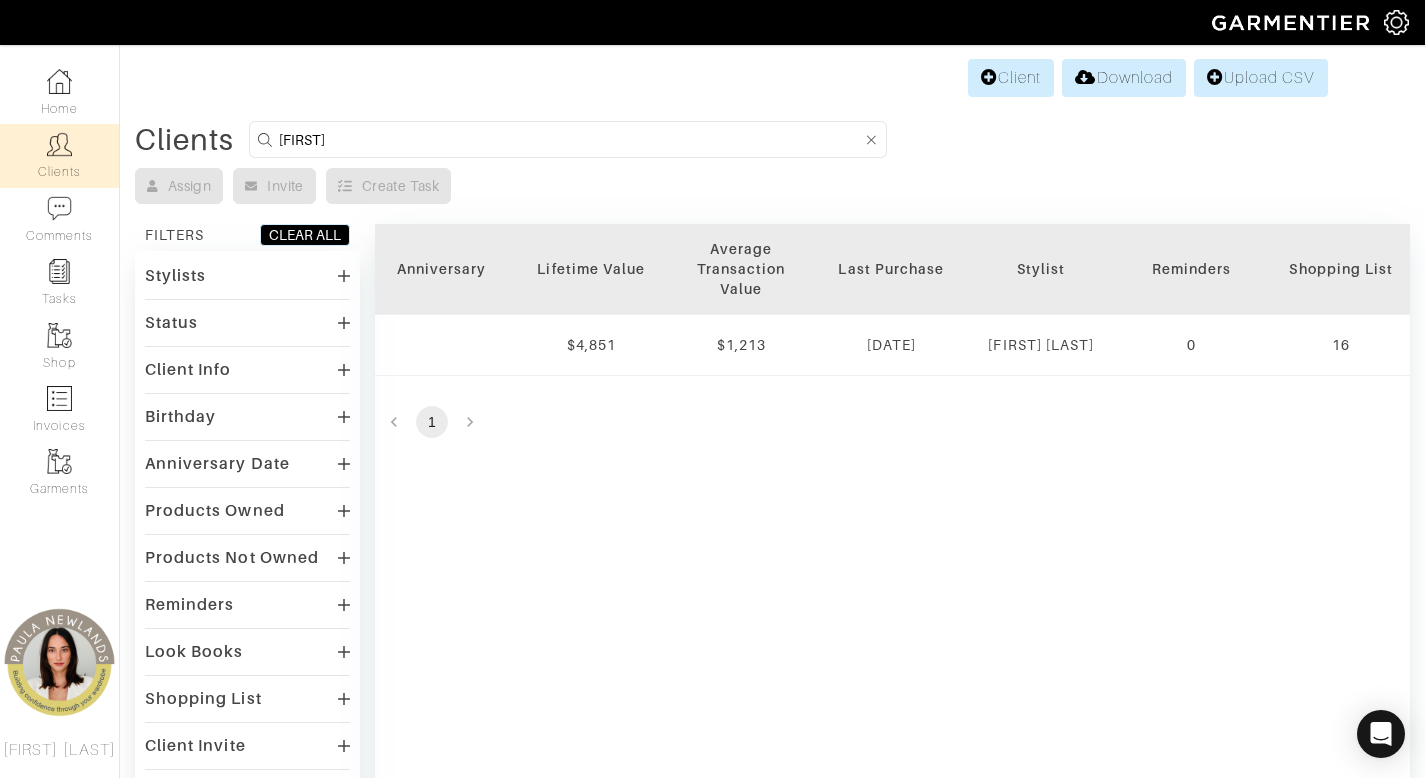 click on "[FIRST]" at bounding box center [570, 139] 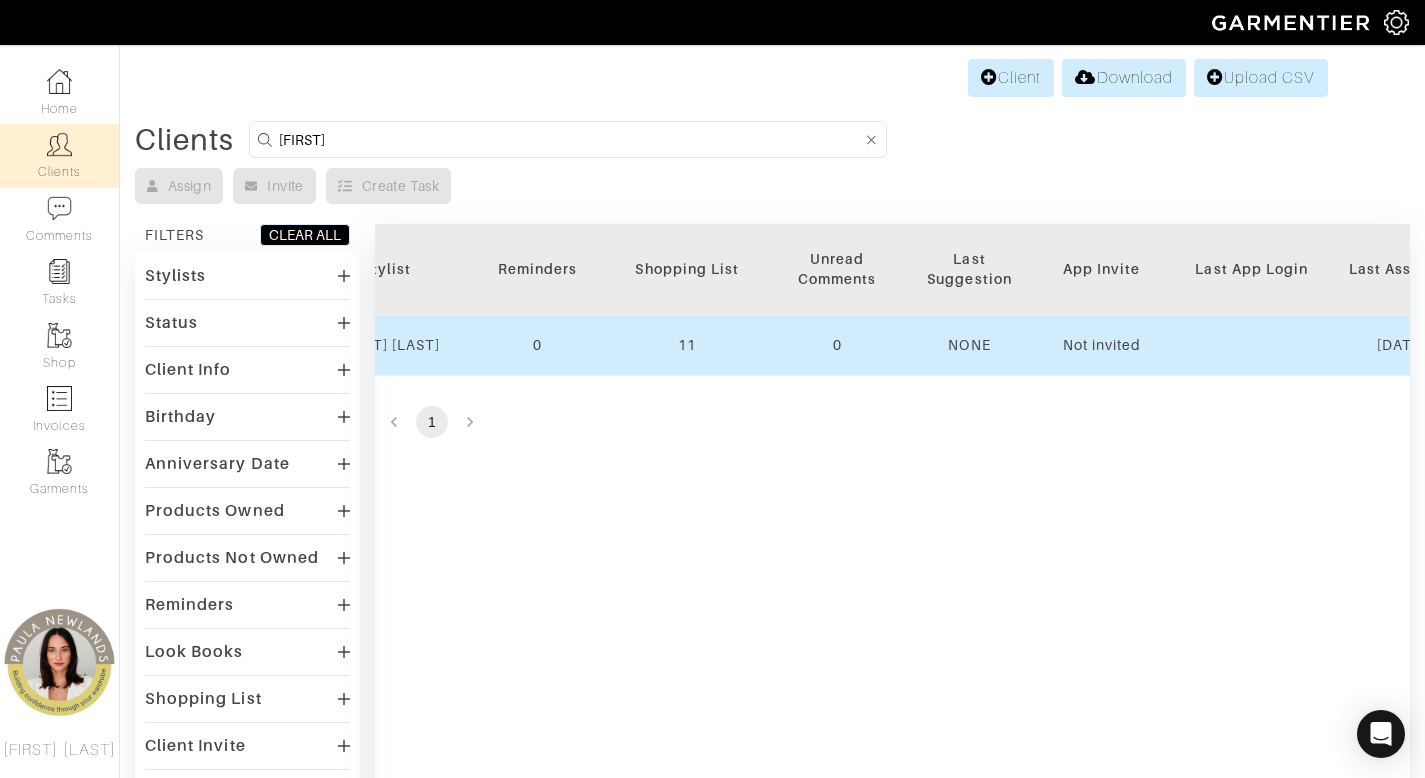 scroll, scrollTop: 0, scrollLeft: 2124, axis: horizontal 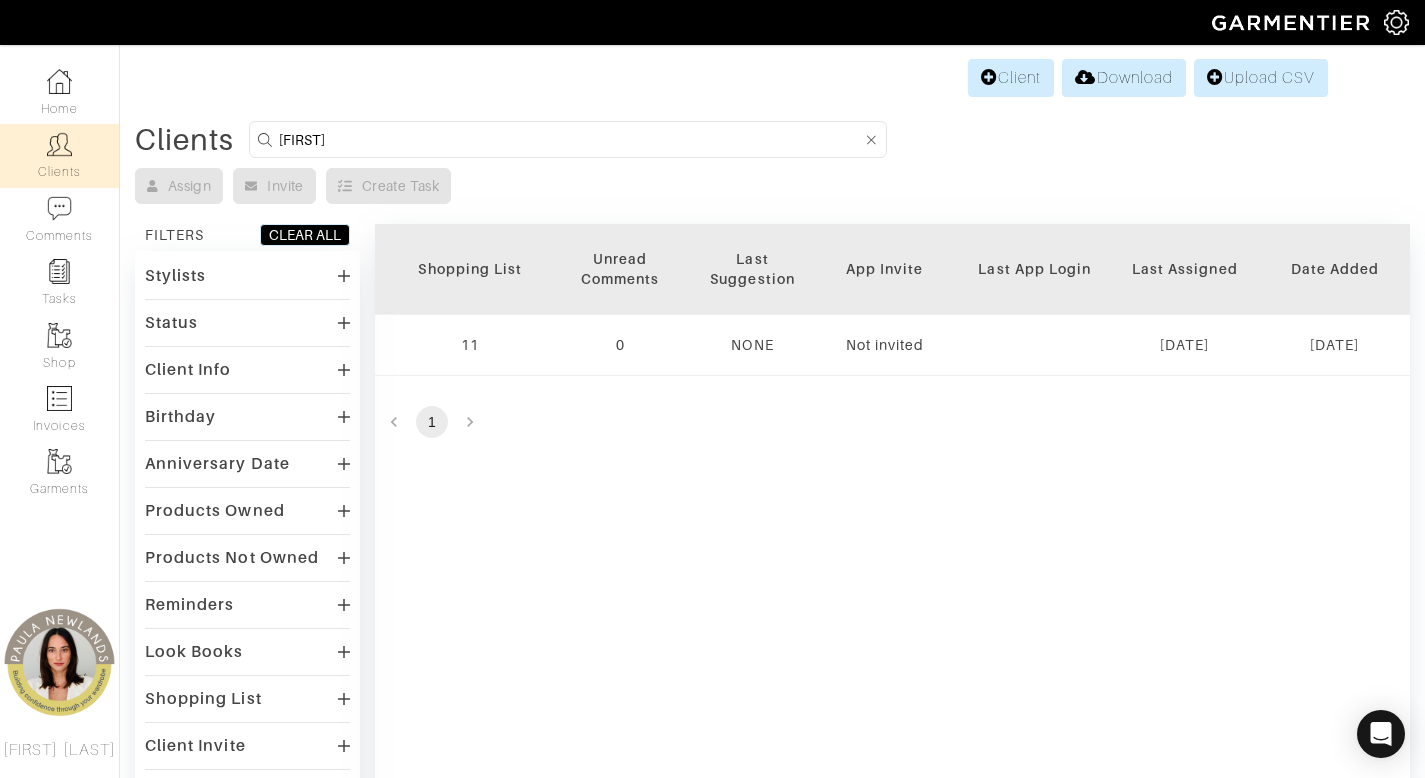 click on "krystal" at bounding box center (570, 139) 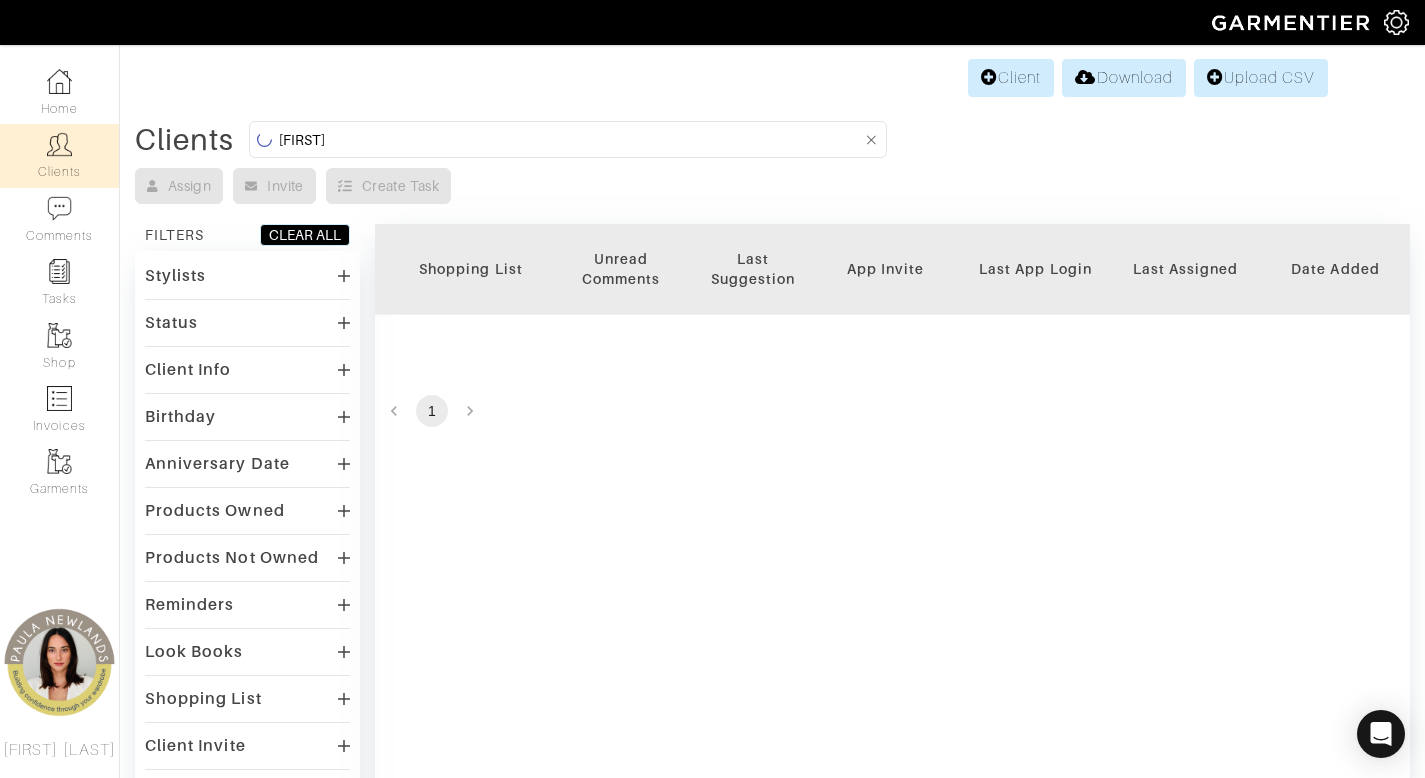 scroll, scrollTop: 0, scrollLeft: 1965, axis: horizontal 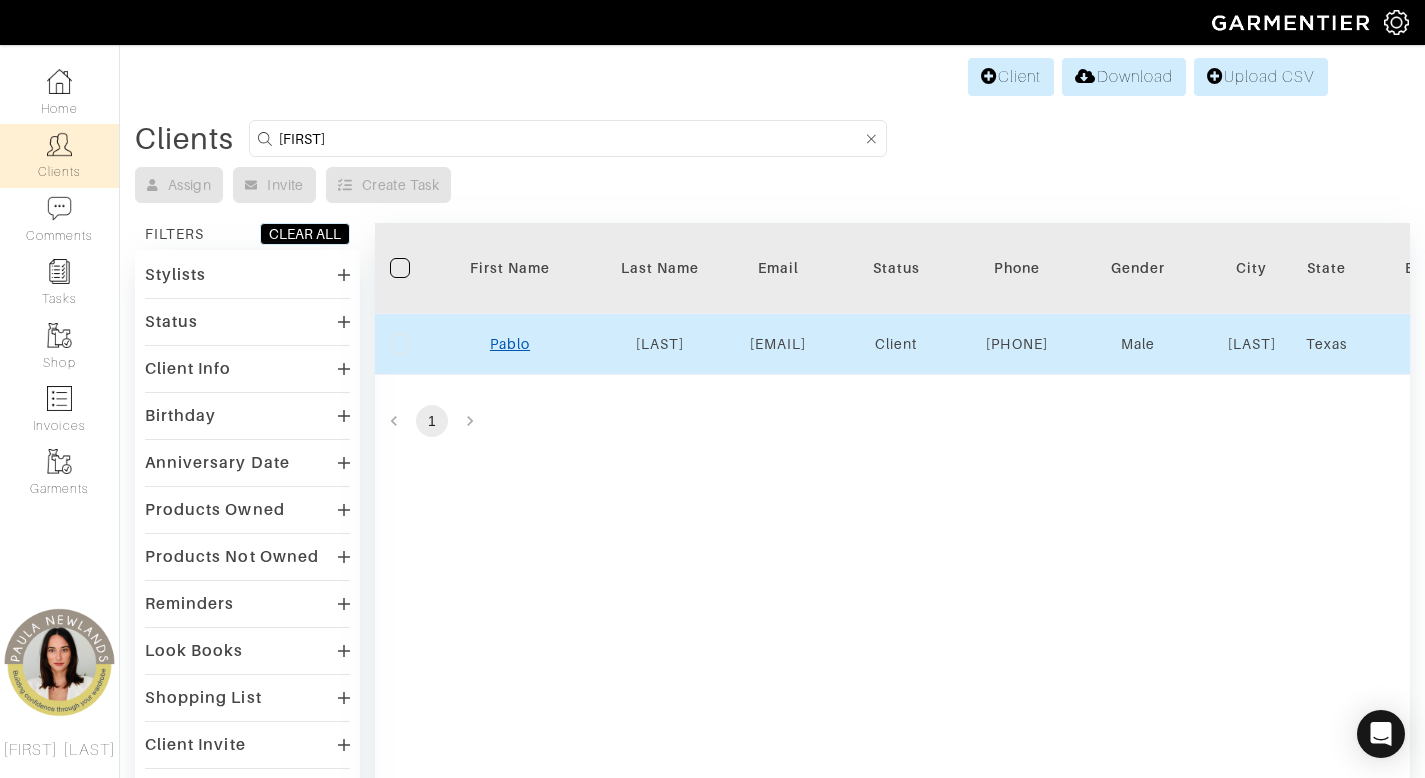 click on "Pablo" at bounding box center (510, 344) 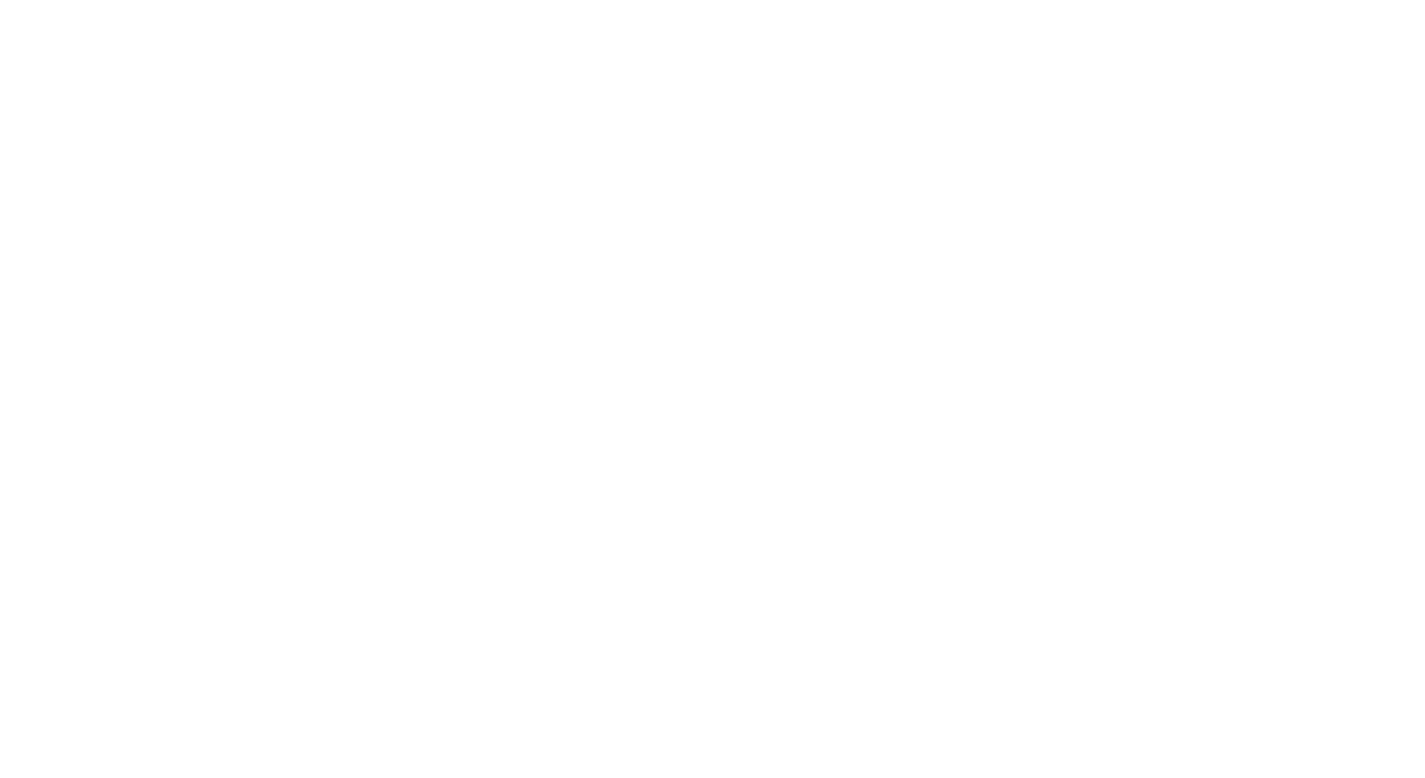 scroll, scrollTop: 0, scrollLeft: 0, axis: both 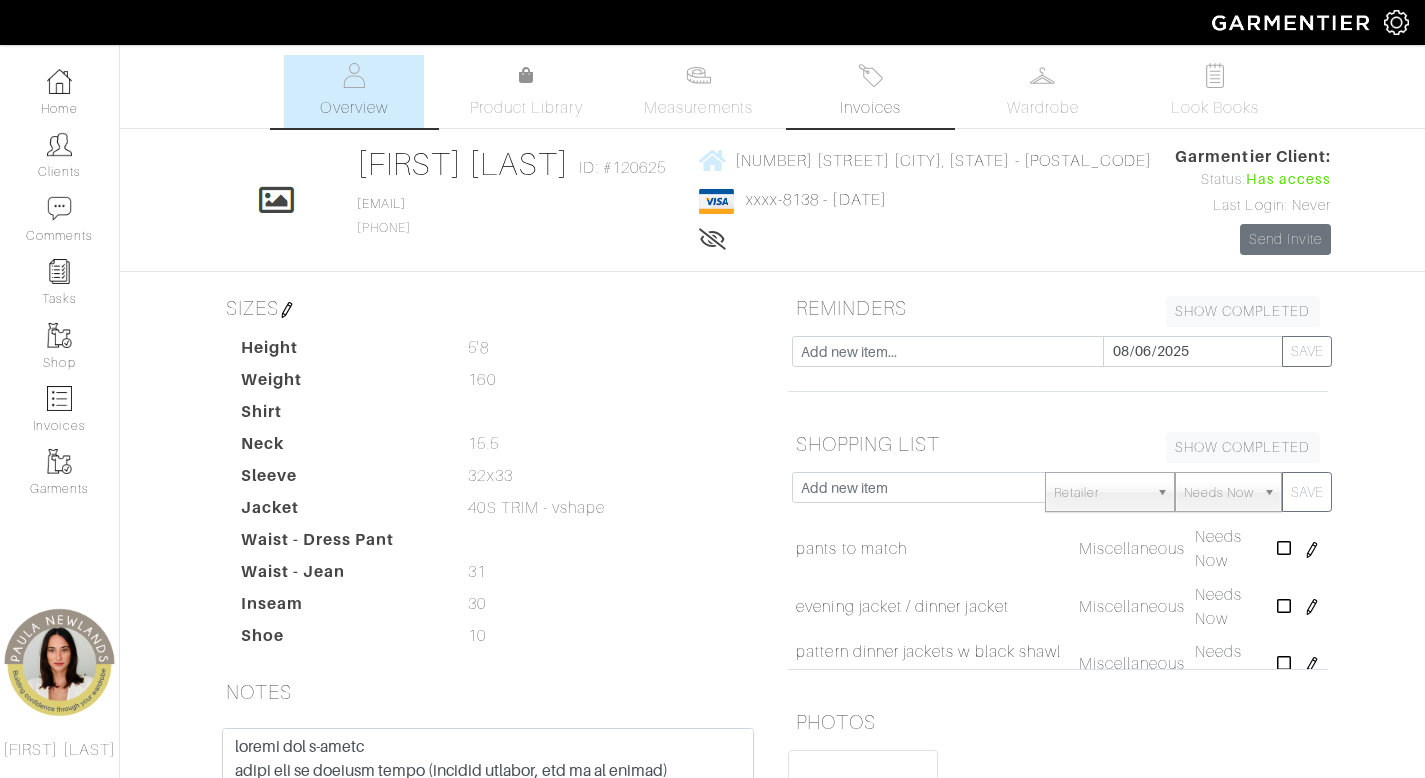 click on "Invoices" at bounding box center (871, 91) 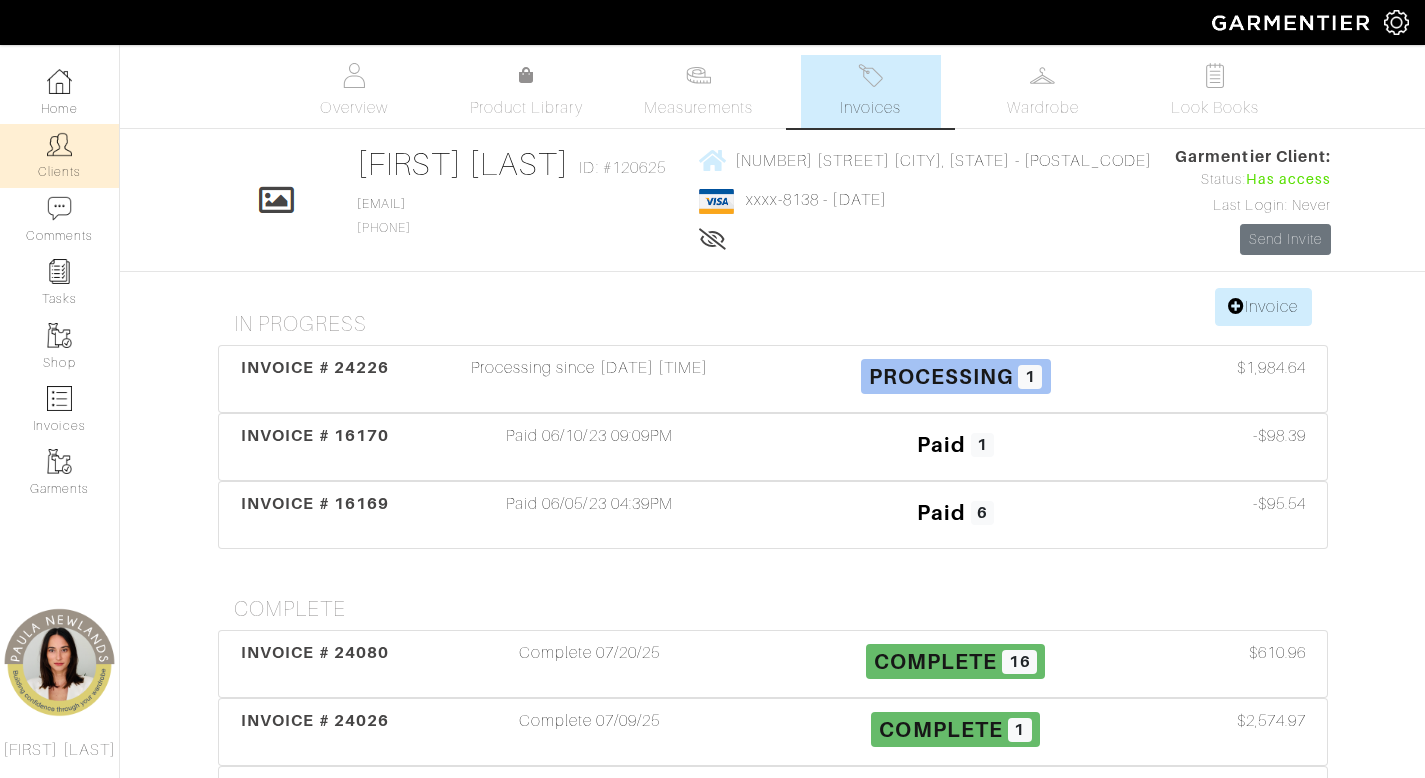 click on "Clients" at bounding box center [59, 155] 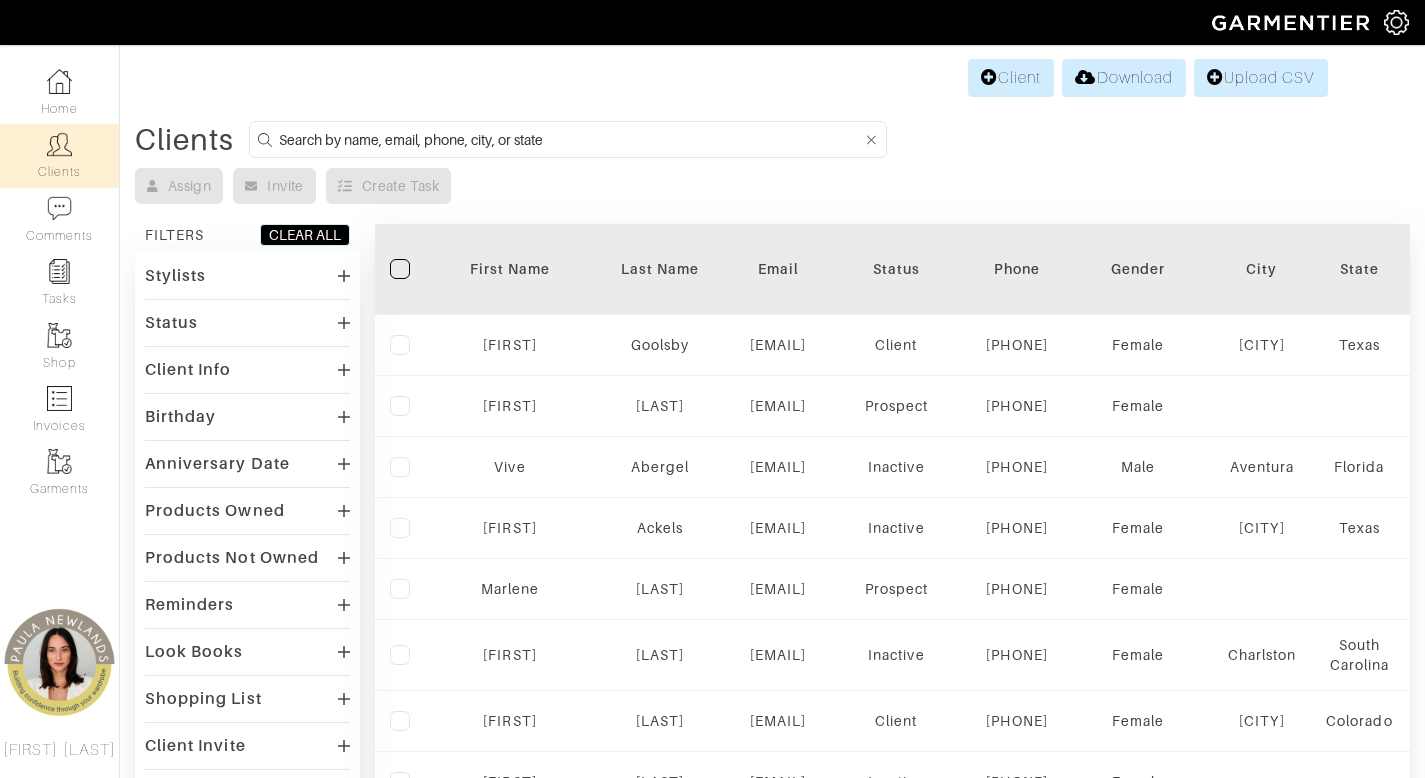 click at bounding box center [570, 139] 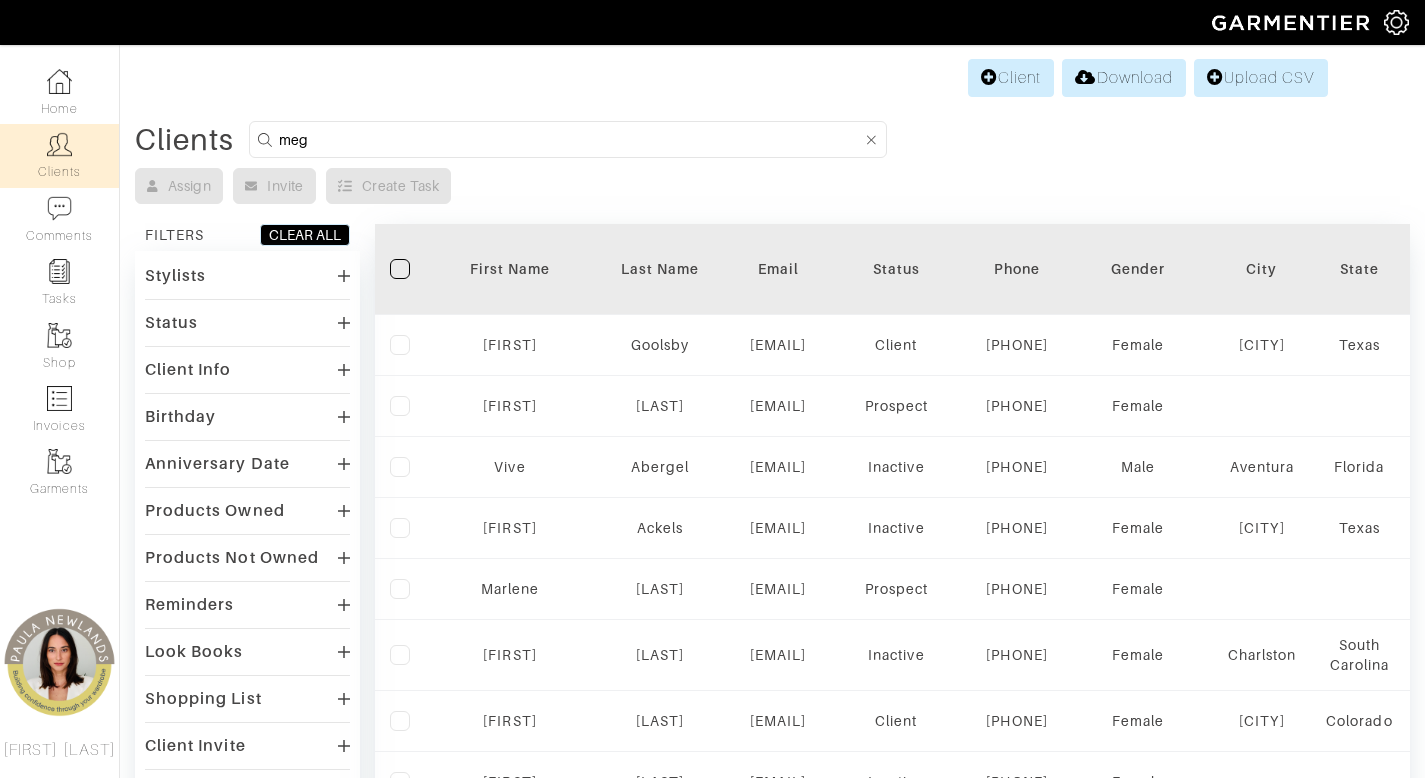 type on "meg" 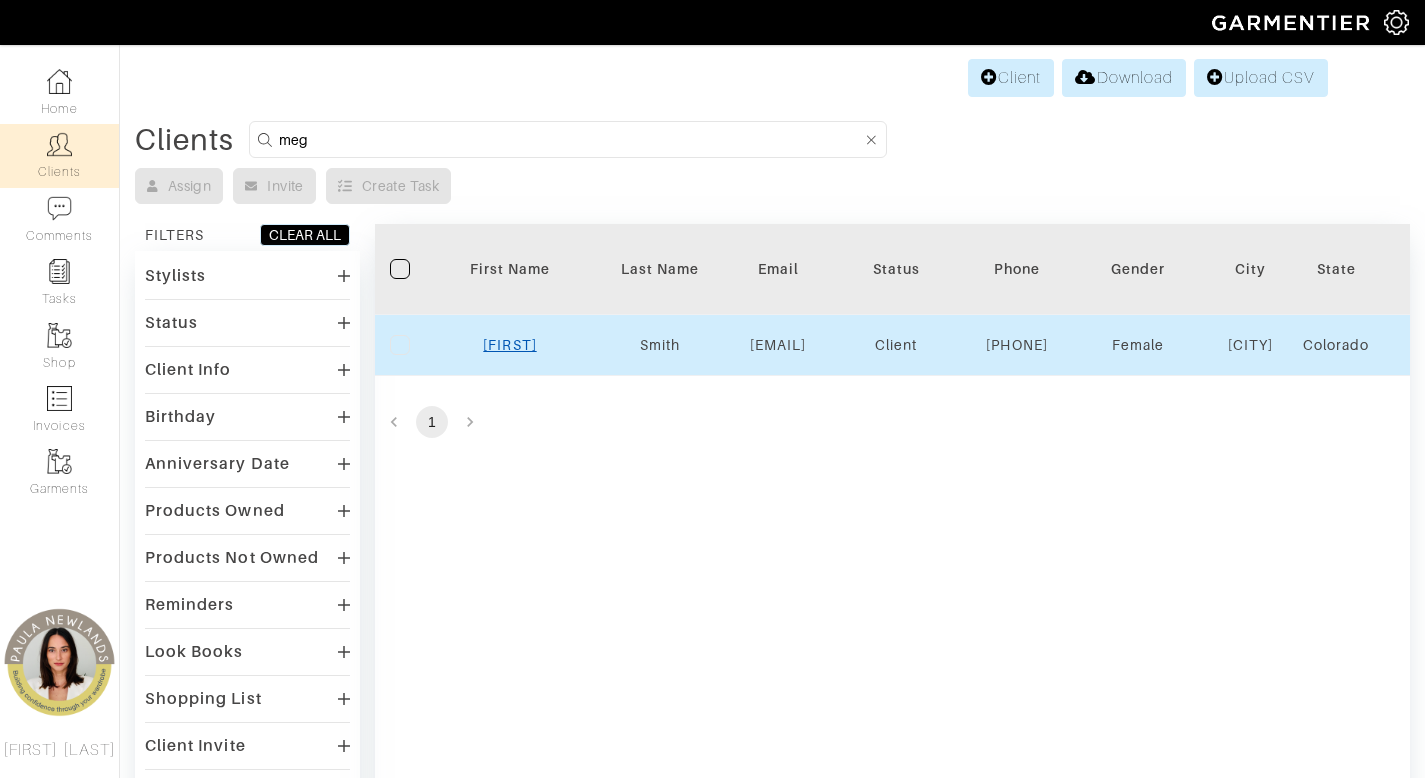 click on "Meg" at bounding box center (509, 345) 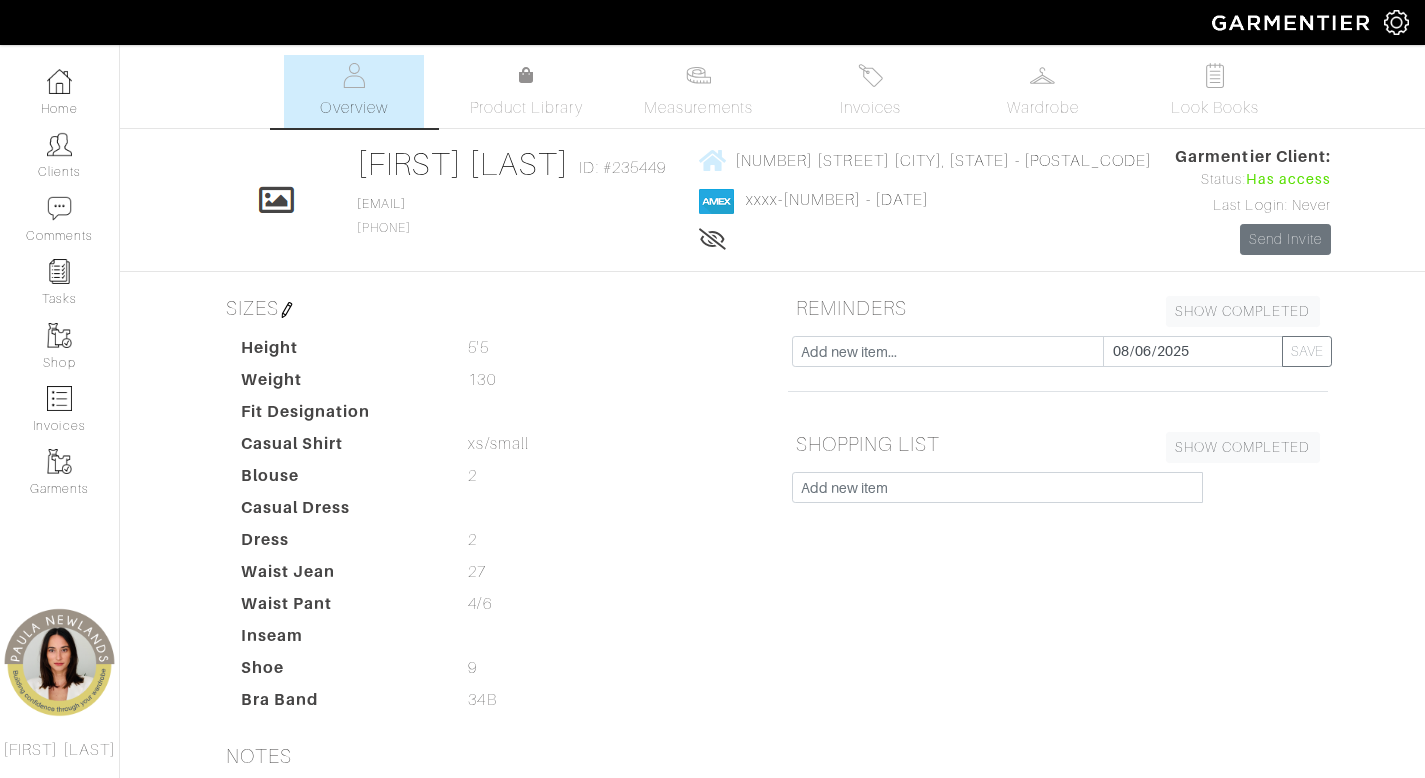 scroll, scrollTop: 0, scrollLeft: 0, axis: both 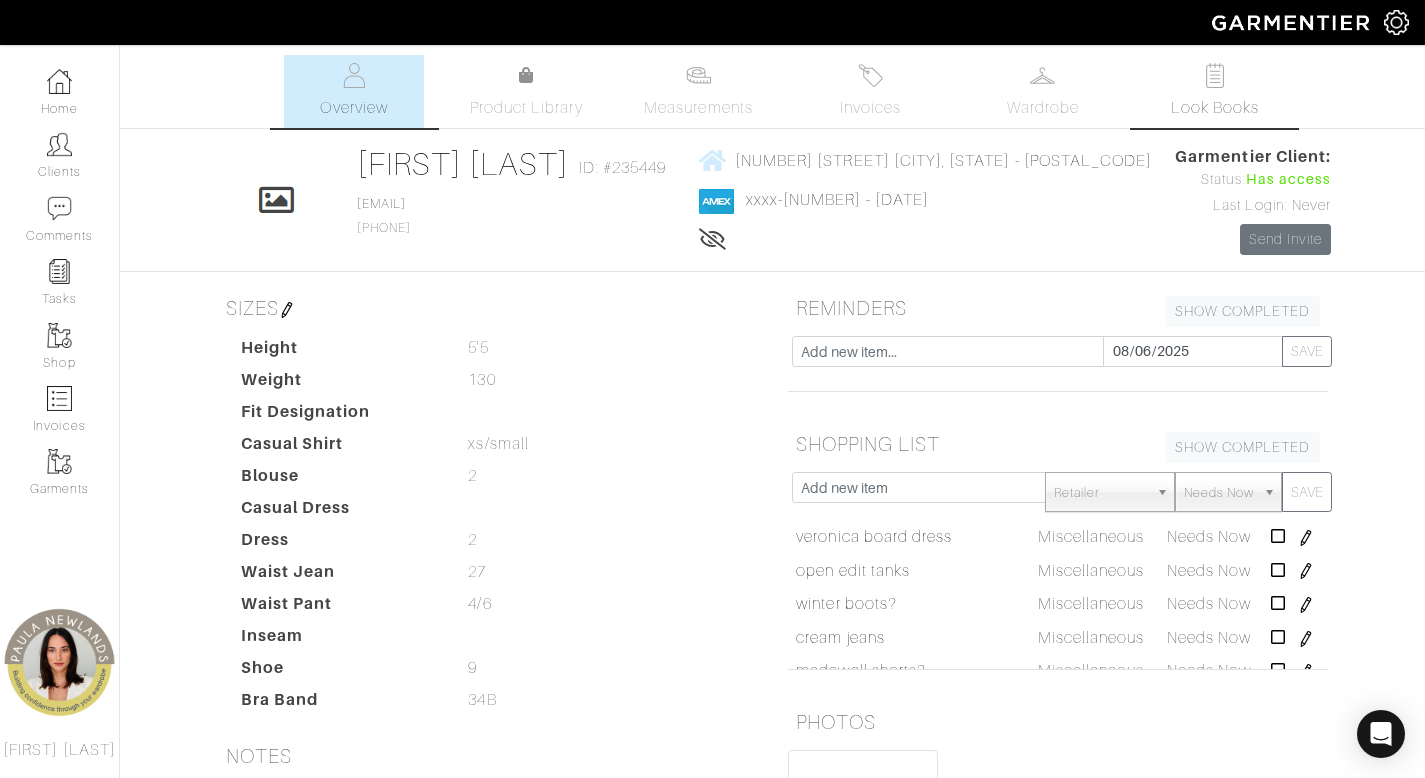click on "Look Books" at bounding box center [1215, 91] 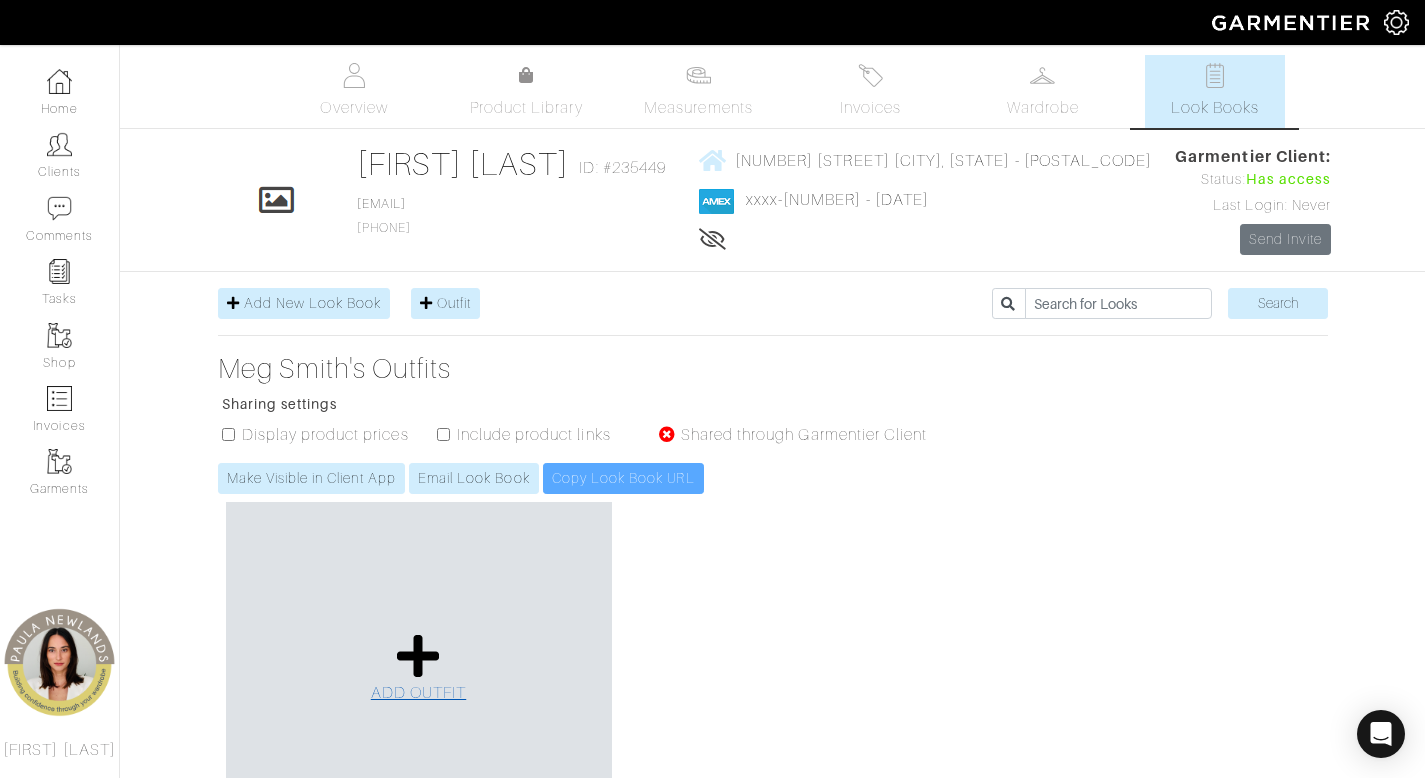 click at bounding box center [418, 656] 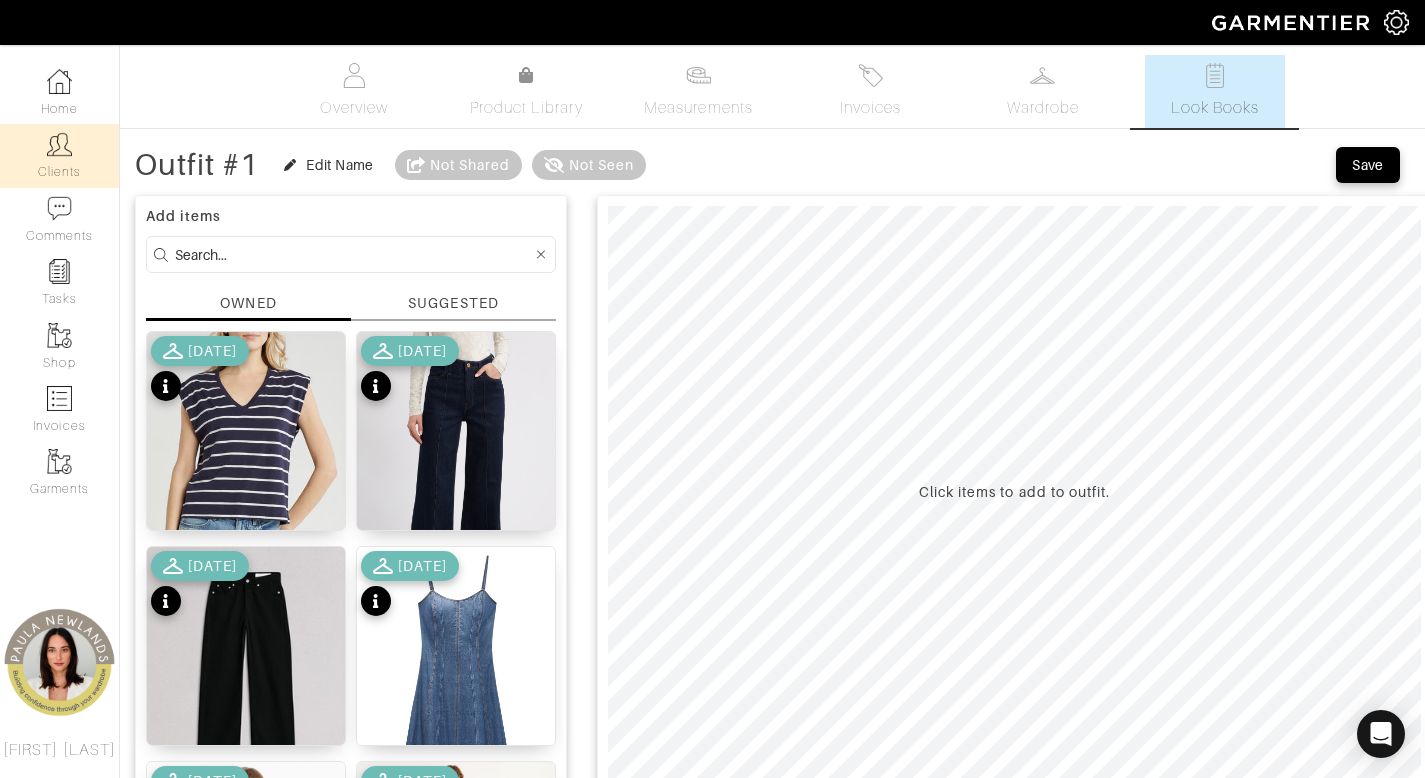 click on "Clients" at bounding box center (59, 155) 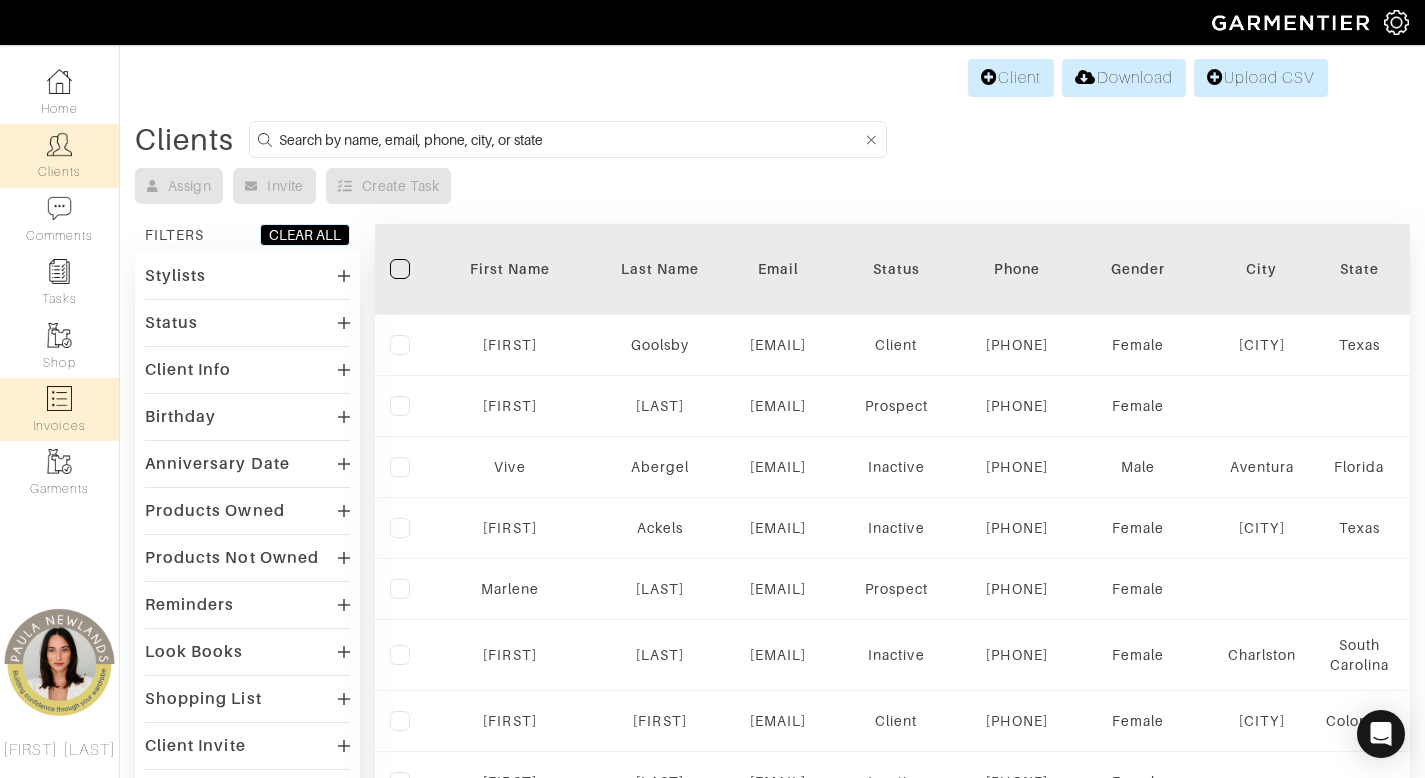 click at bounding box center [59, 398] 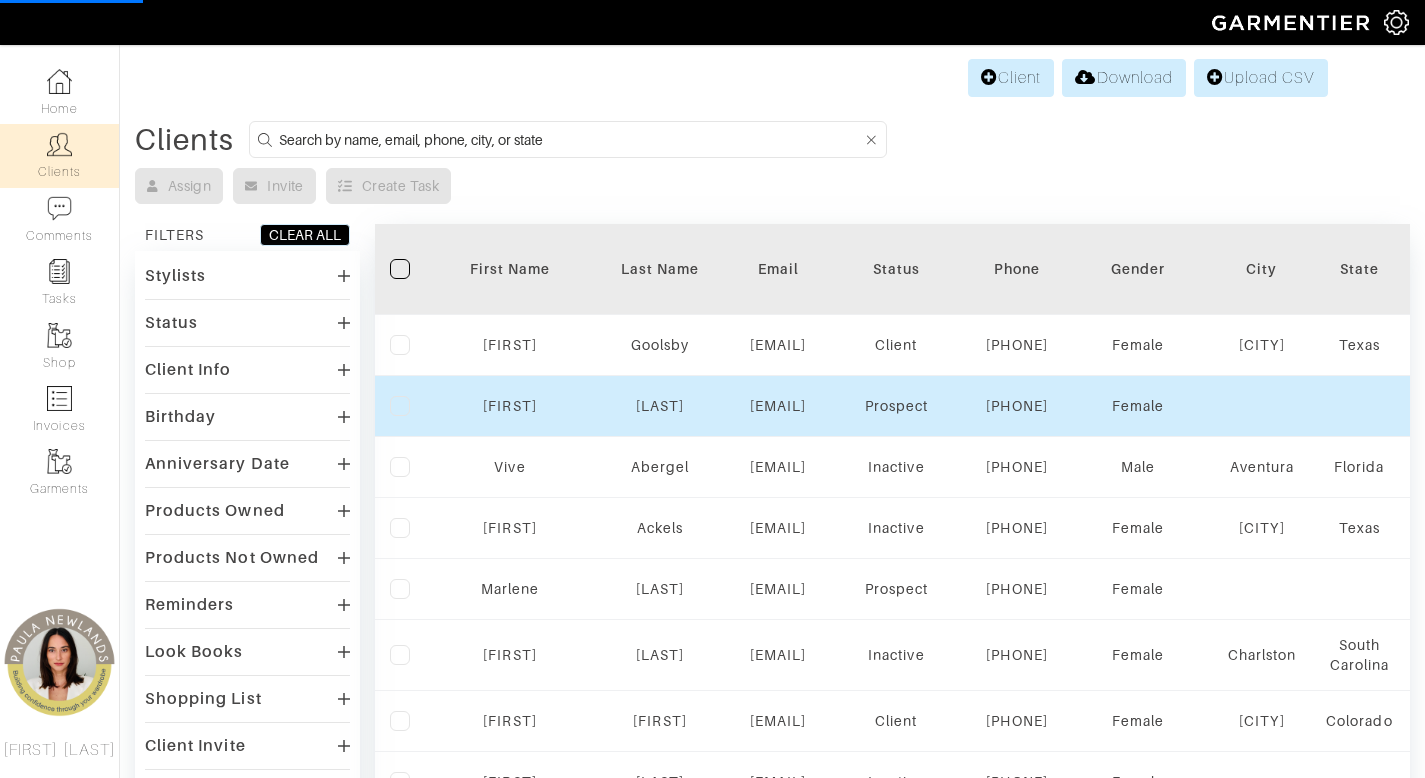 select 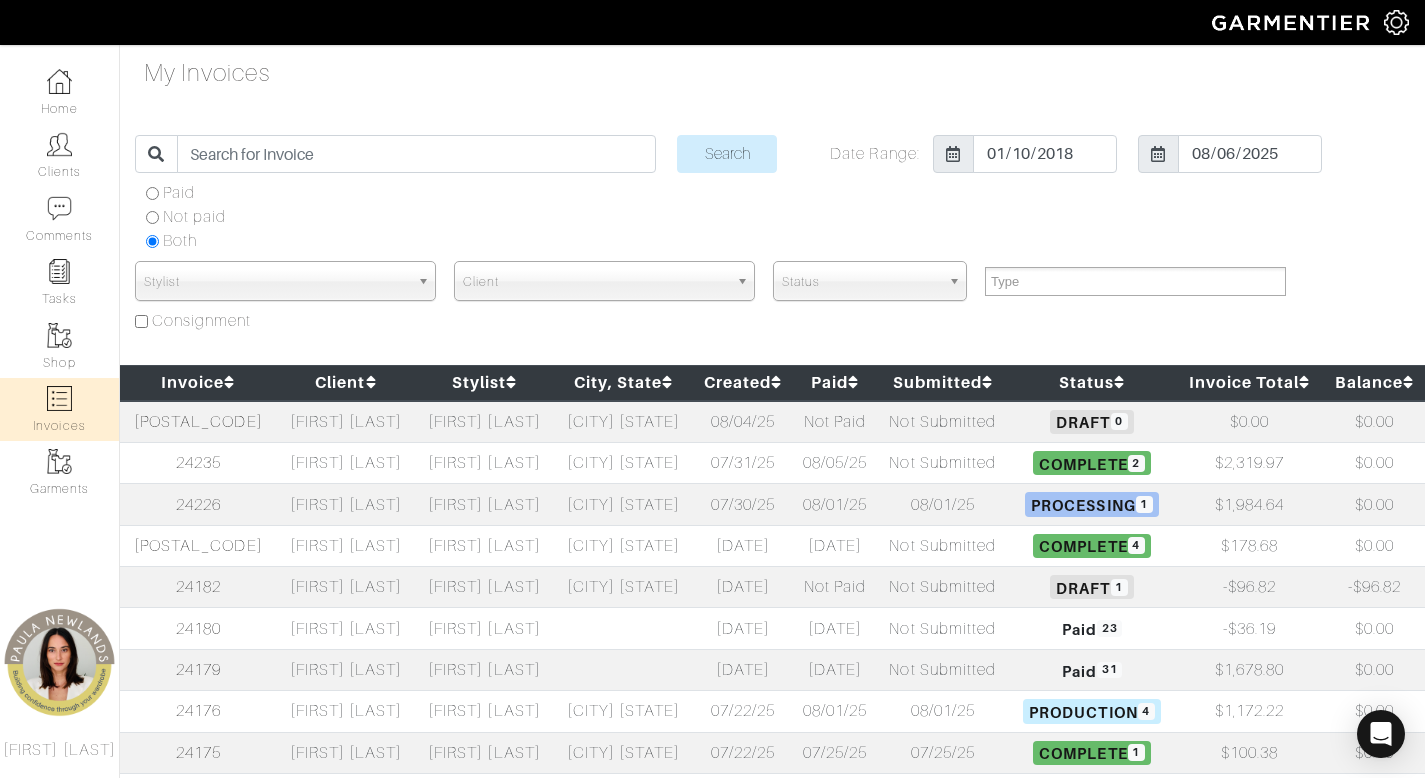 click on "Not paid" at bounding box center (194, 217) 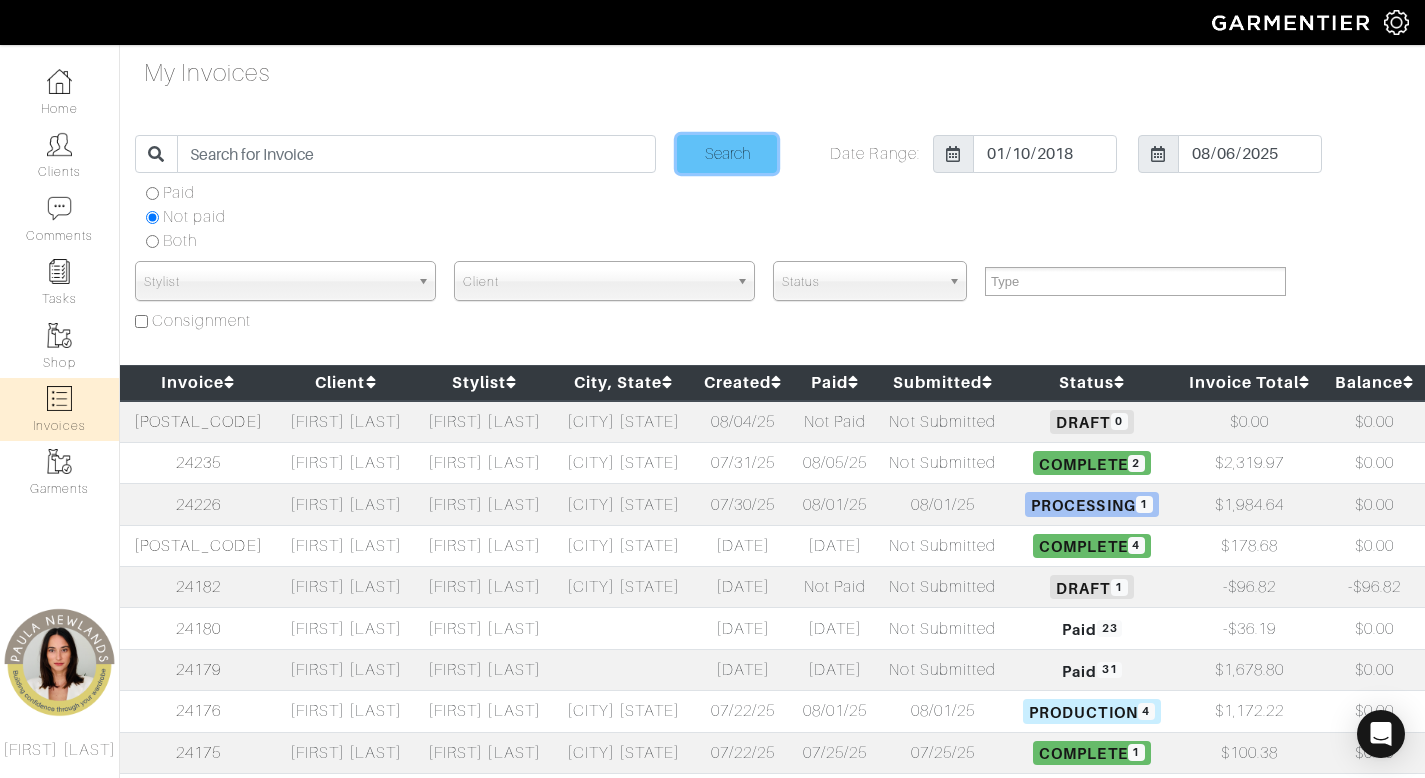 click on "Search" at bounding box center (727, 154) 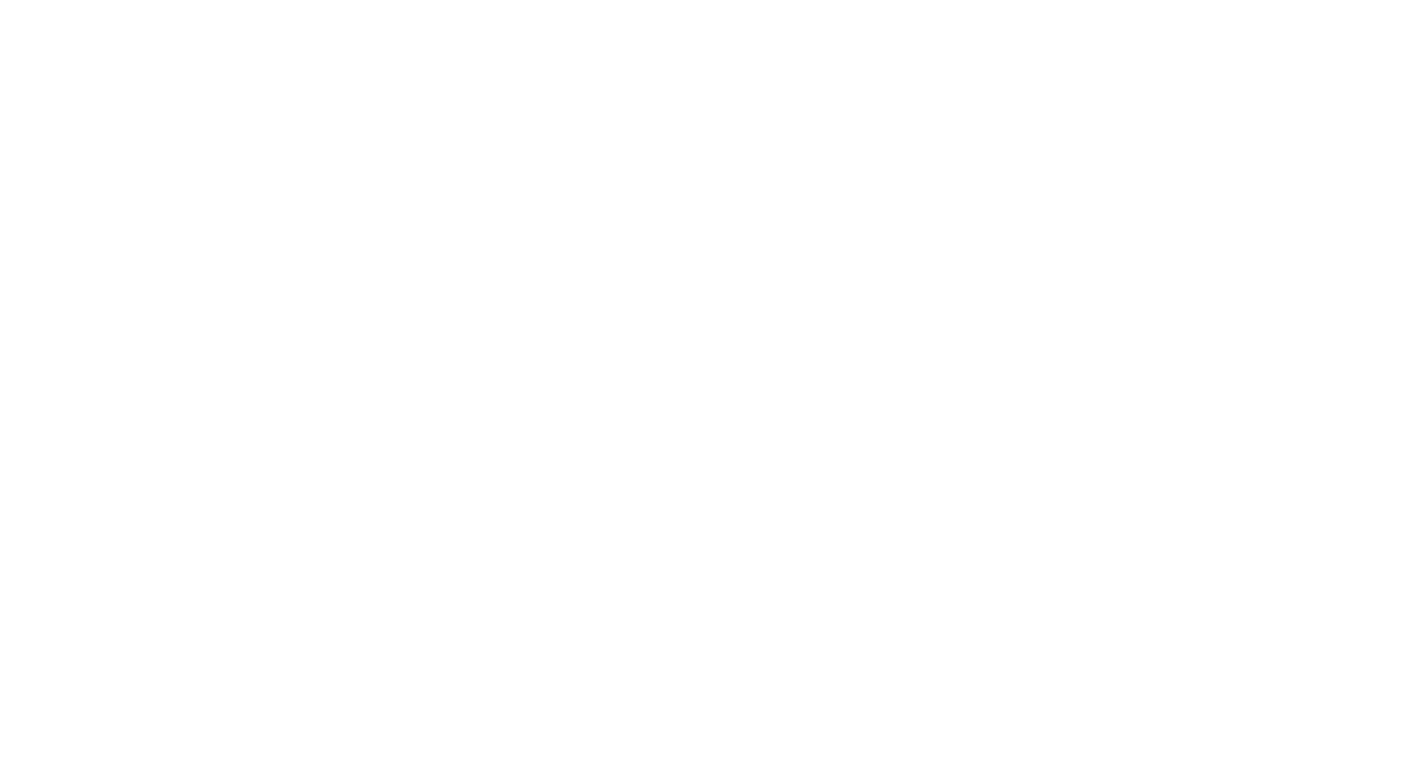 select 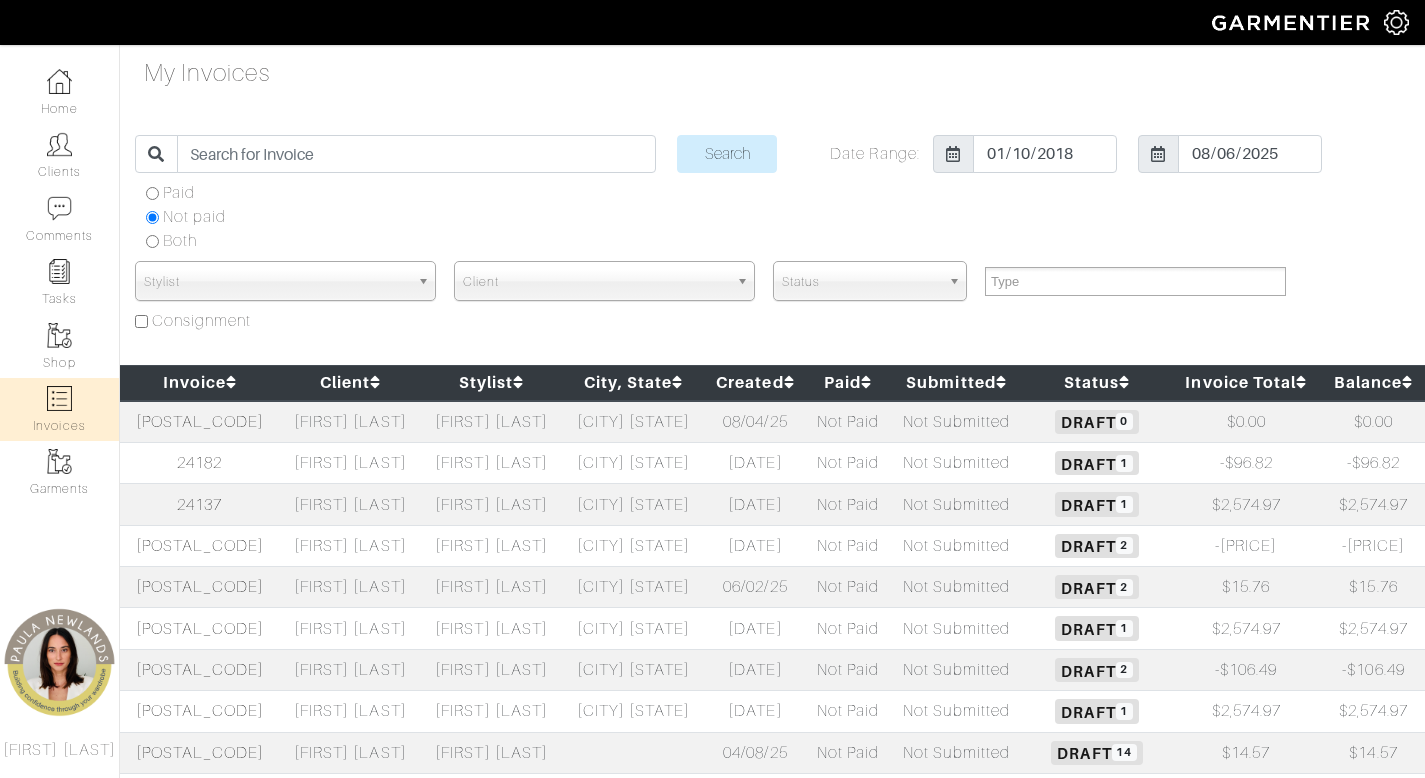 click on "[FIRST] [LAST]" at bounding box center [350, 422] 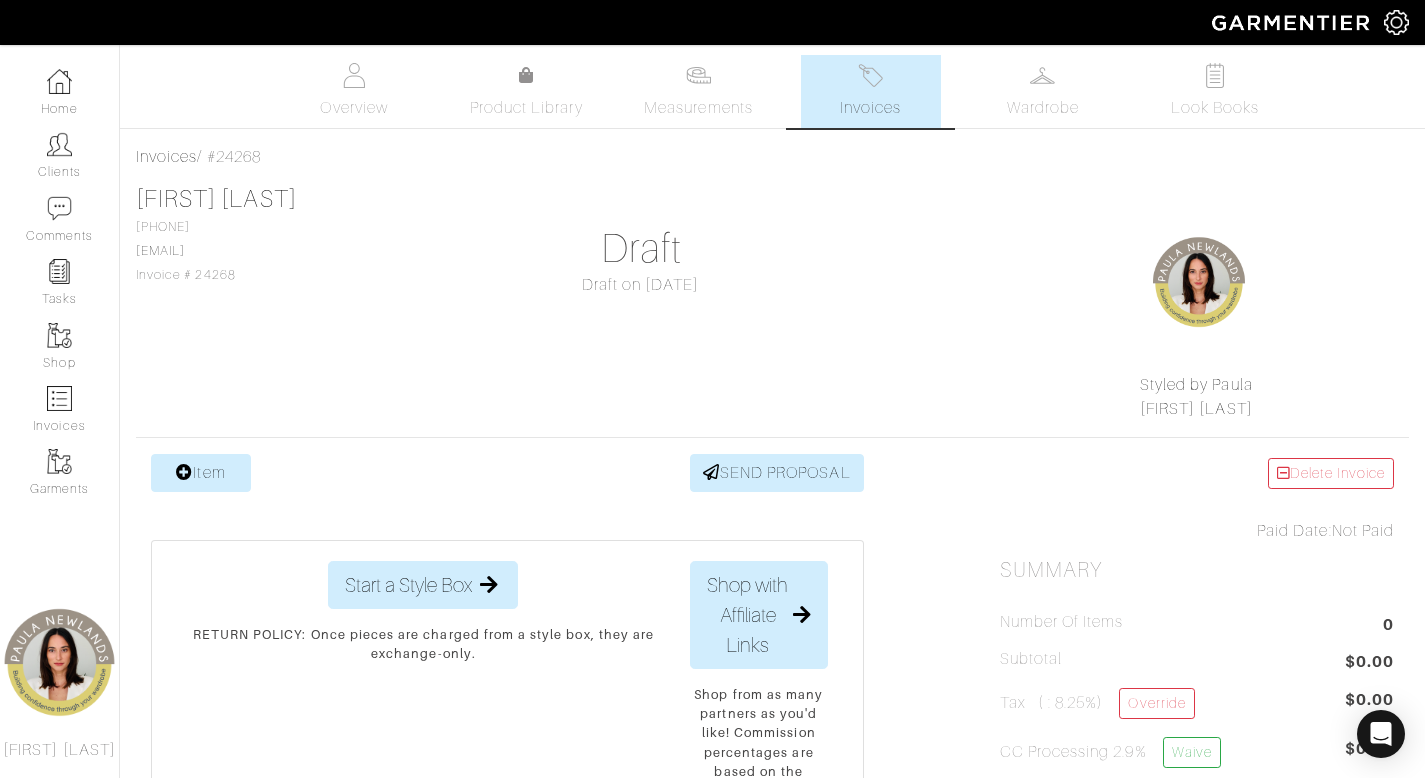 scroll, scrollTop: 0, scrollLeft: 0, axis: both 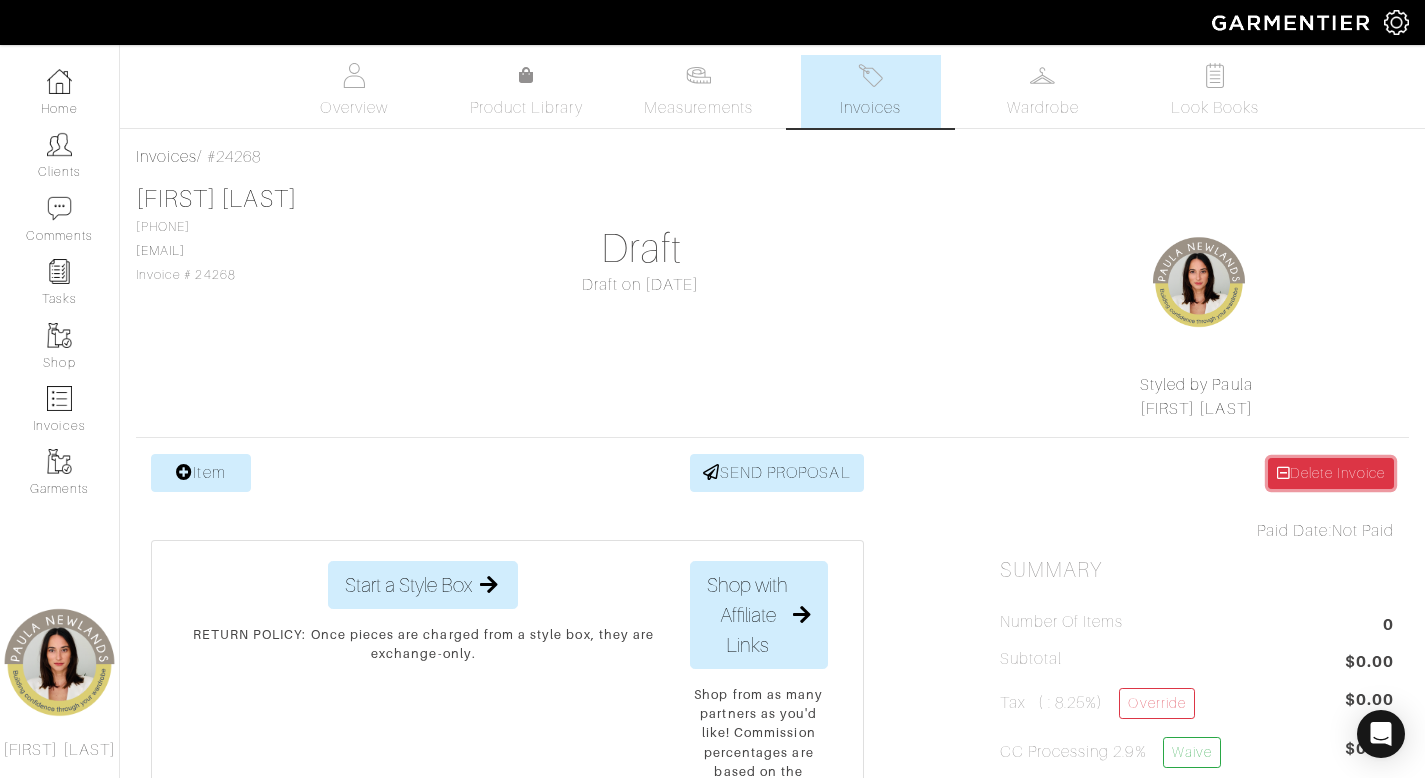 click on "Delete Invoice" at bounding box center [1331, 473] 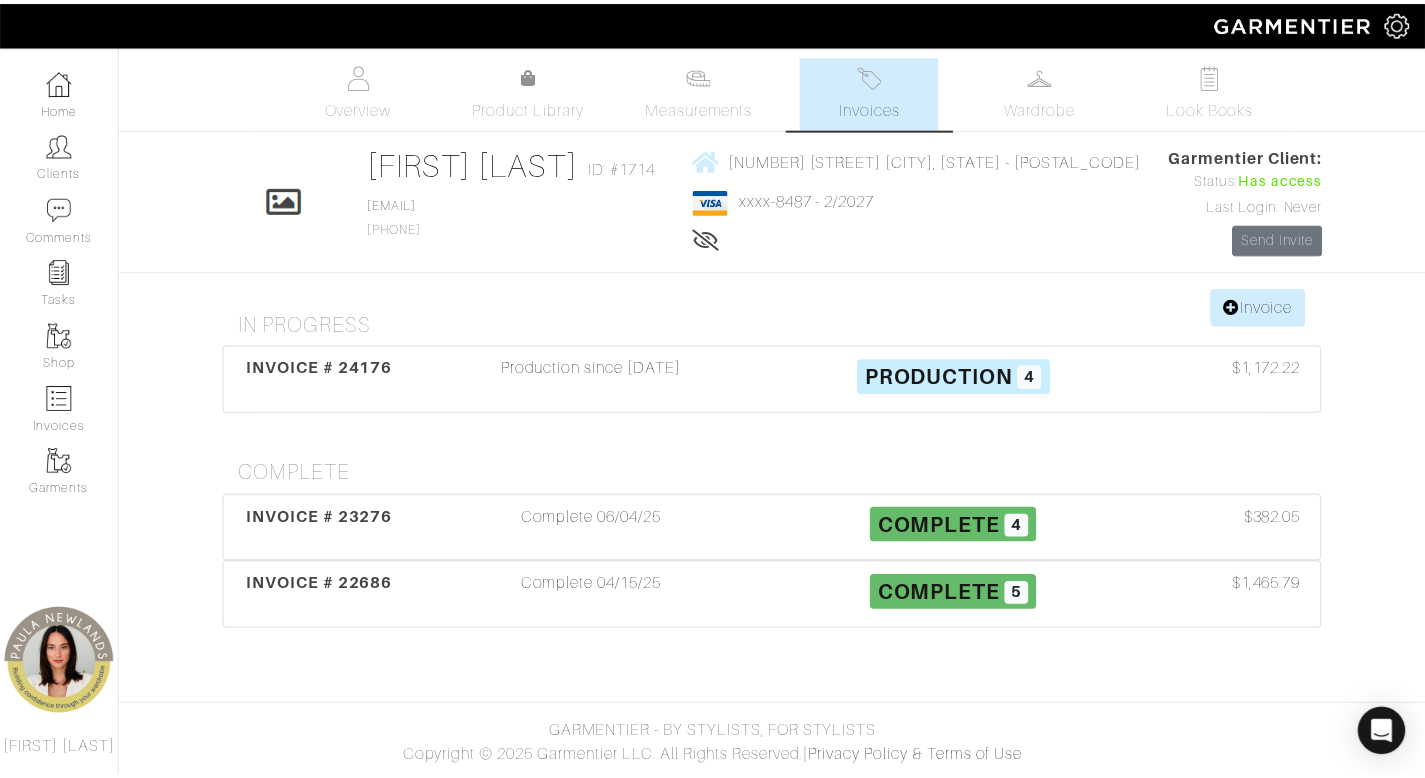 scroll, scrollTop: 0, scrollLeft: 0, axis: both 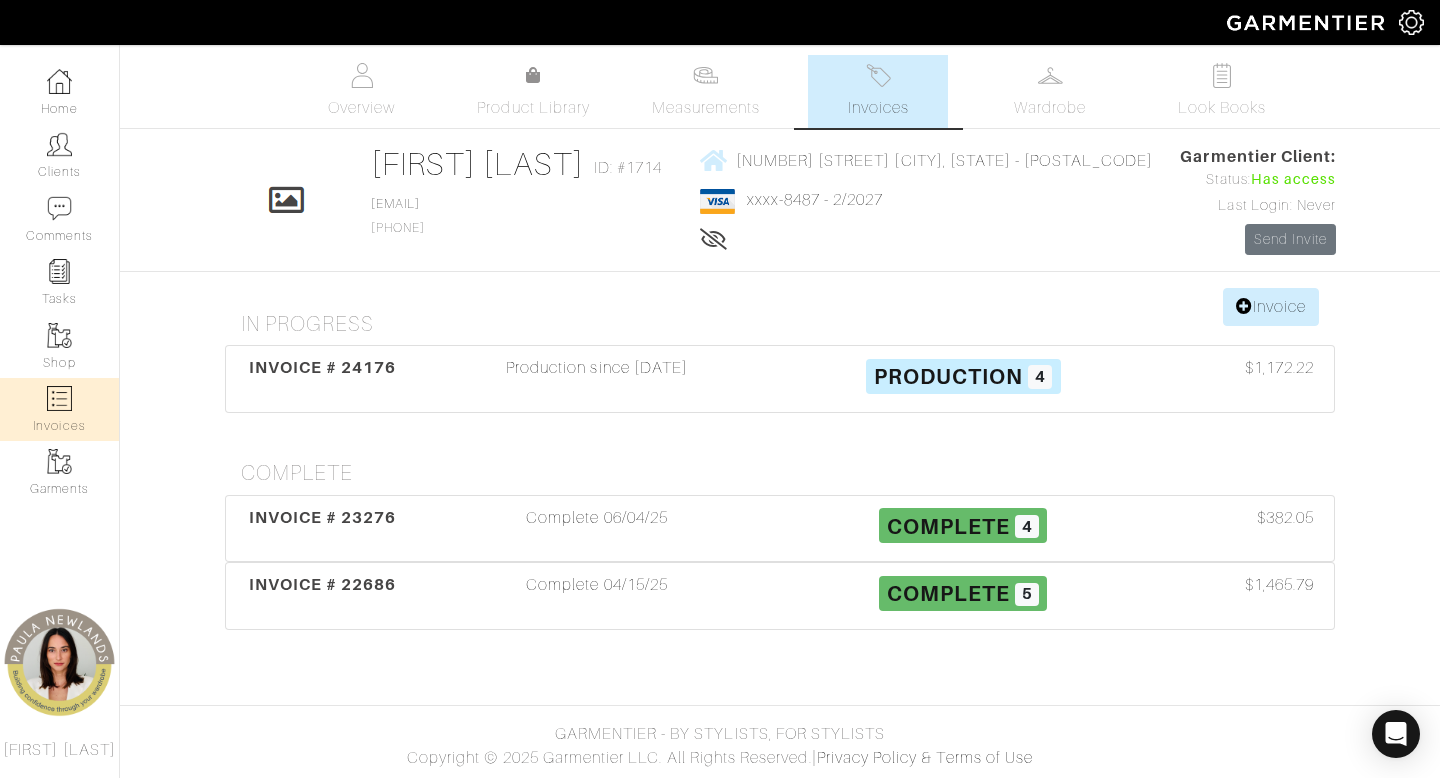 click on "Invoices" at bounding box center [59, 409] 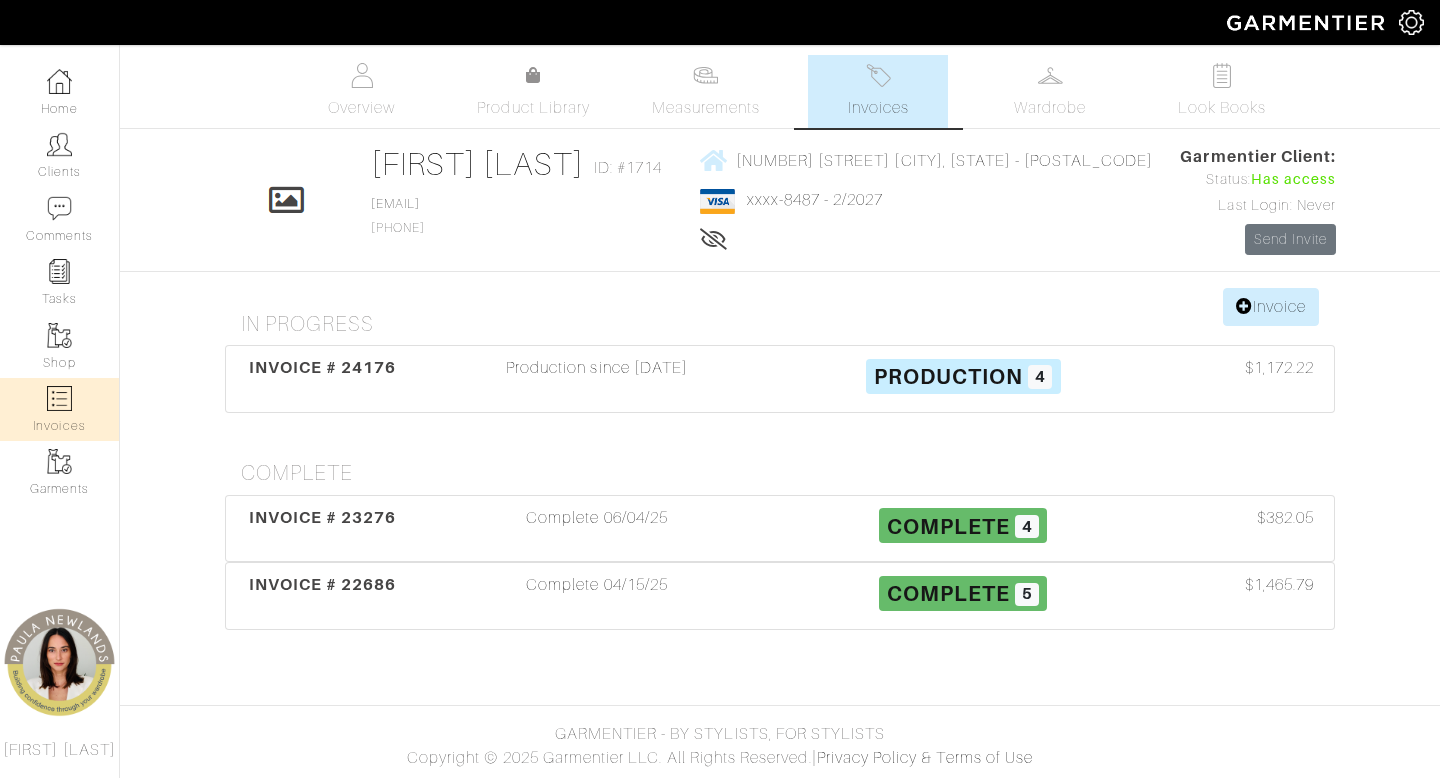 select 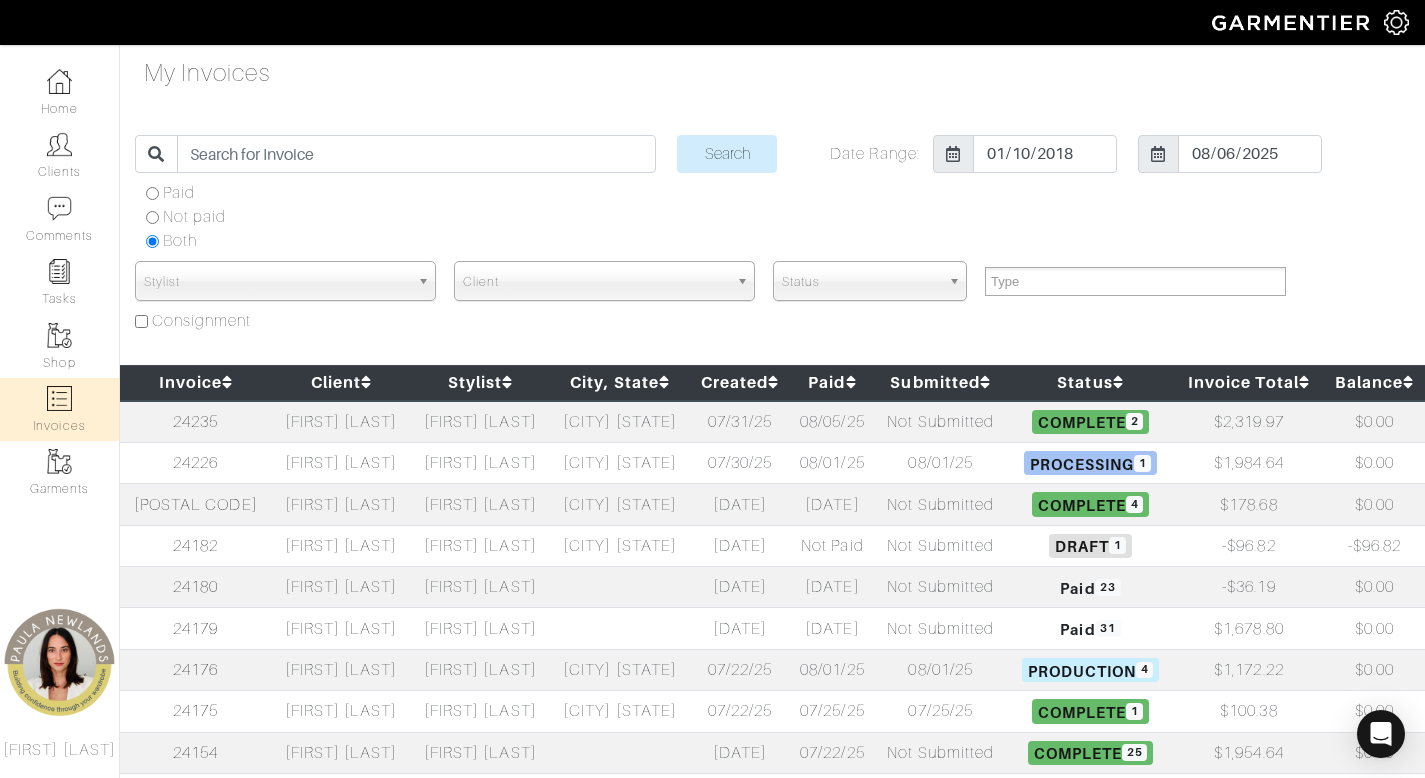 click on "Not paid" at bounding box center [194, 217] 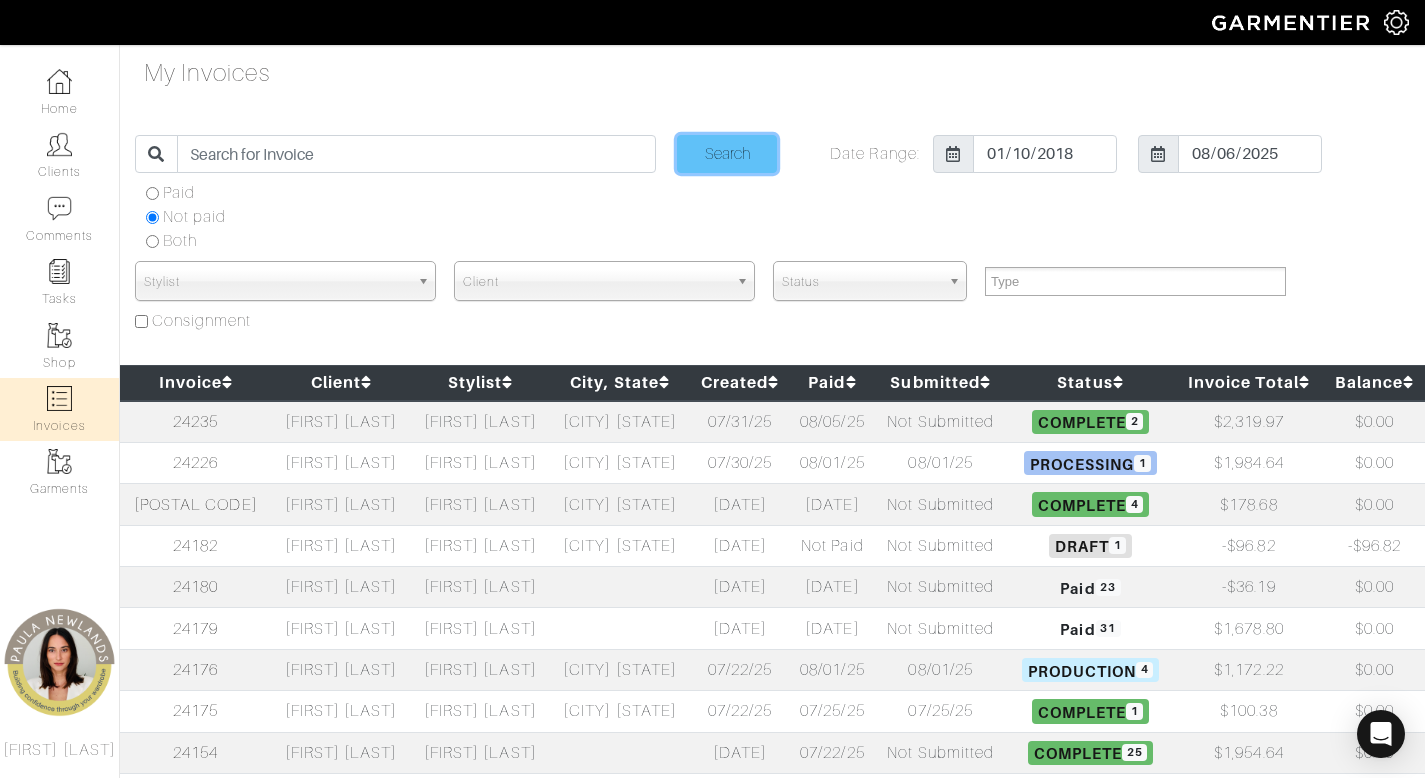 click on "Search" at bounding box center [727, 154] 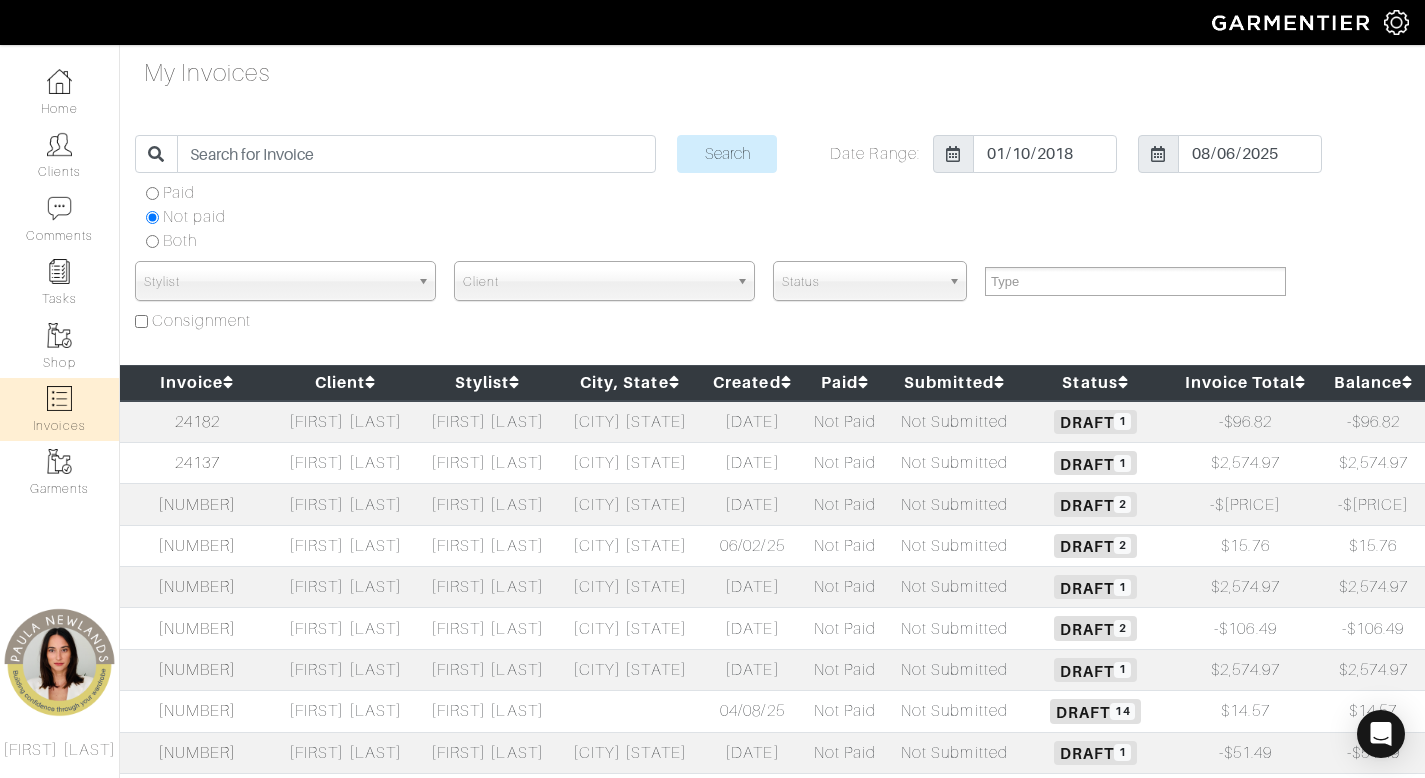 select 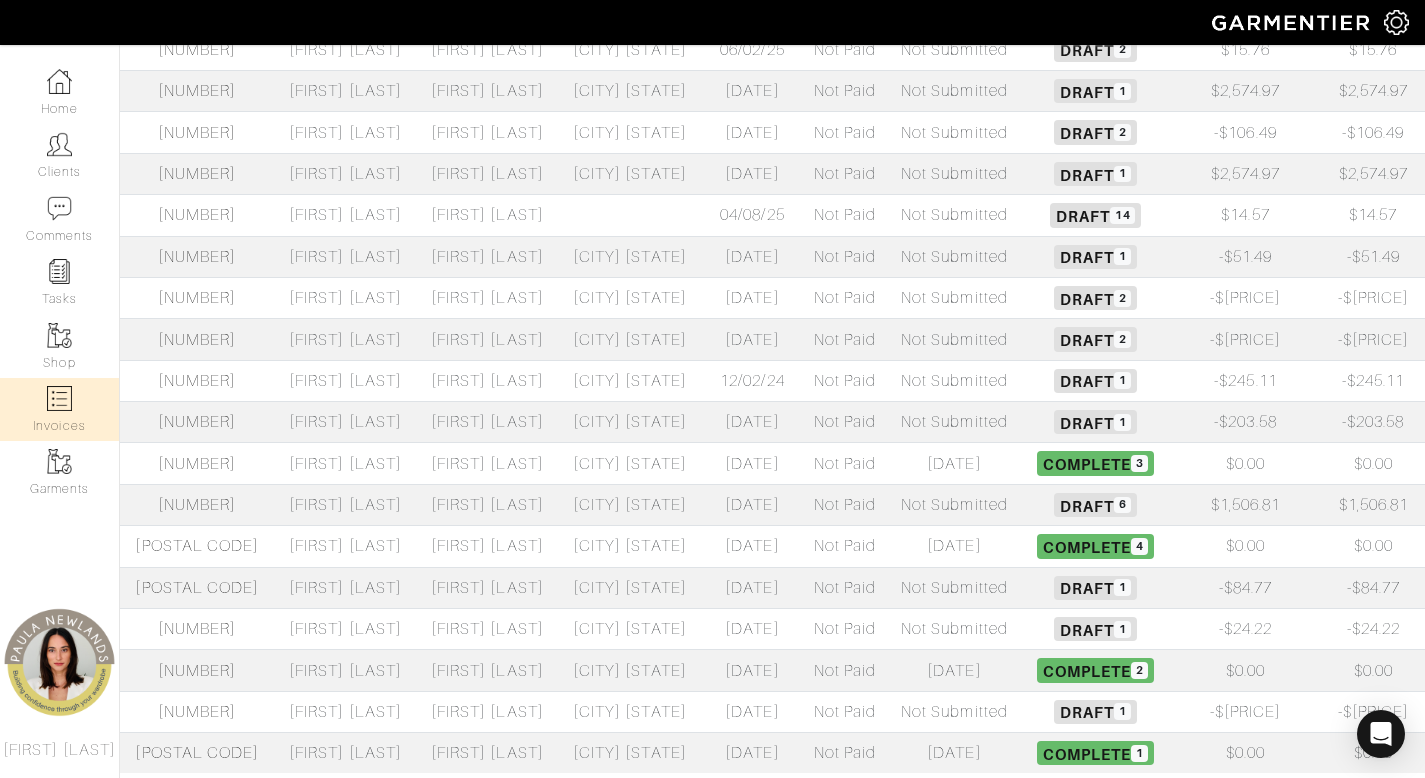 scroll, scrollTop: 603, scrollLeft: 0, axis: vertical 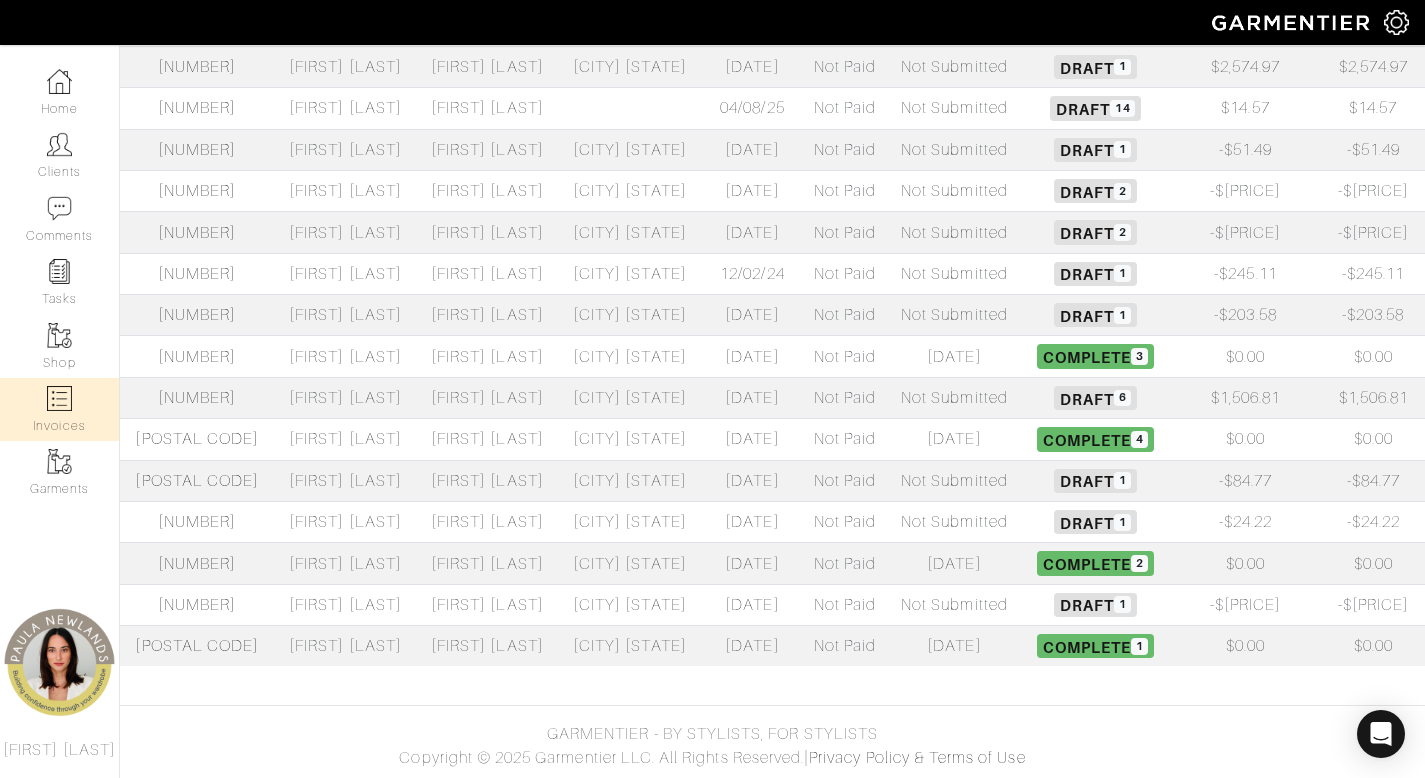 click on "[FIRST] [LAST]" at bounding box center [346, 273] 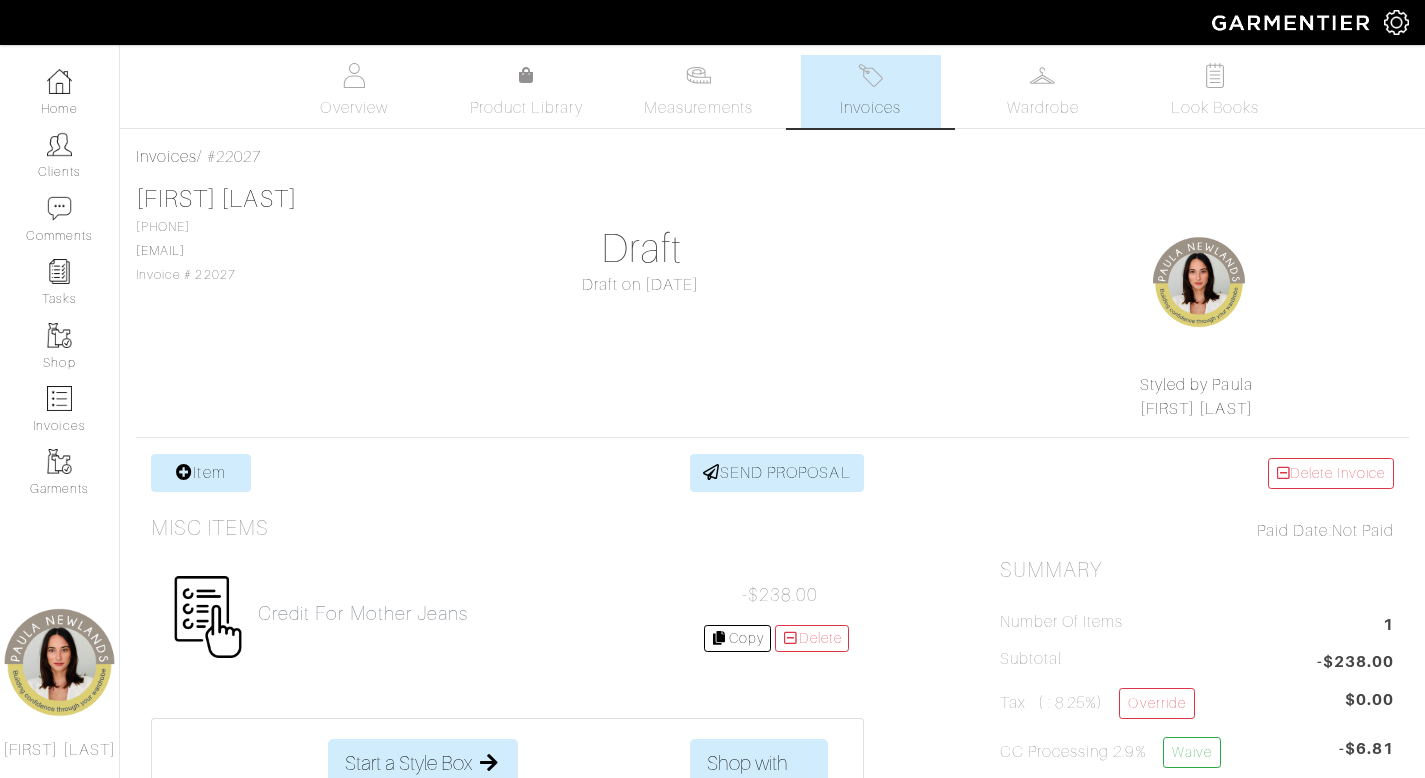 scroll, scrollTop: 0, scrollLeft: 0, axis: both 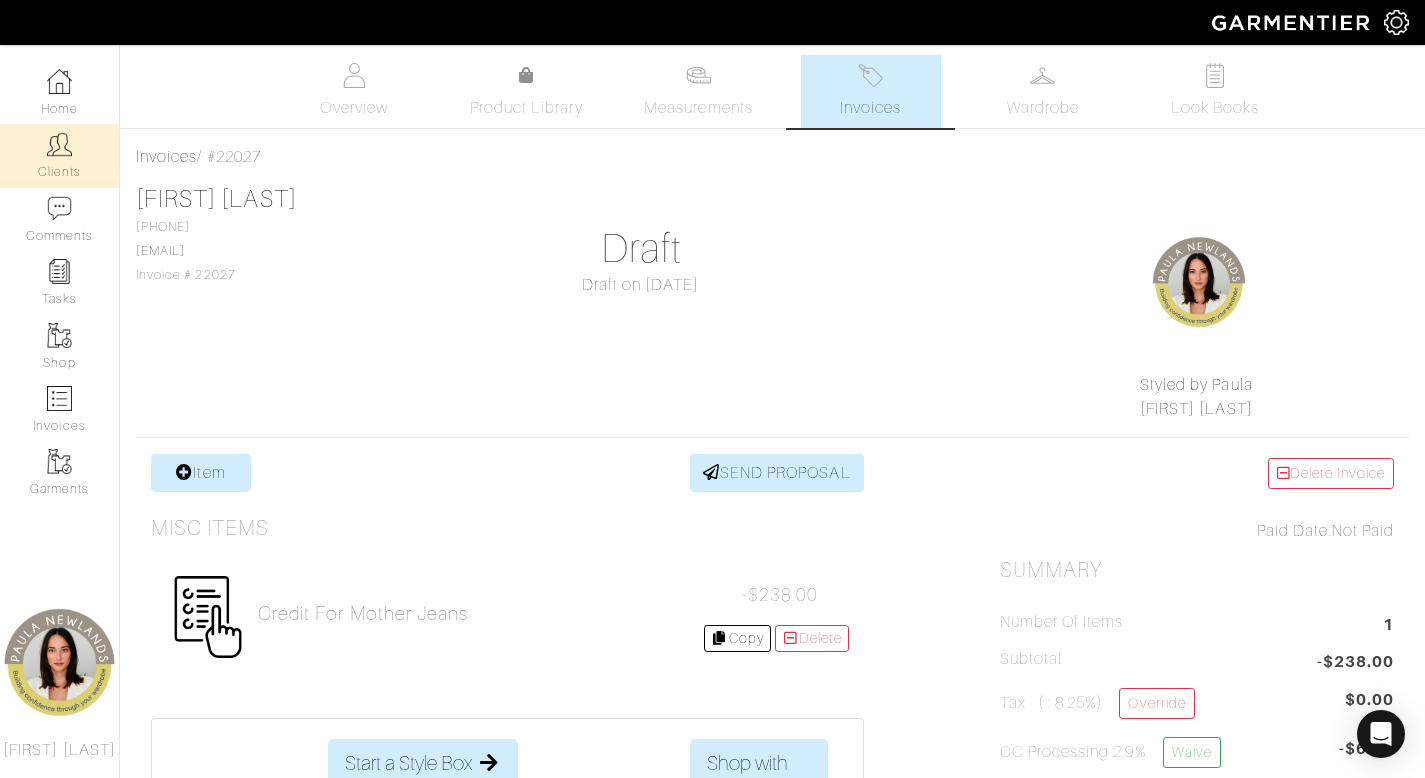 click on "Clients" at bounding box center [59, 155] 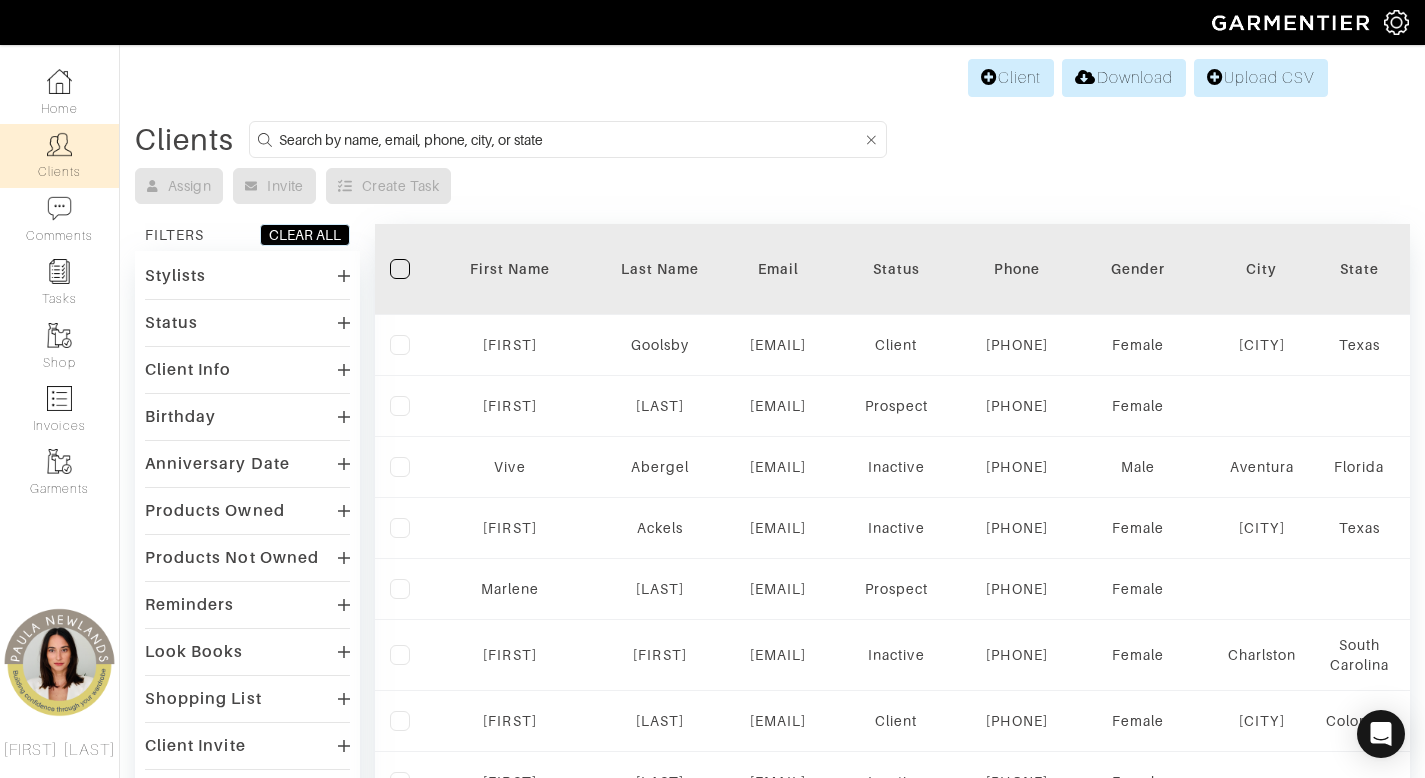 click at bounding box center [570, 139] 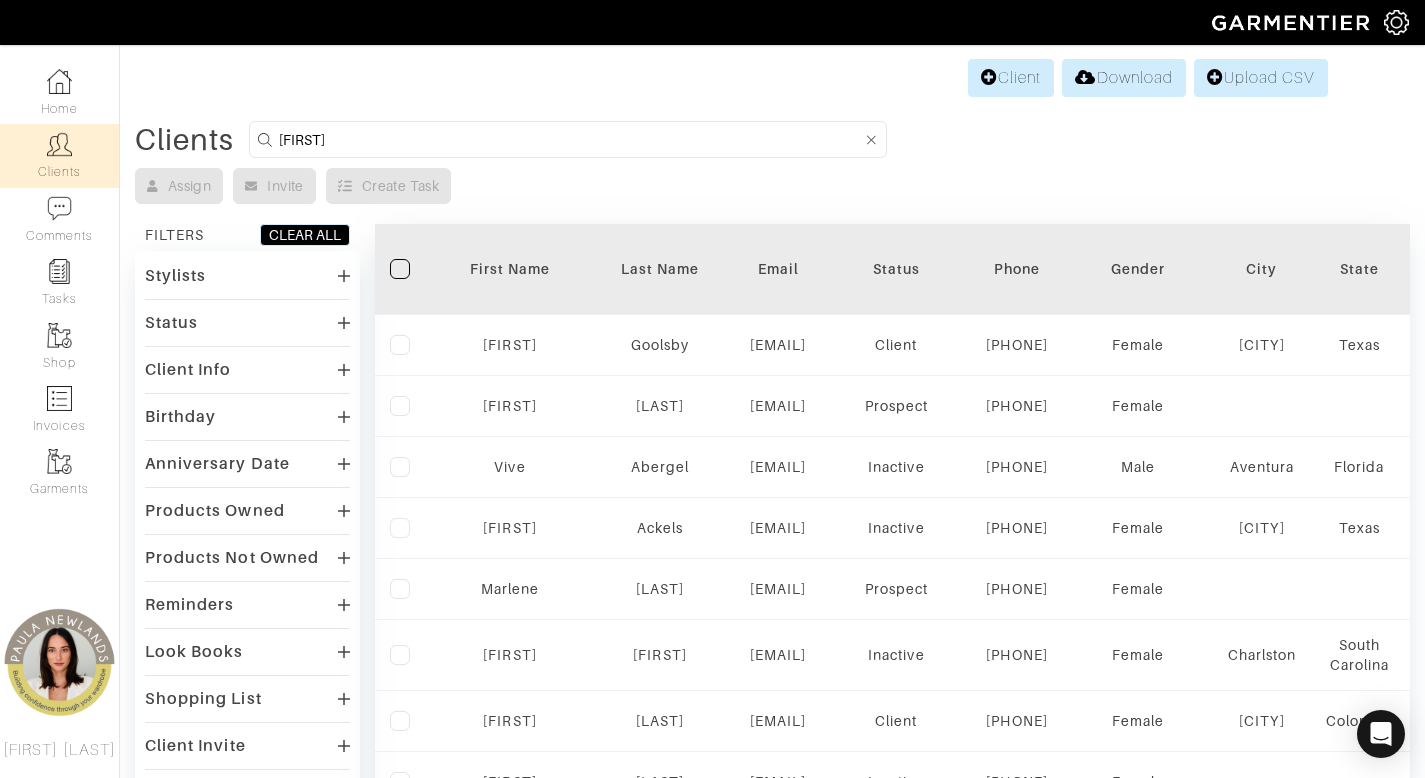 type on "daniella" 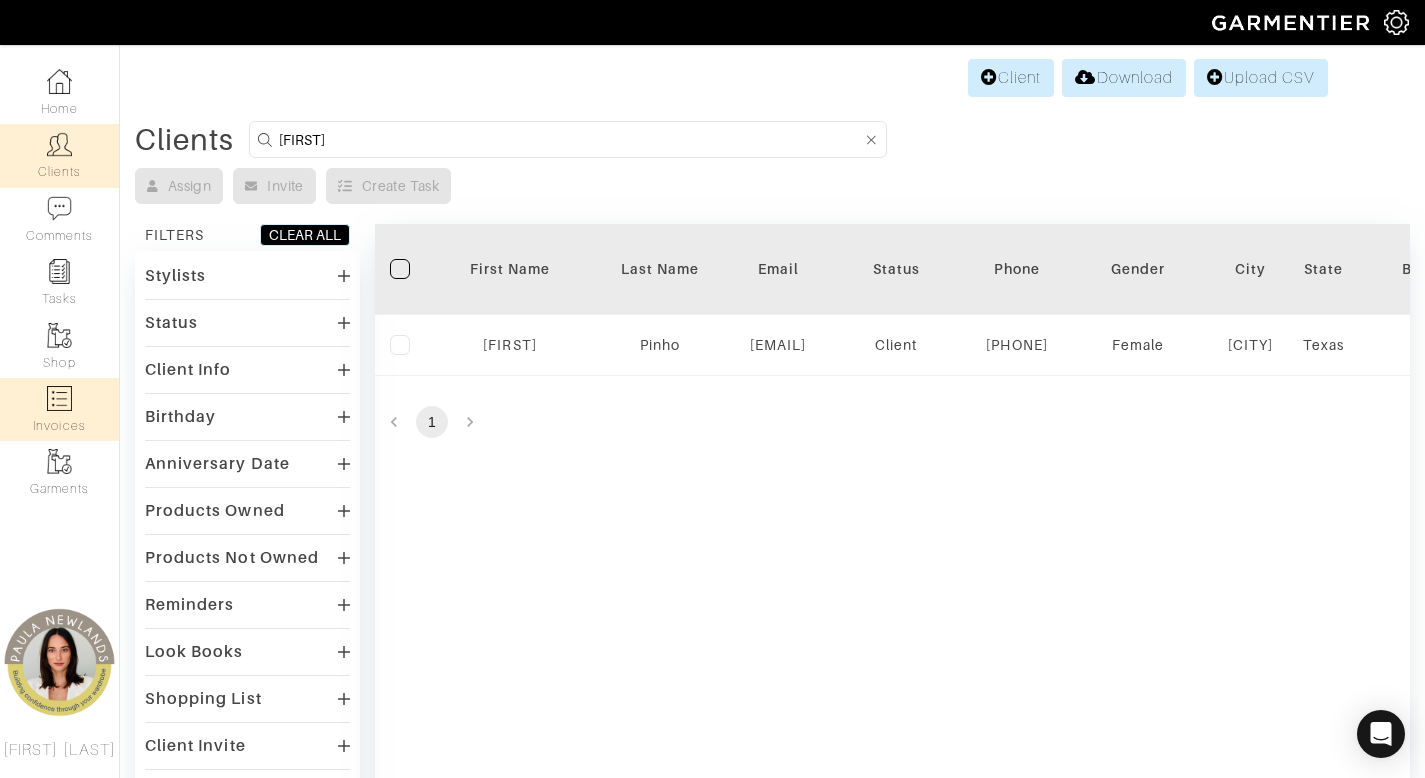 click at bounding box center [59, 398] 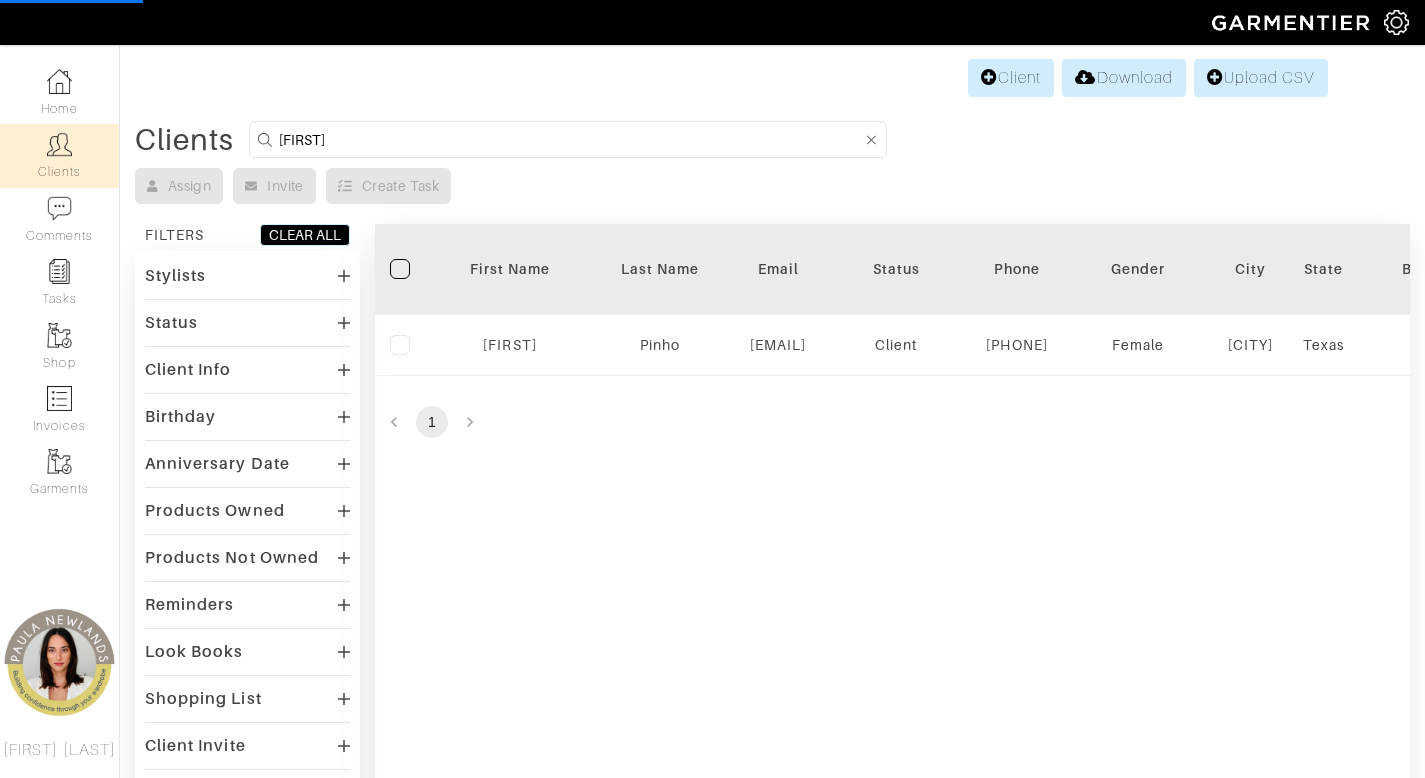 select 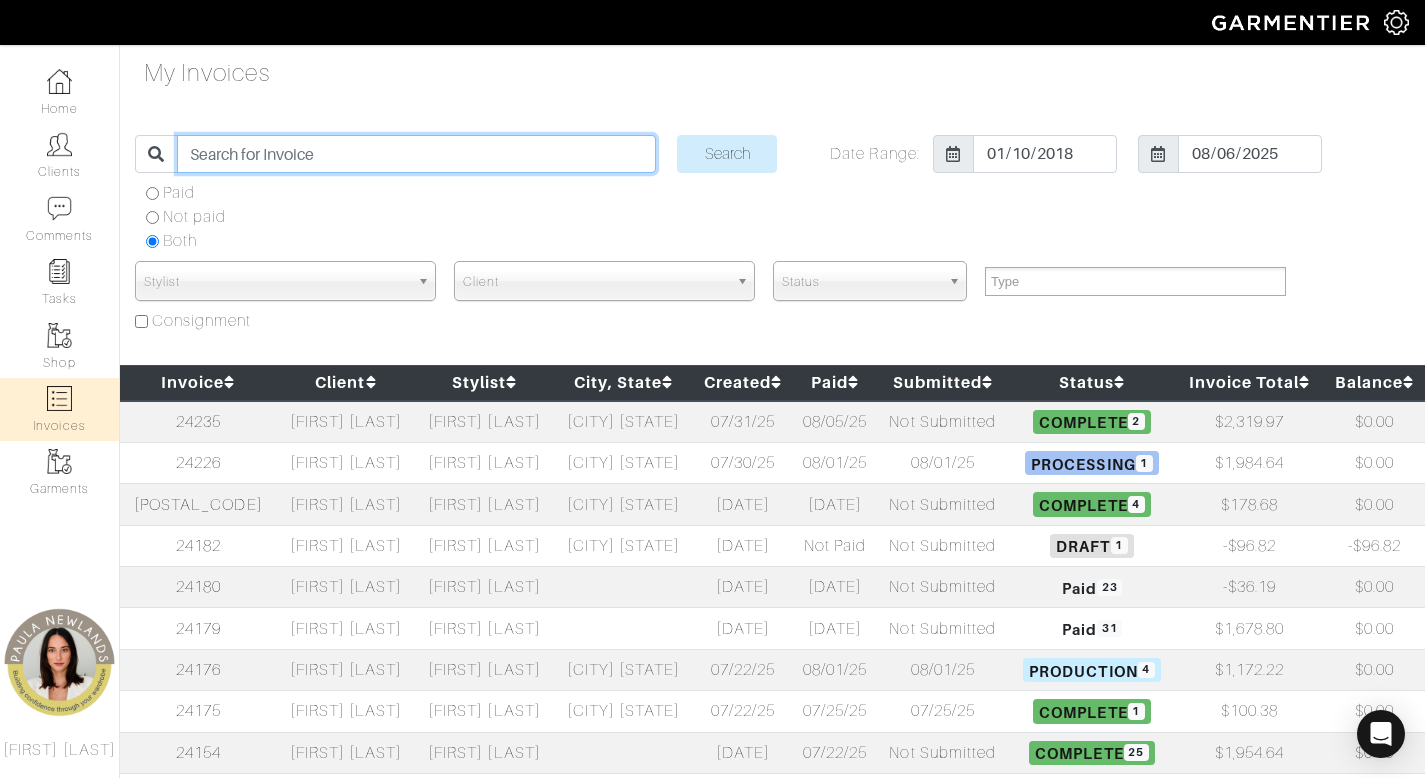 click at bounding box center [416, 154] 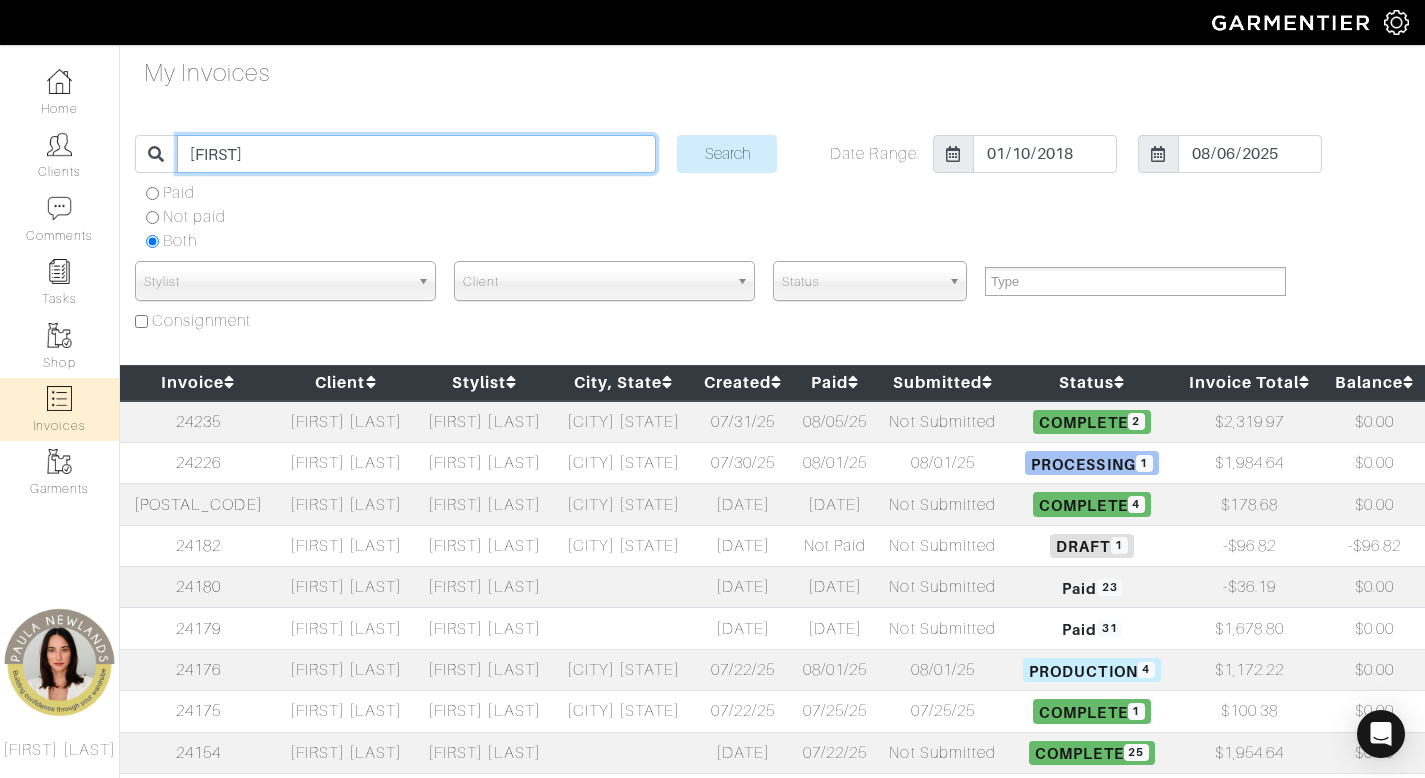 type on "paig" 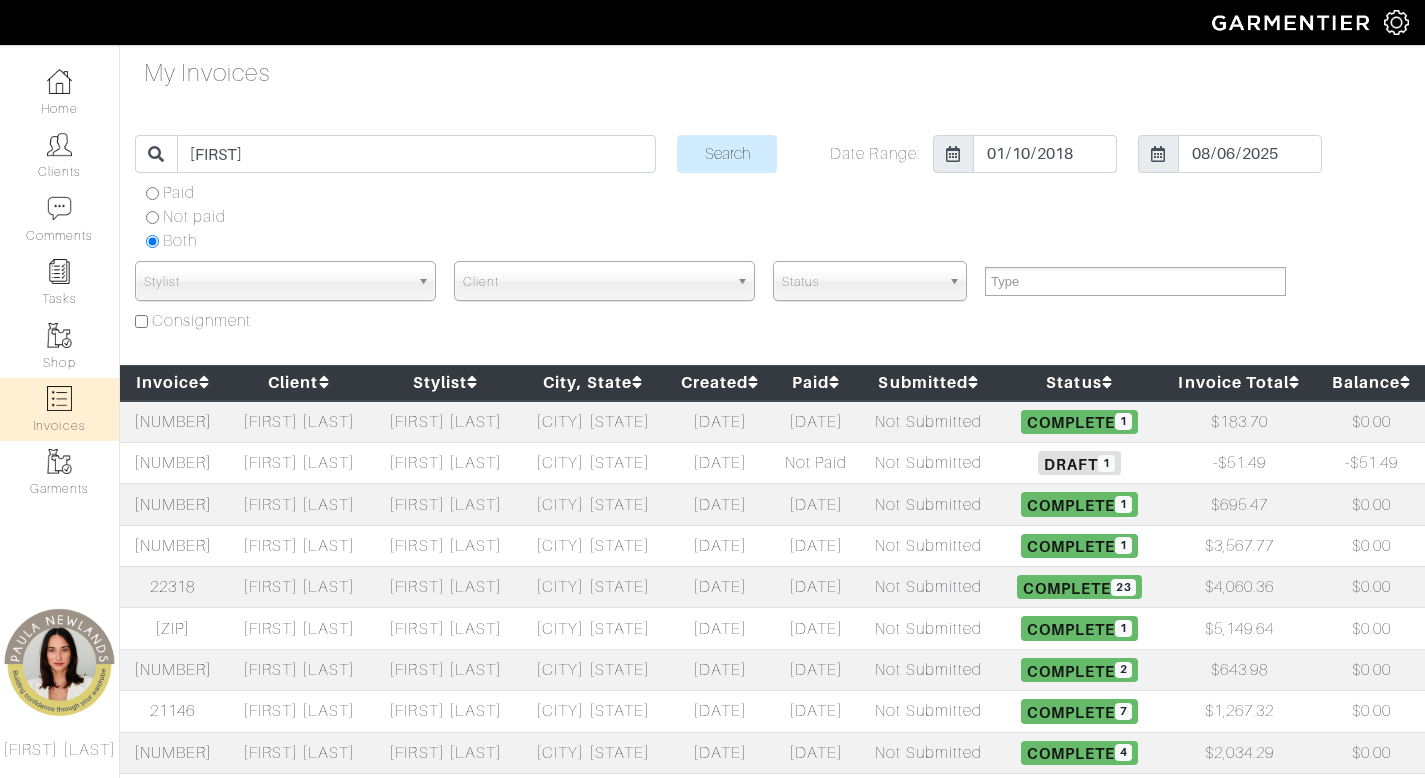 select 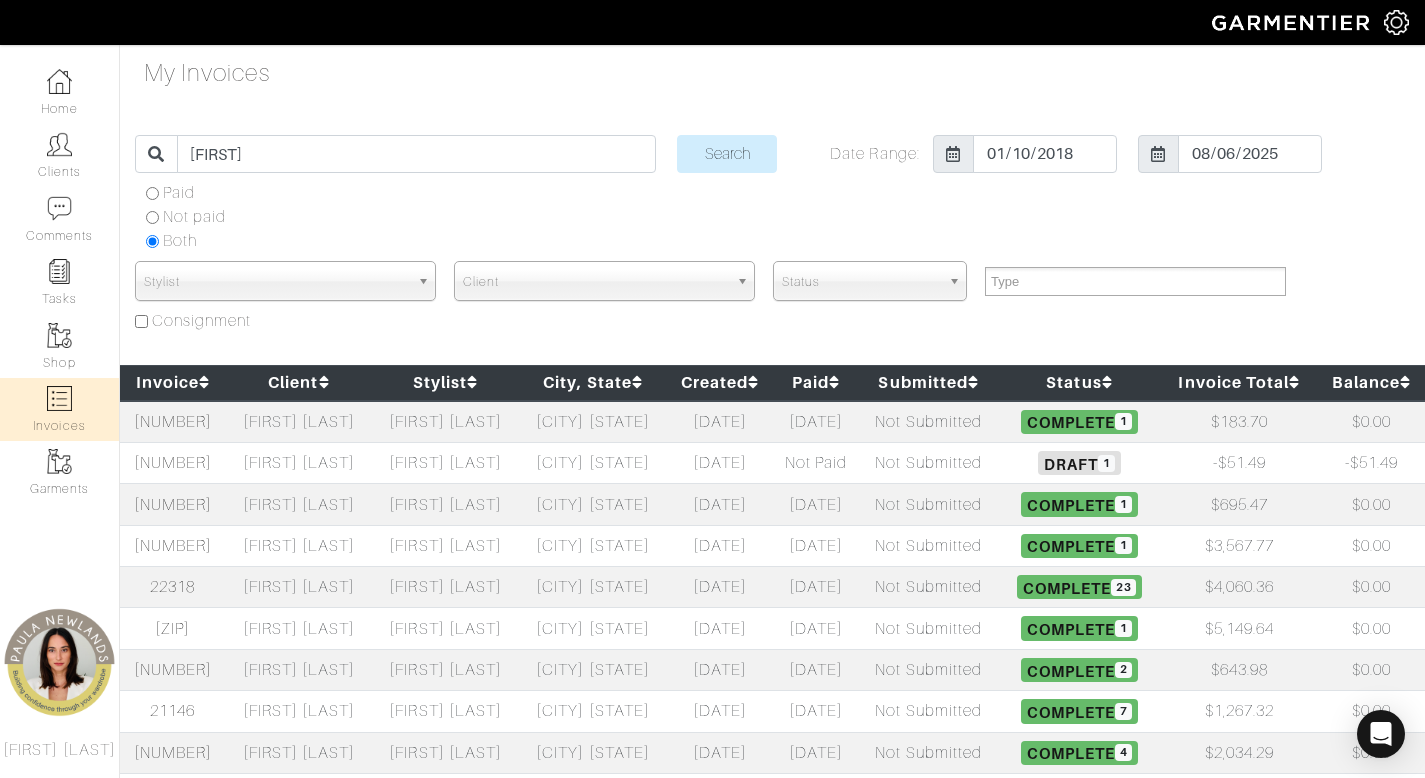 click on "Not paid" at bounding box center [194, 217] 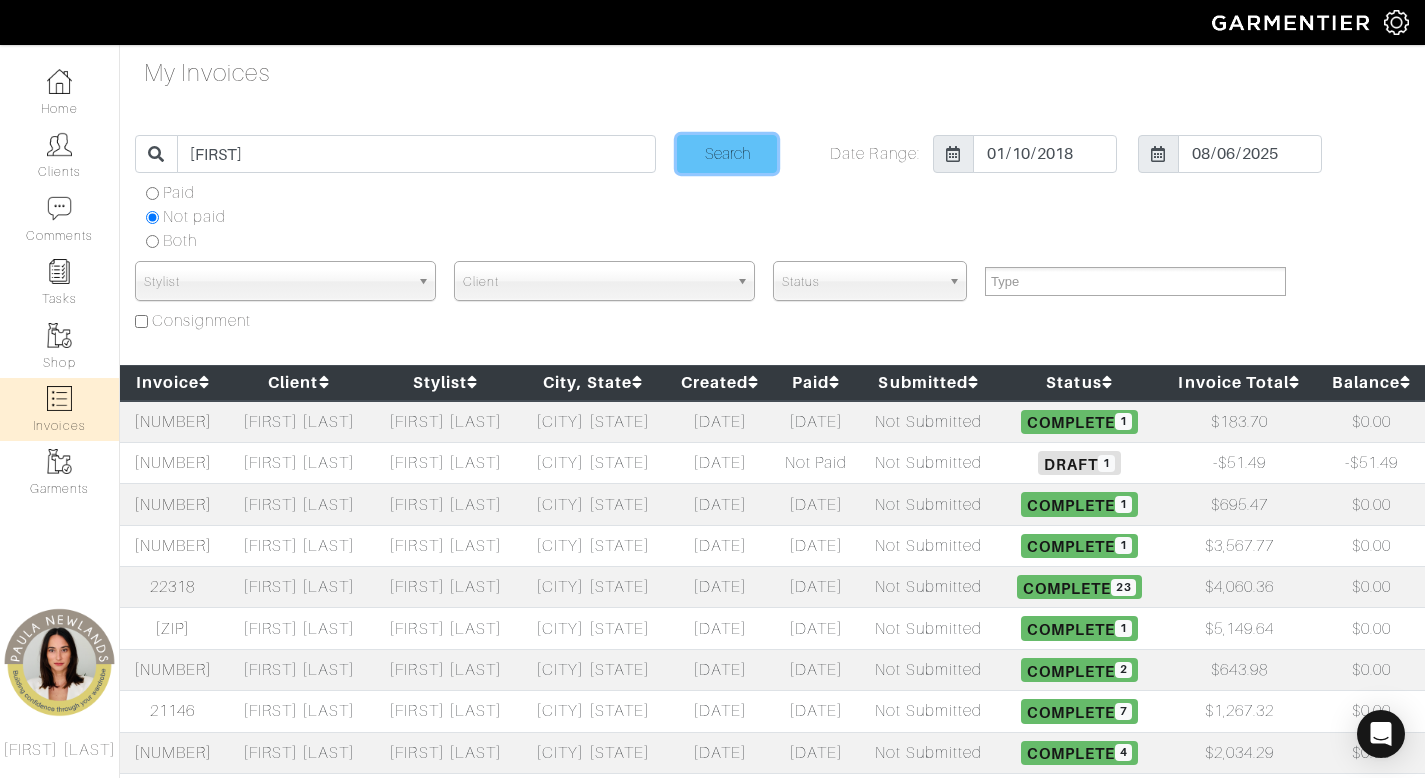 click on "Search" at bounding box center [727, 154] 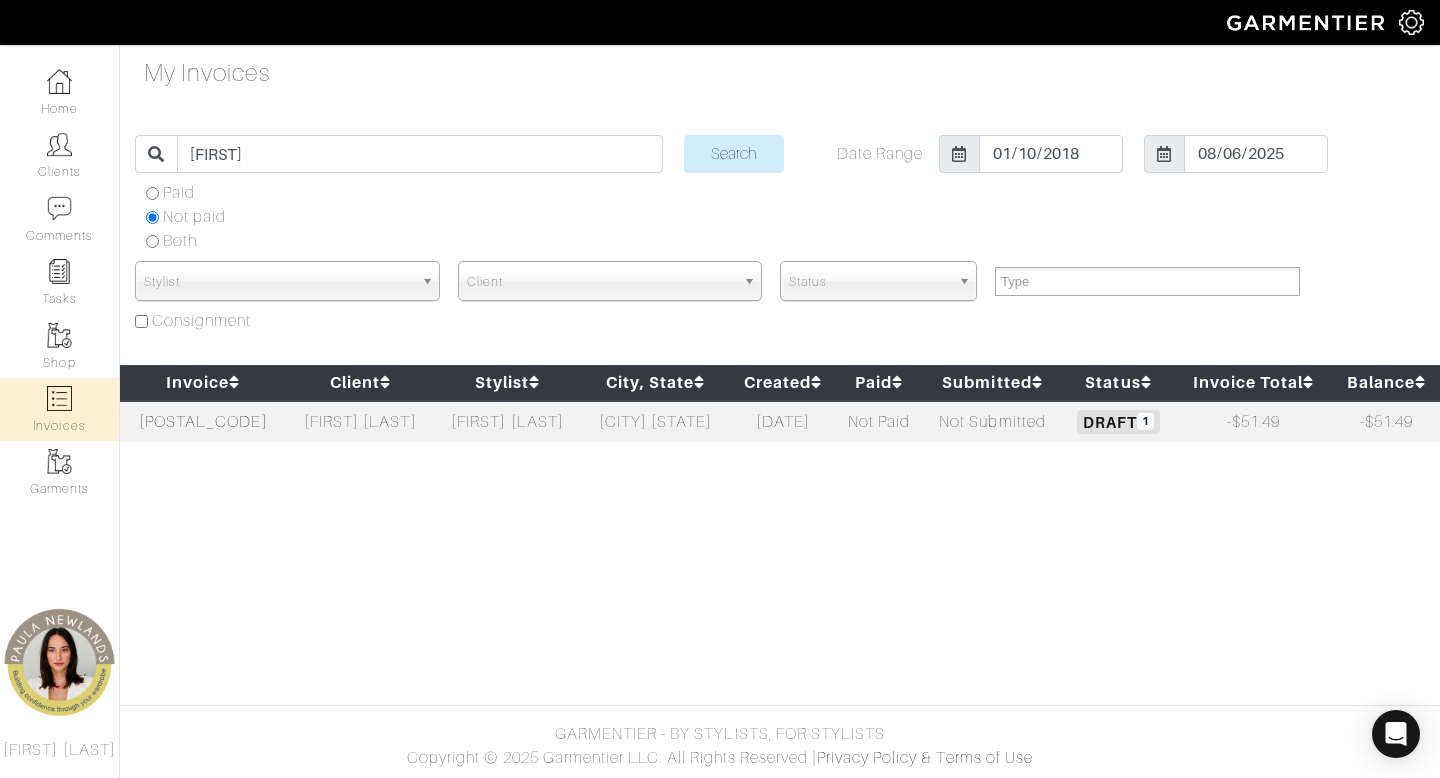 select 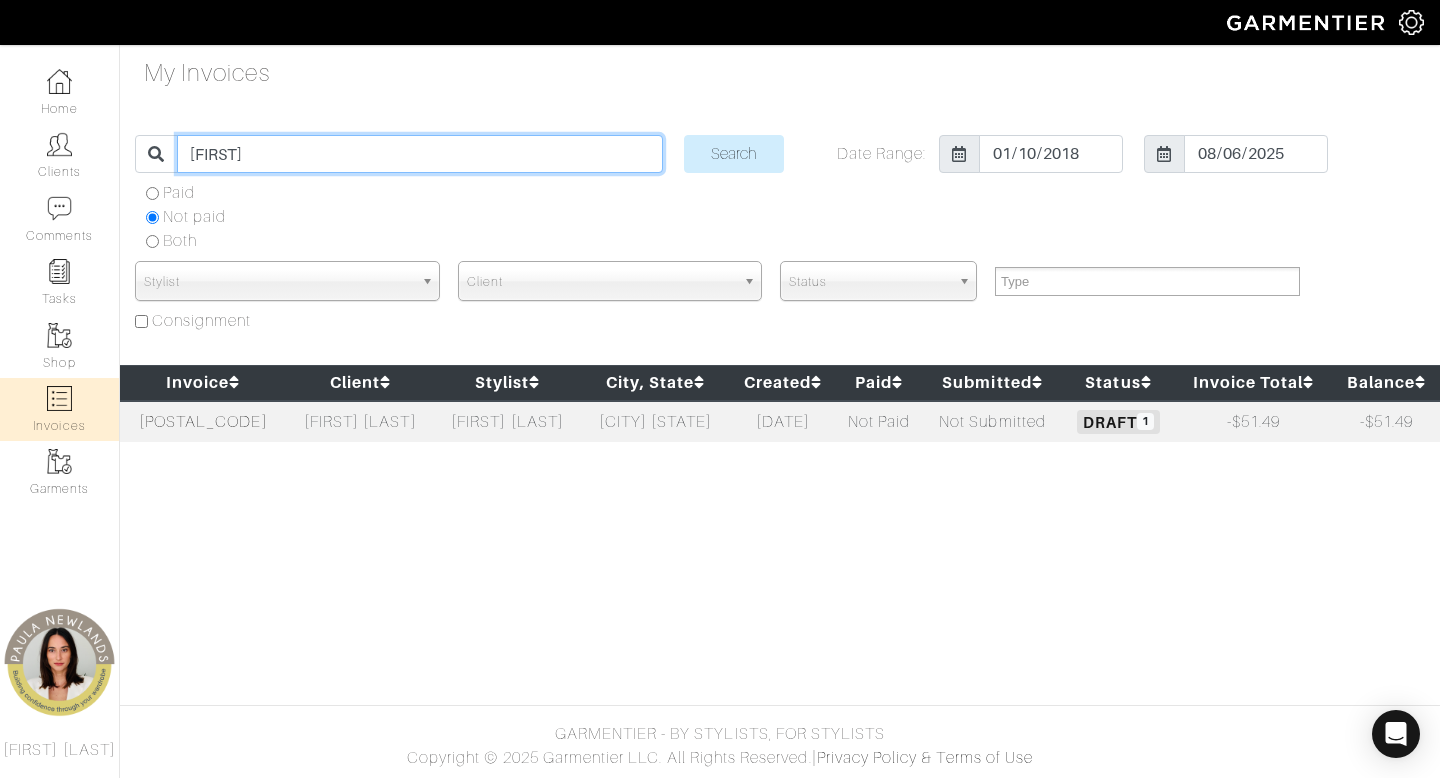 click on "[FIRST]" at bounding box center [419, 154] 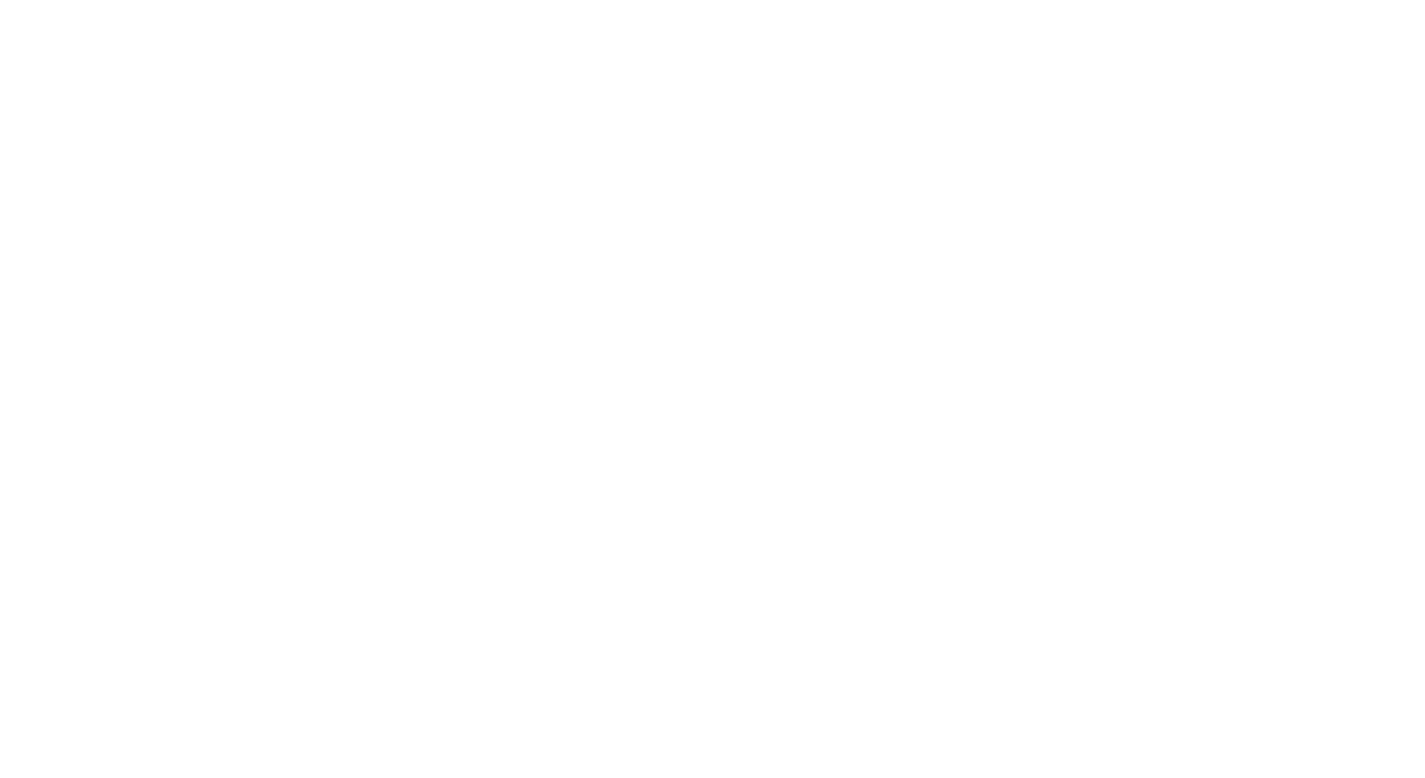 click at bounding box center [0, 0] 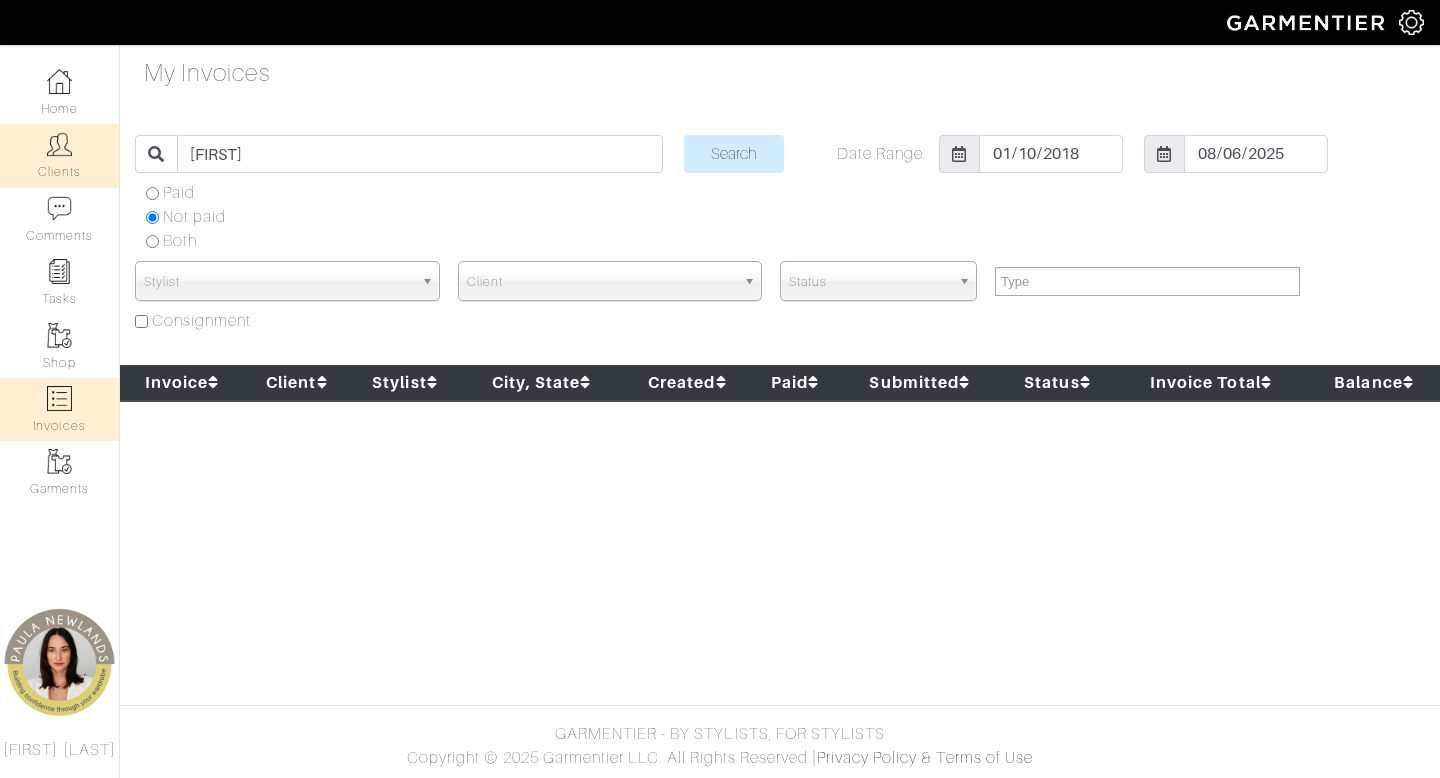 click at bounding box center [59, 144] 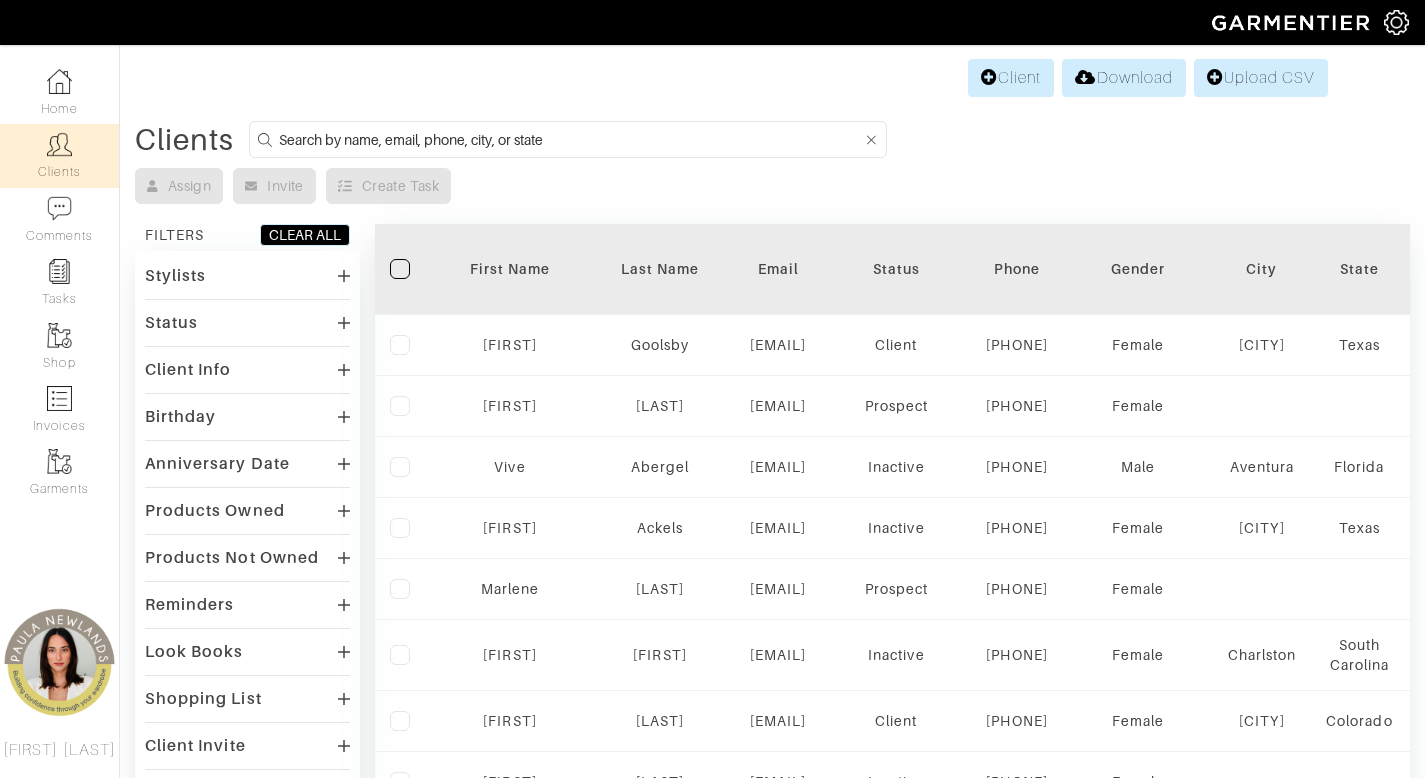 click at bounding box center [570, 139] 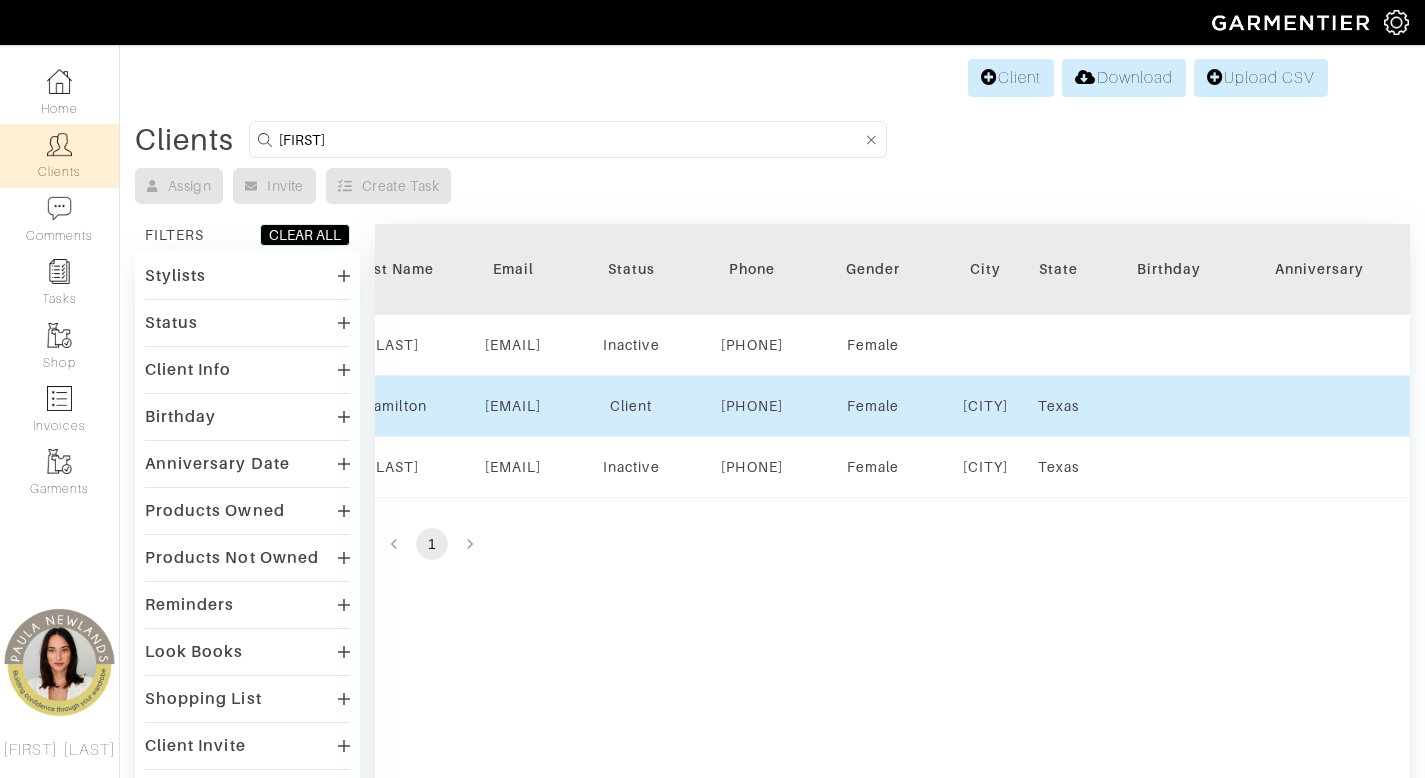 scroll, scrollTop: 0, scrollLeft: 261, axis: horizontal 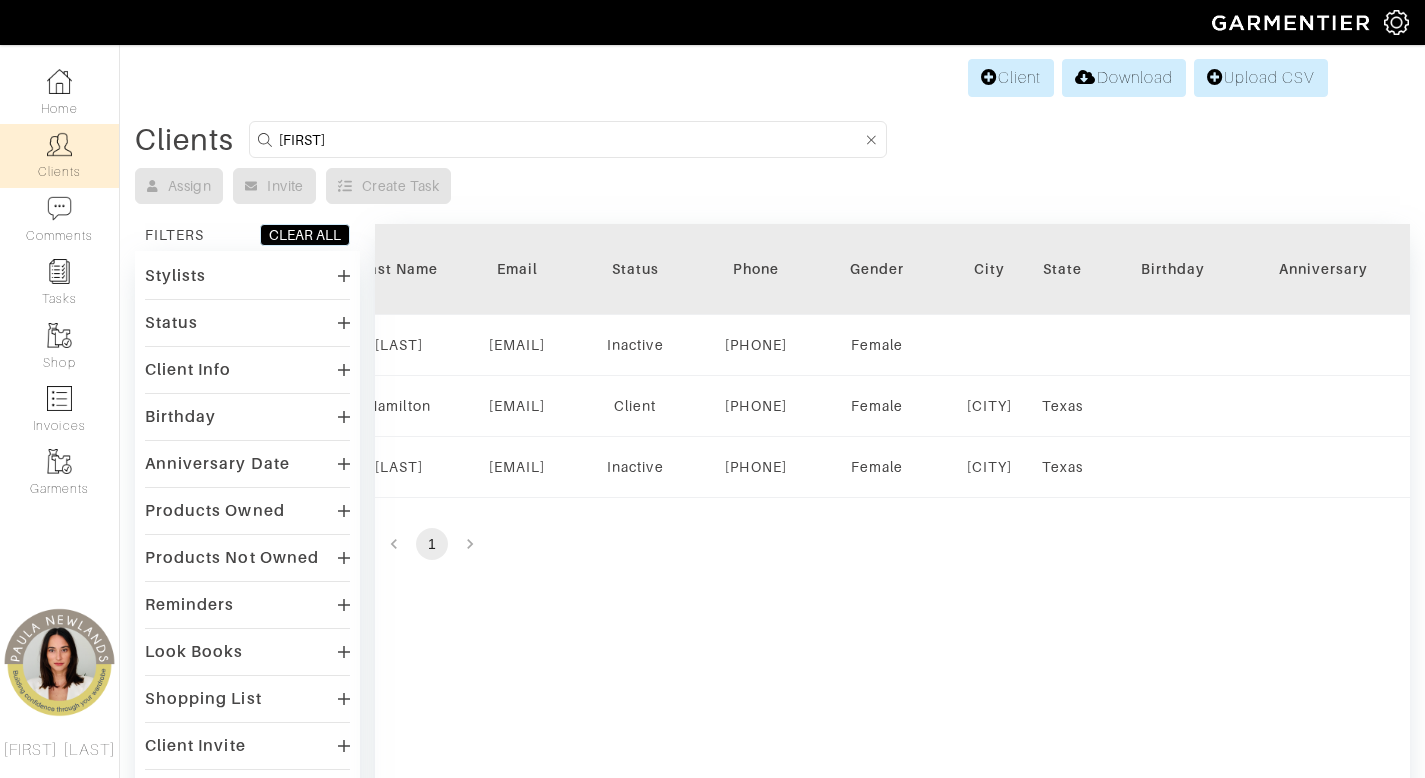 click on "heather" at bounding box center [570, 139] 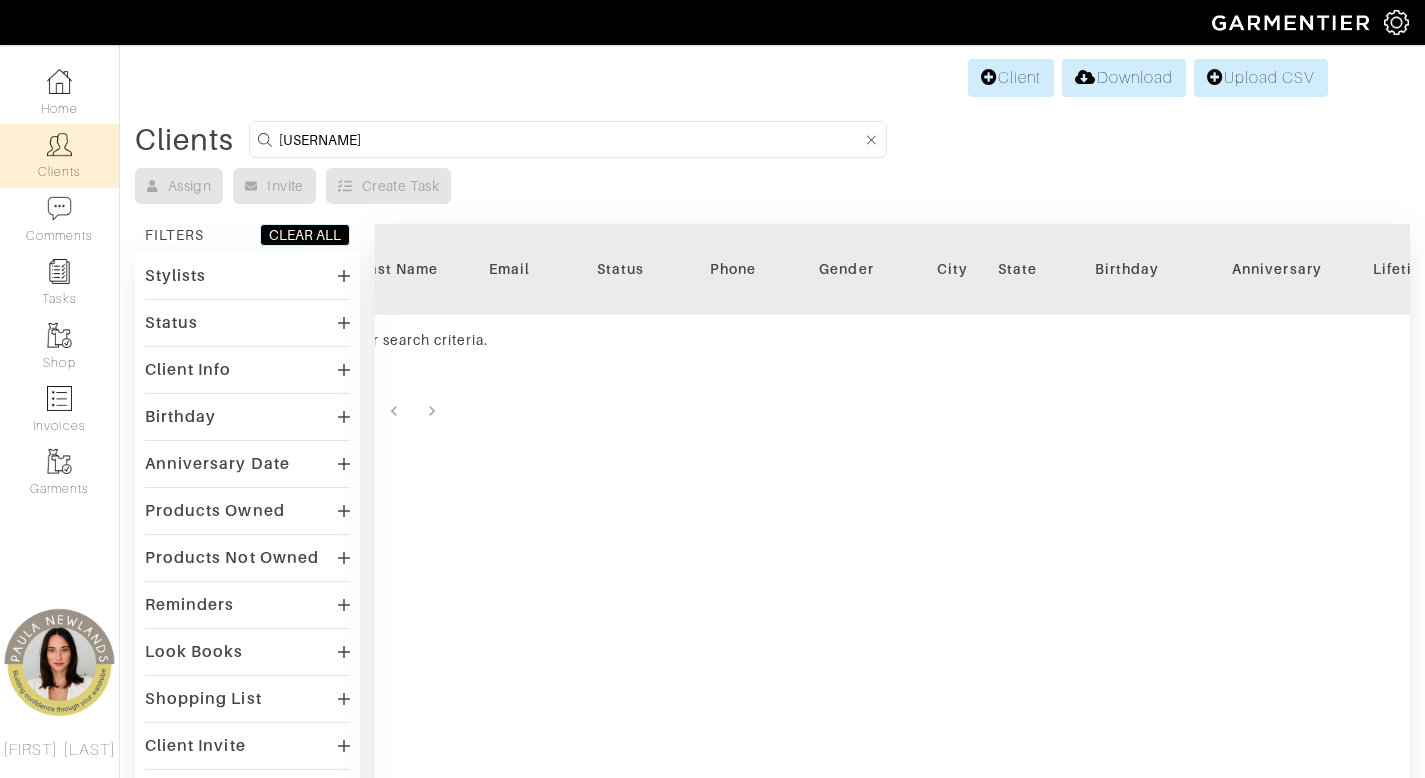 click on "heatherkatie" at bounding box center (570, 139) 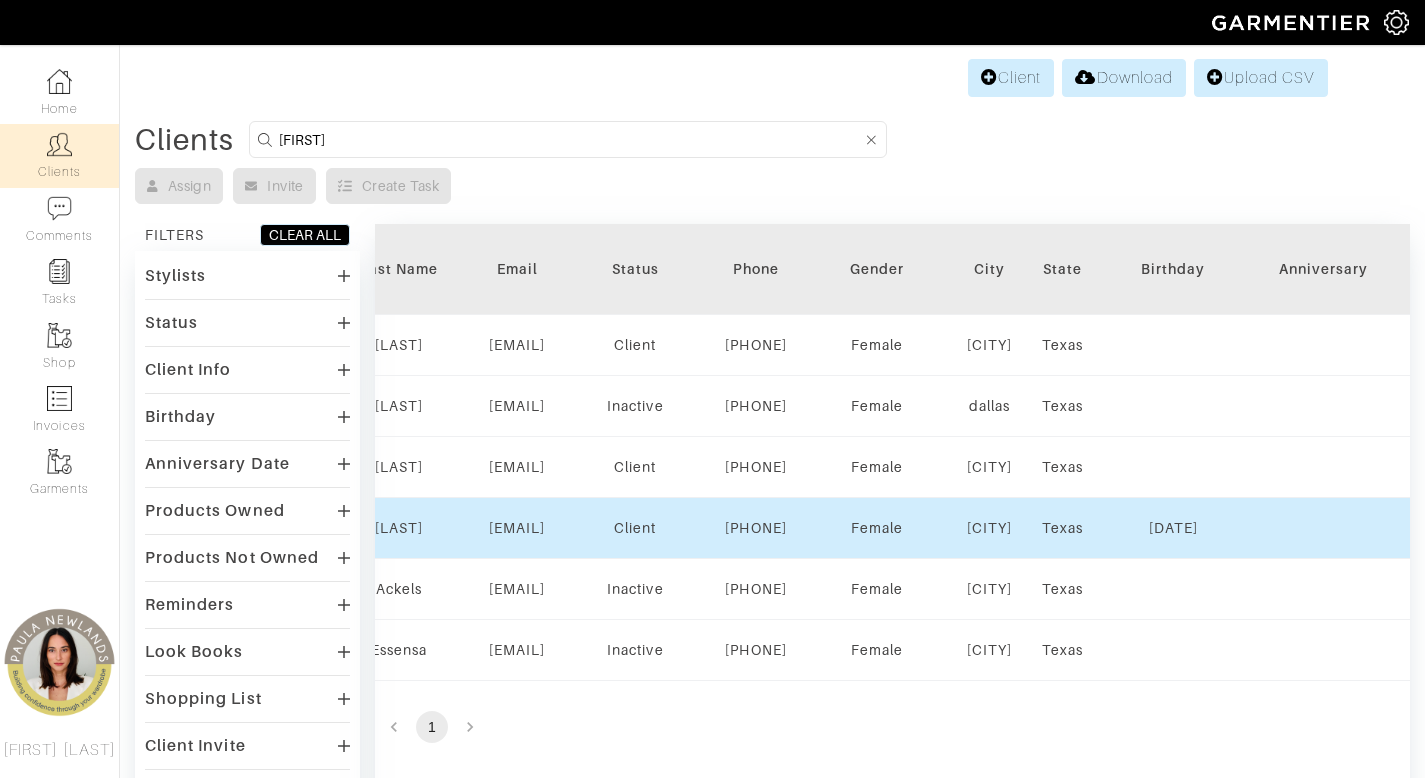 scroll, scrollTop: 0, scrollLeft: 0, axis: both 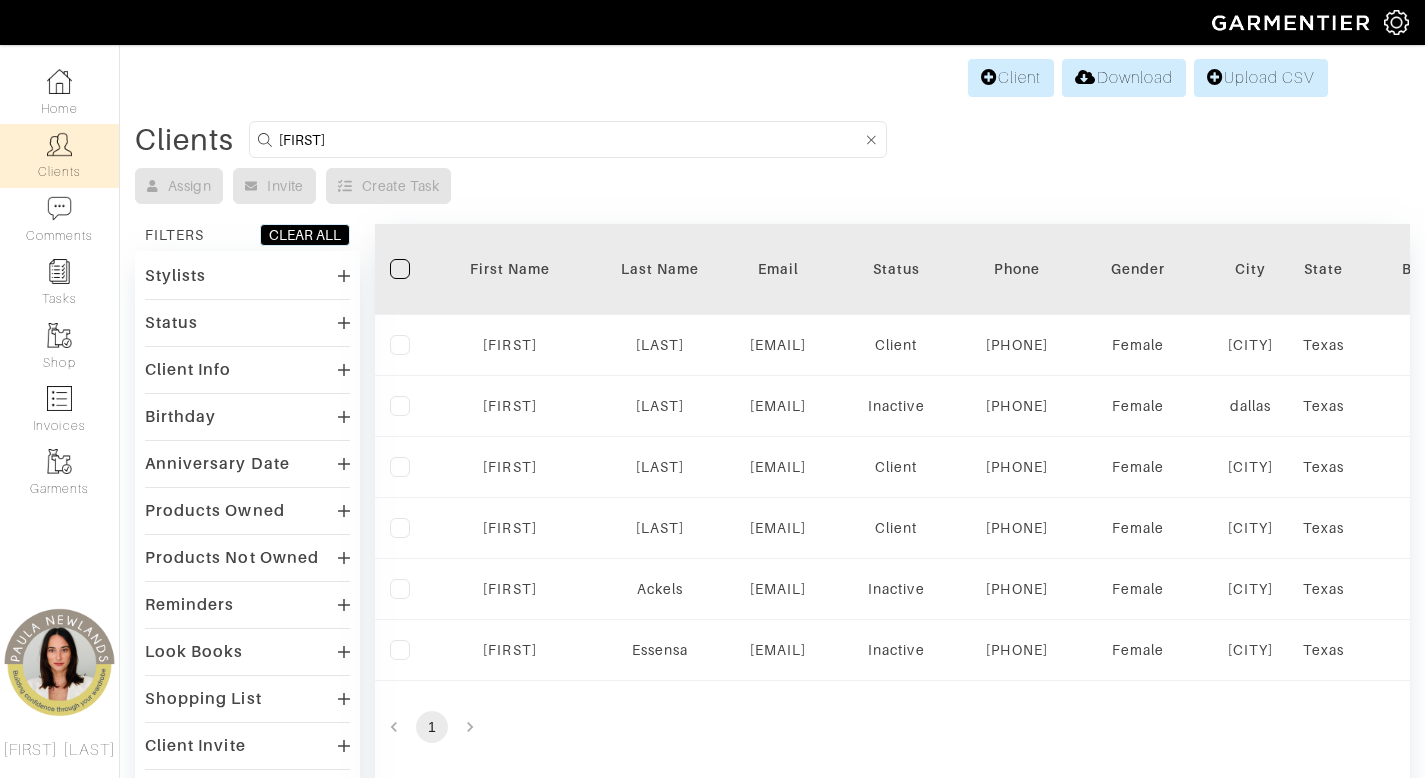 click on "katie" at bounding box center [570, 139] 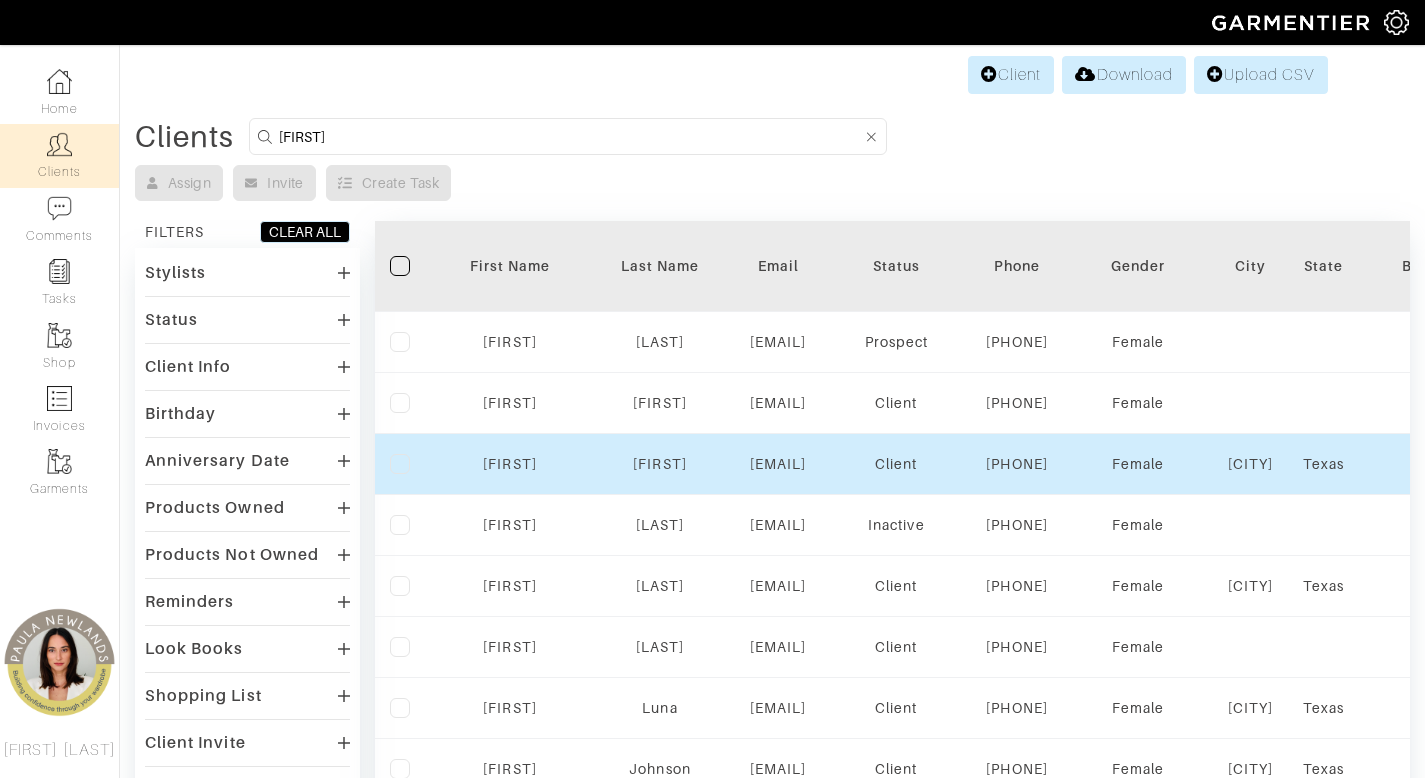 scroll, scrollTop: 4, scrollLeft: 0, axis: vertical 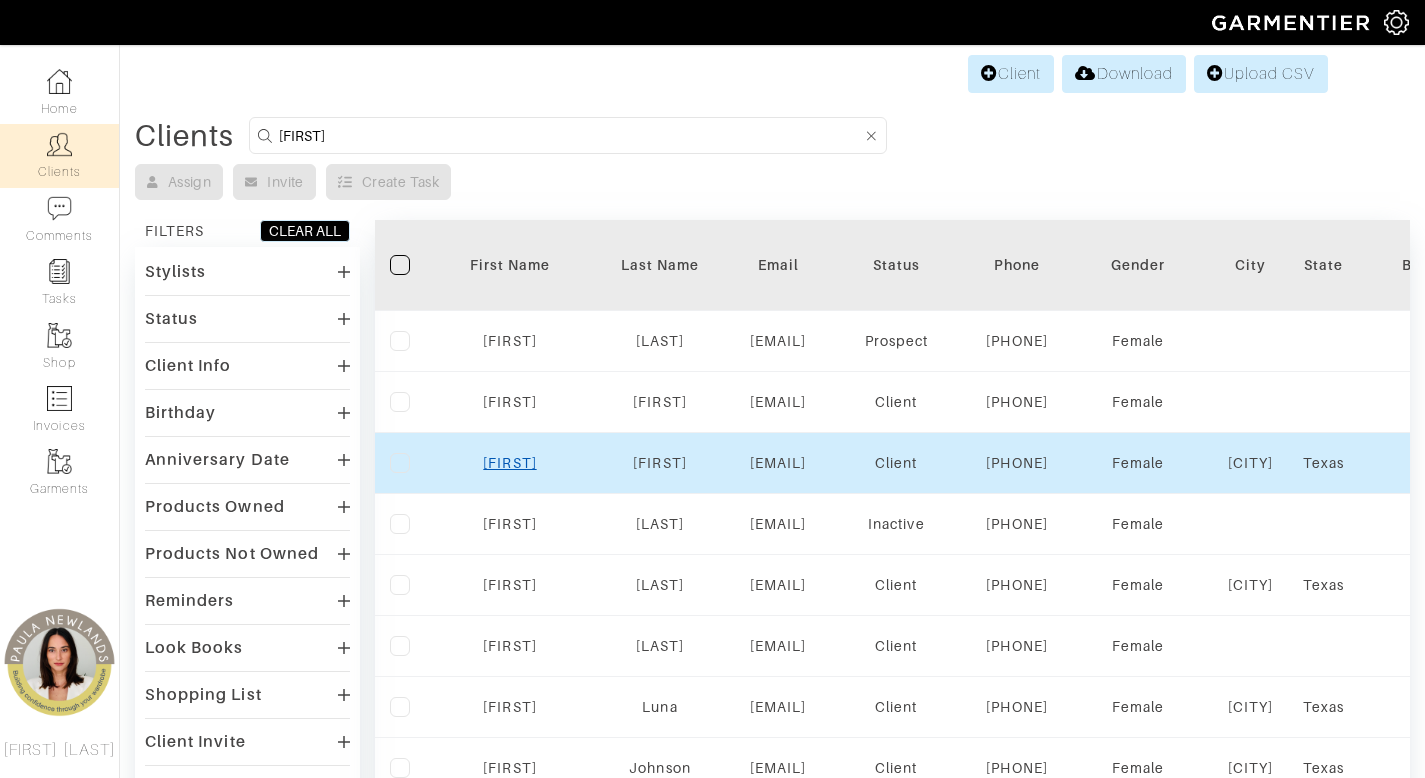 click on "Sarah" at bounding box center [509, 463] 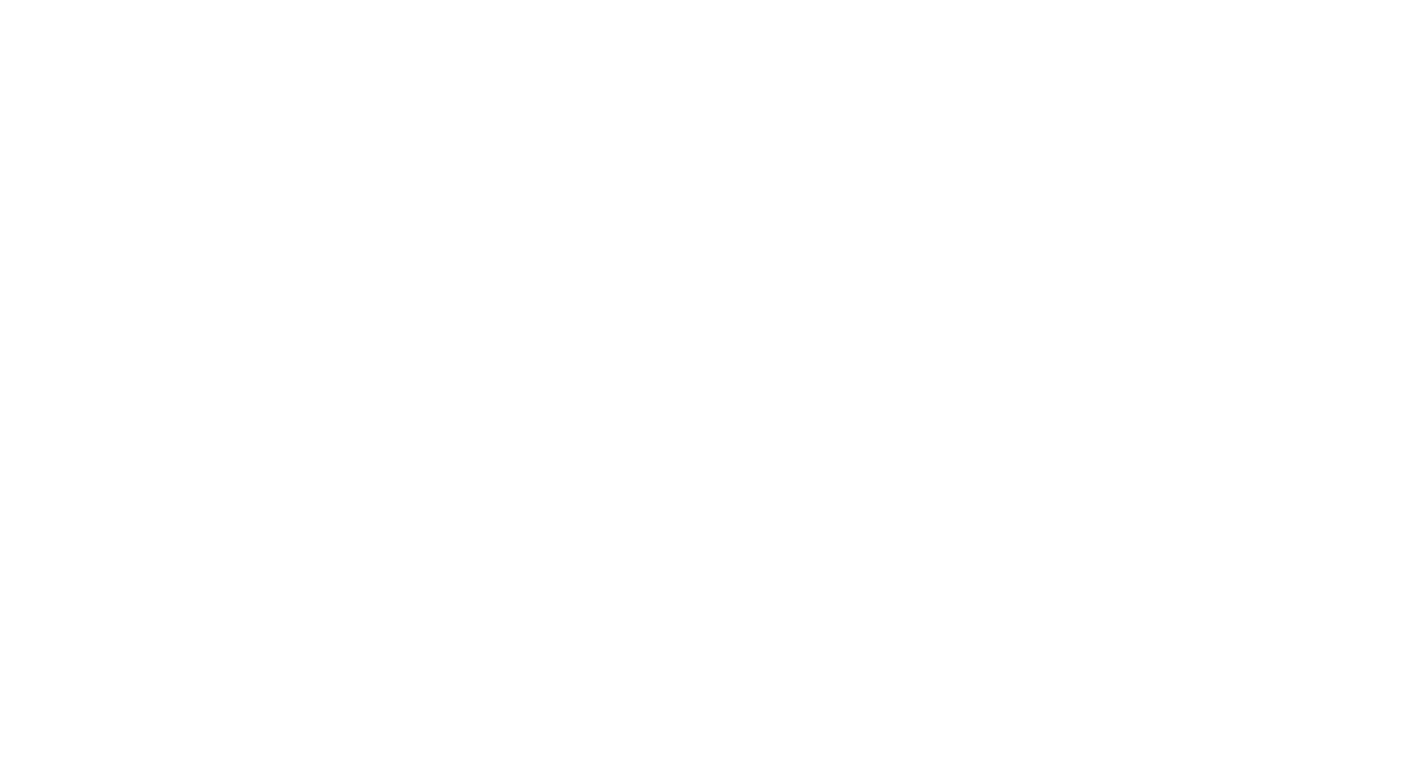 scroll, scrollTop: 0, scrollLeft: 0, axis: both 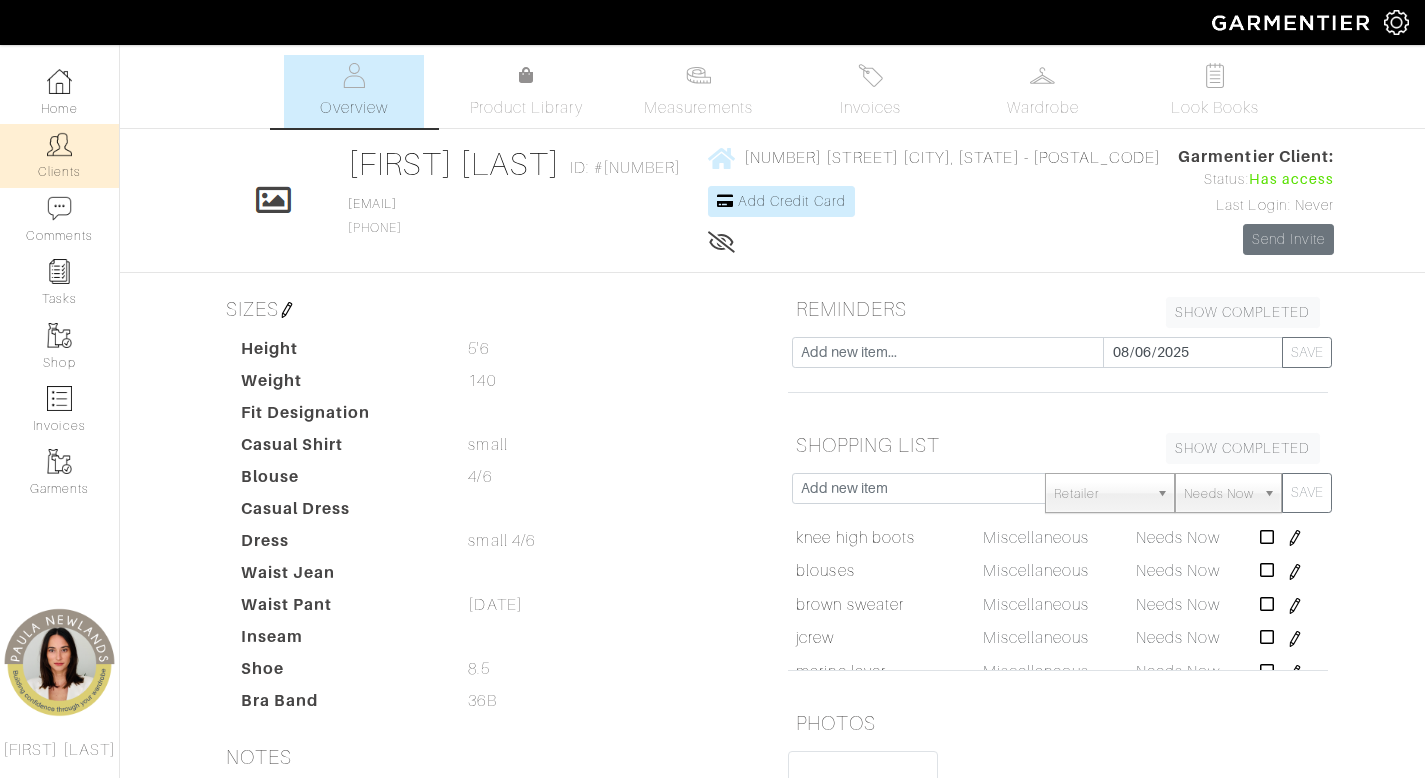 click on "Clients" at bounding box center (59, 155) 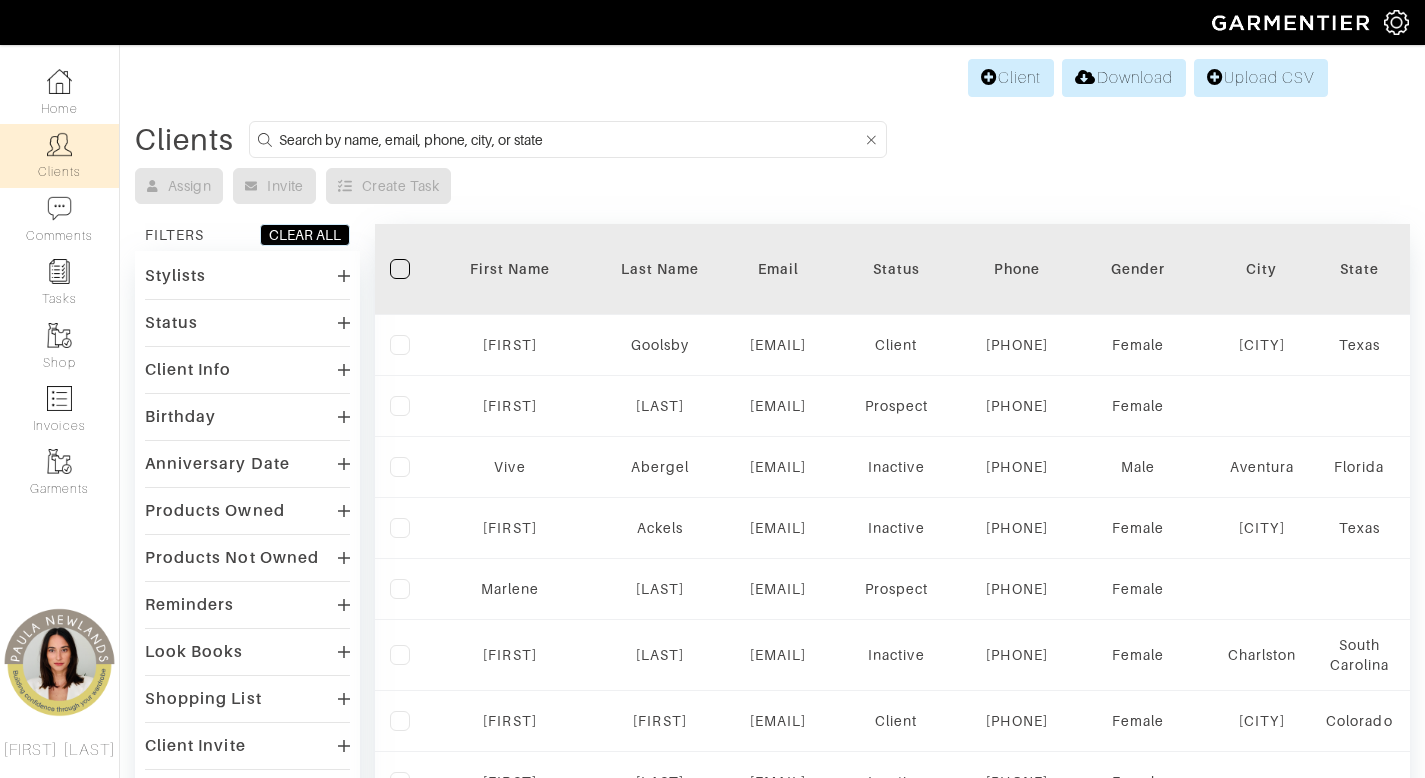 click at bounding box center (570, 139) 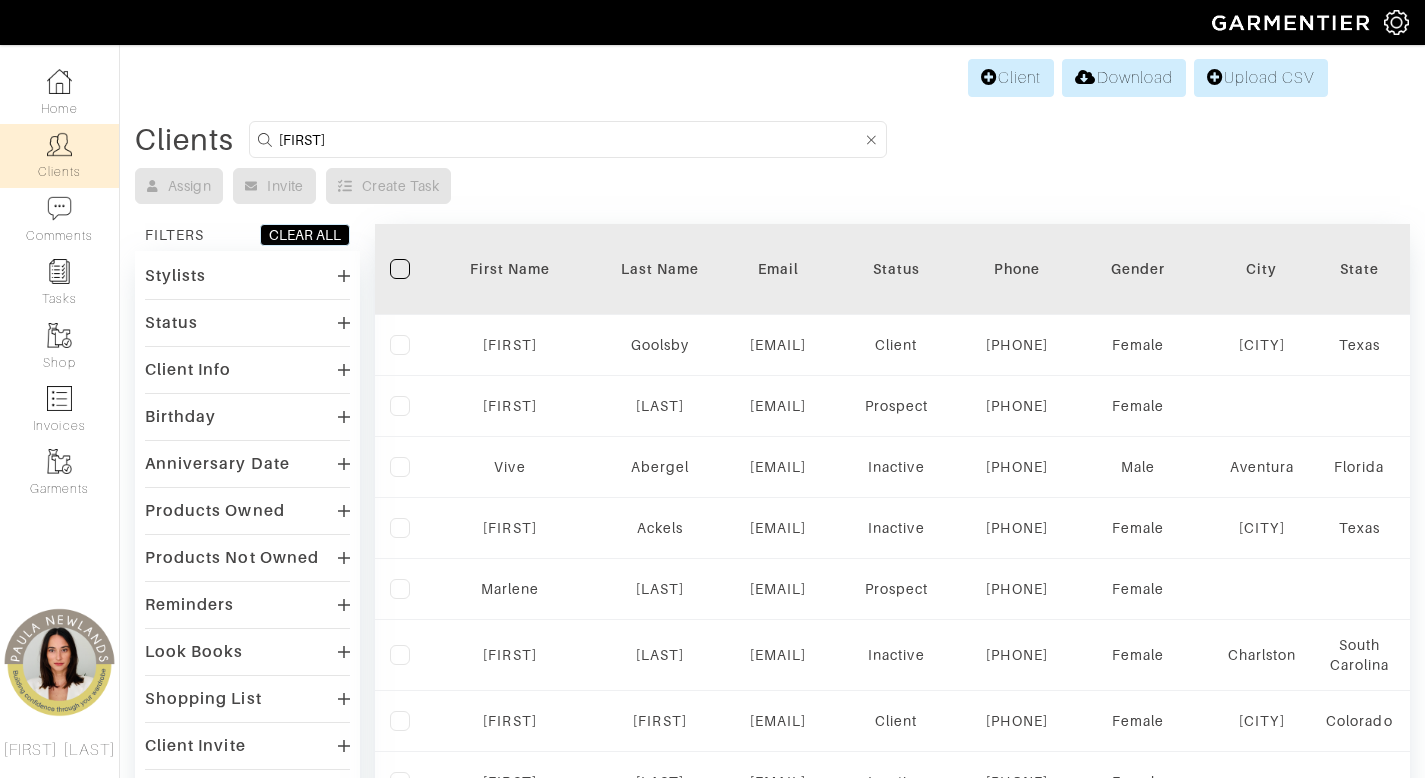 type on "tania" 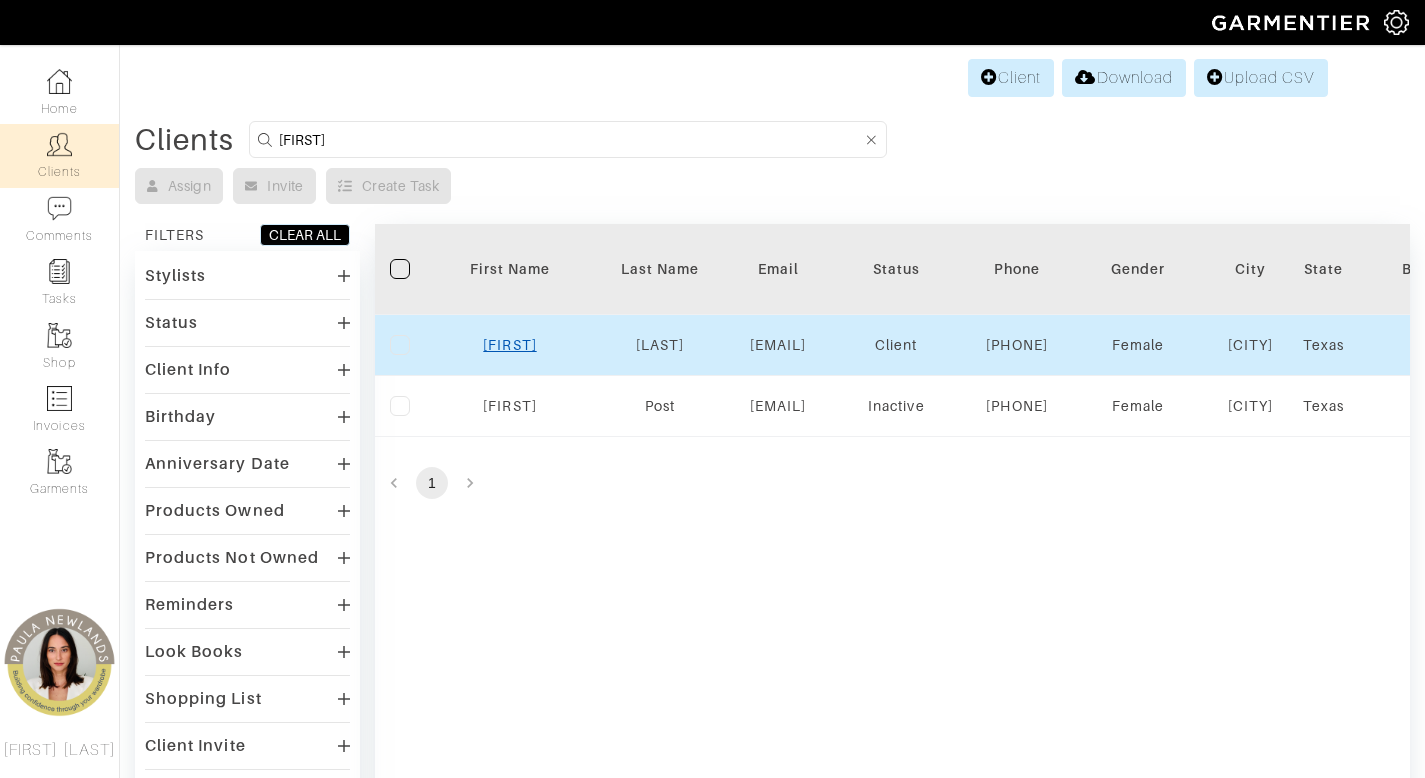 click on "Tania" at bounding box center (509, 345) 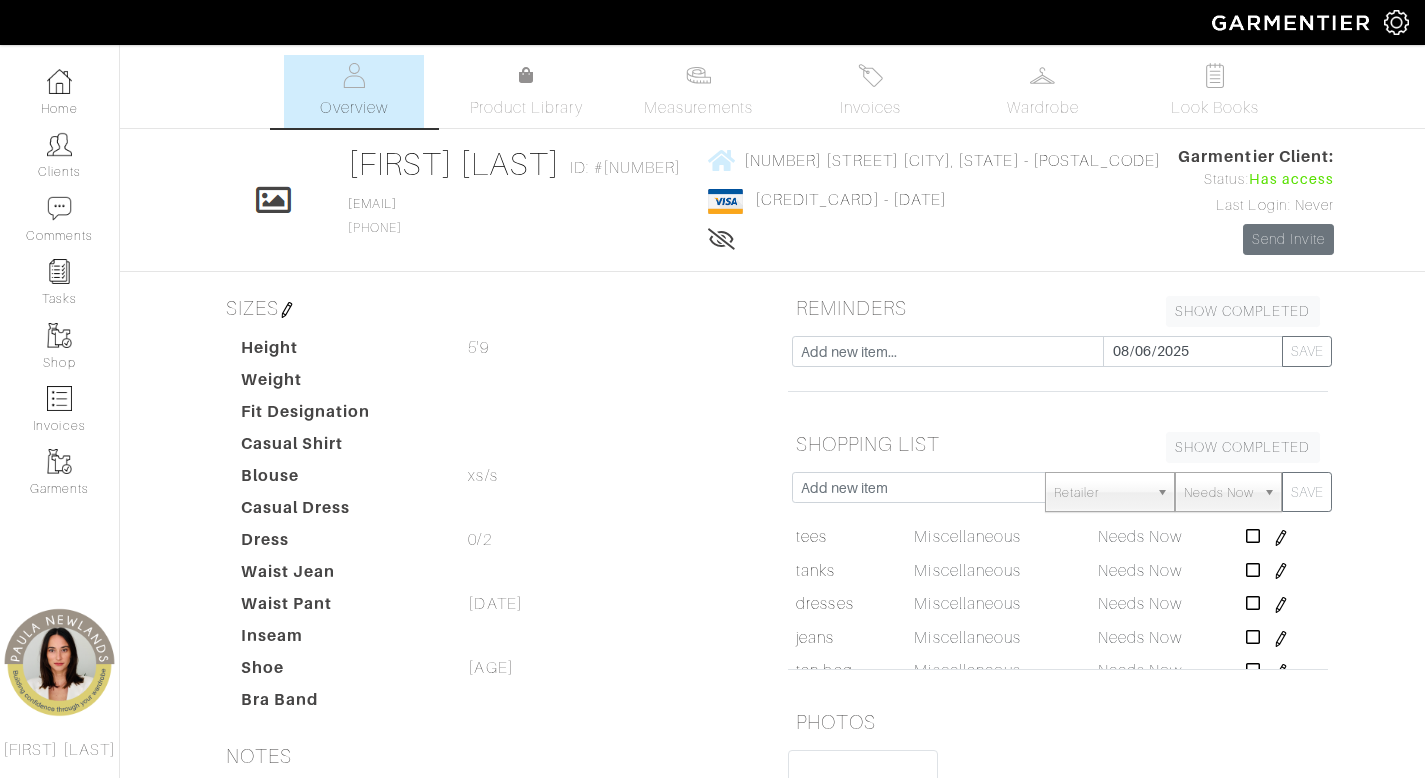 scroll, scrollTop: 0, scrollLeft: 0, axis: both 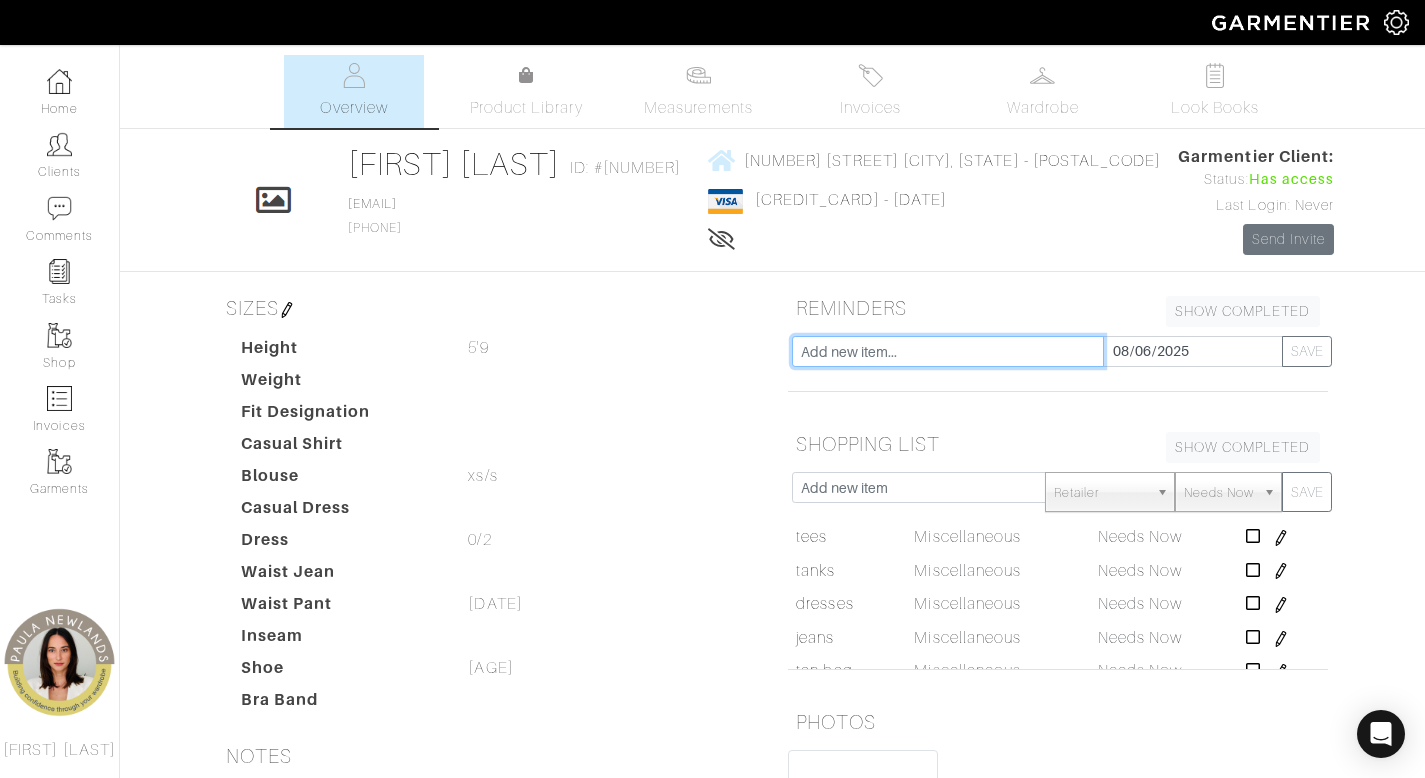 click at bounding box center [948, 351] 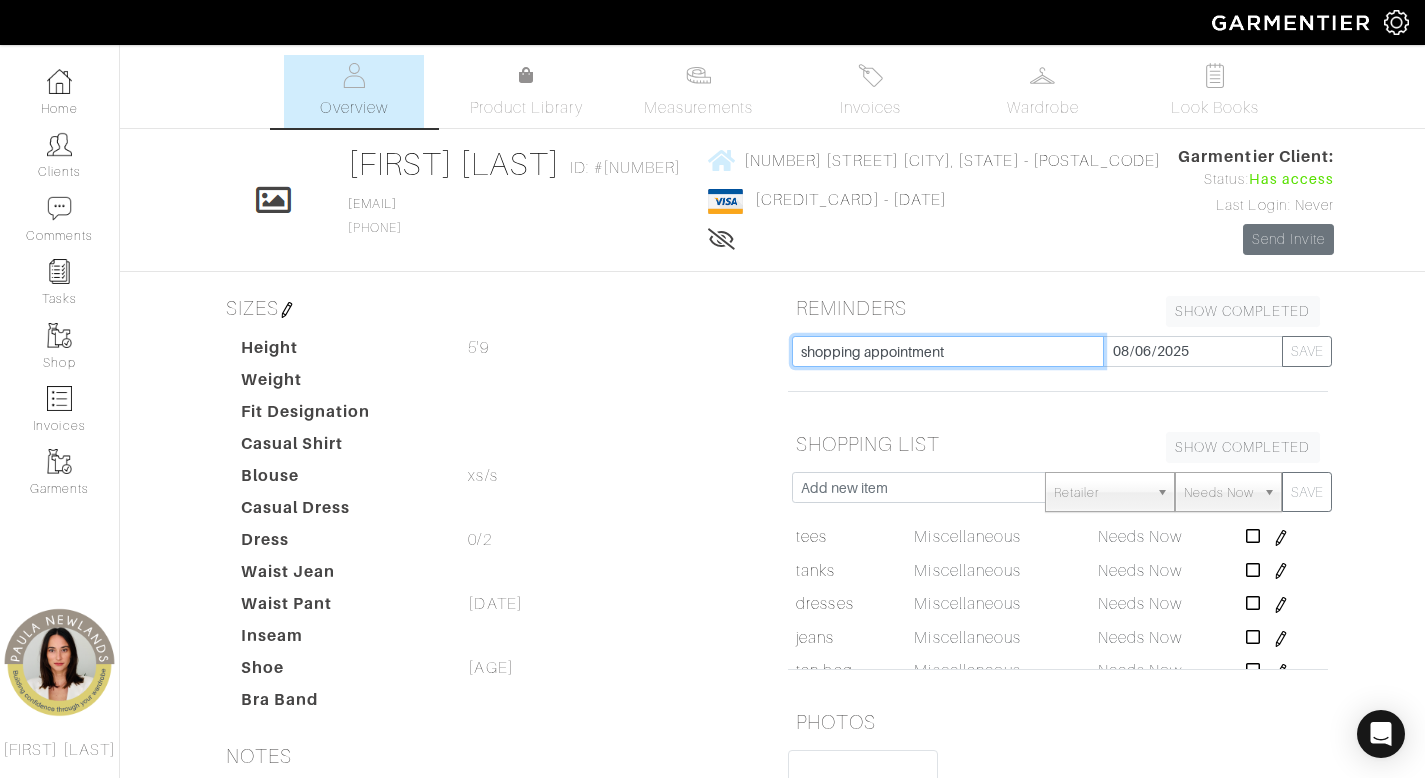 type on "shopping appointment" 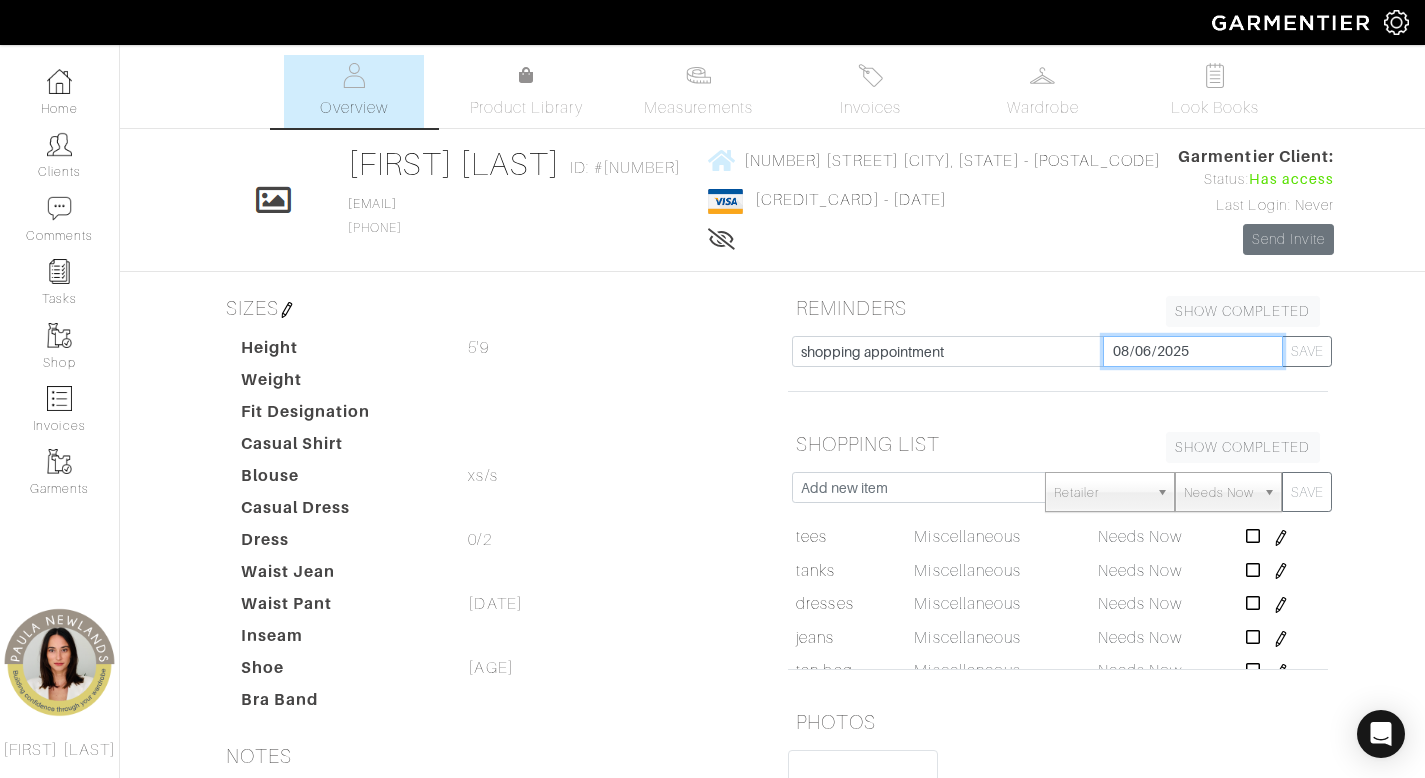 click on "2025-08-06" at bounding box center (1193, 351) 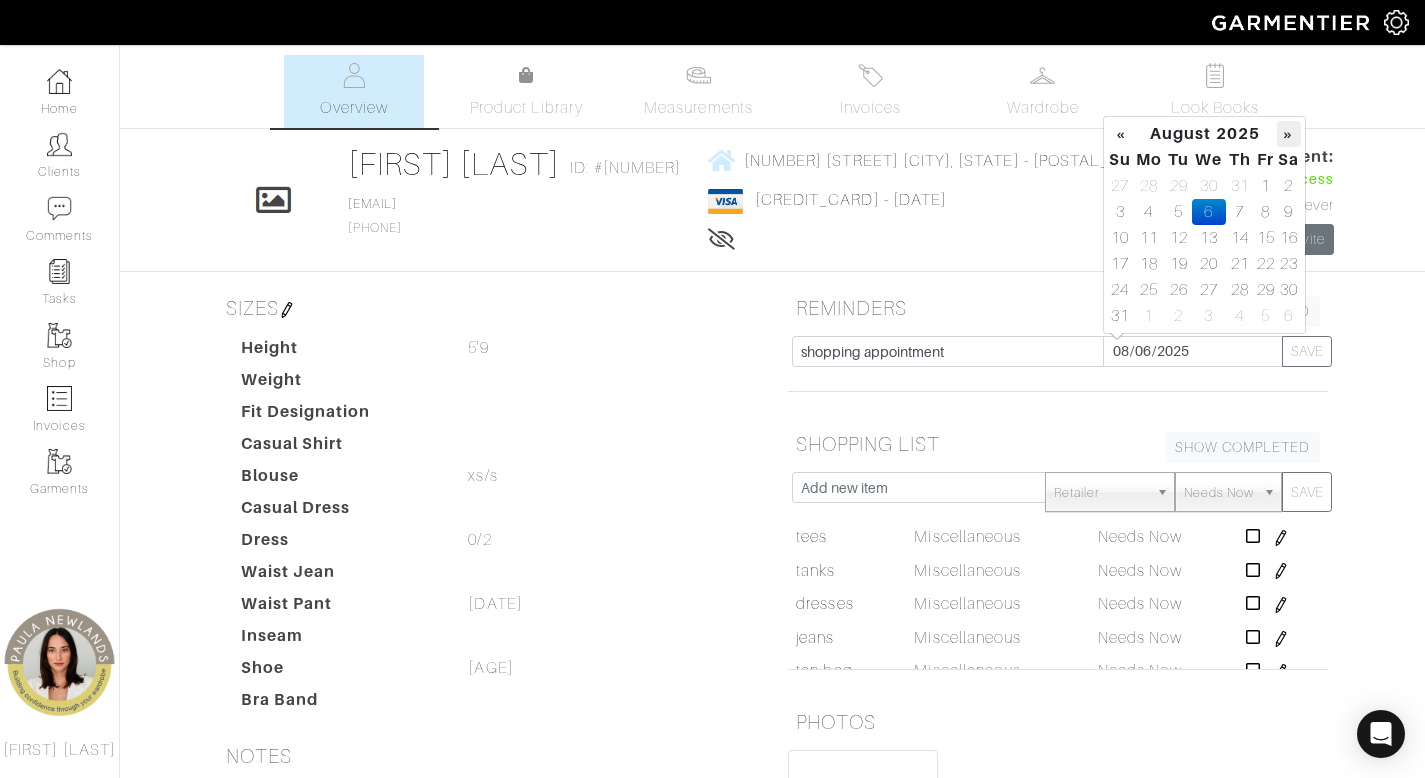 click on "»" at bounding box center (1288, 134) 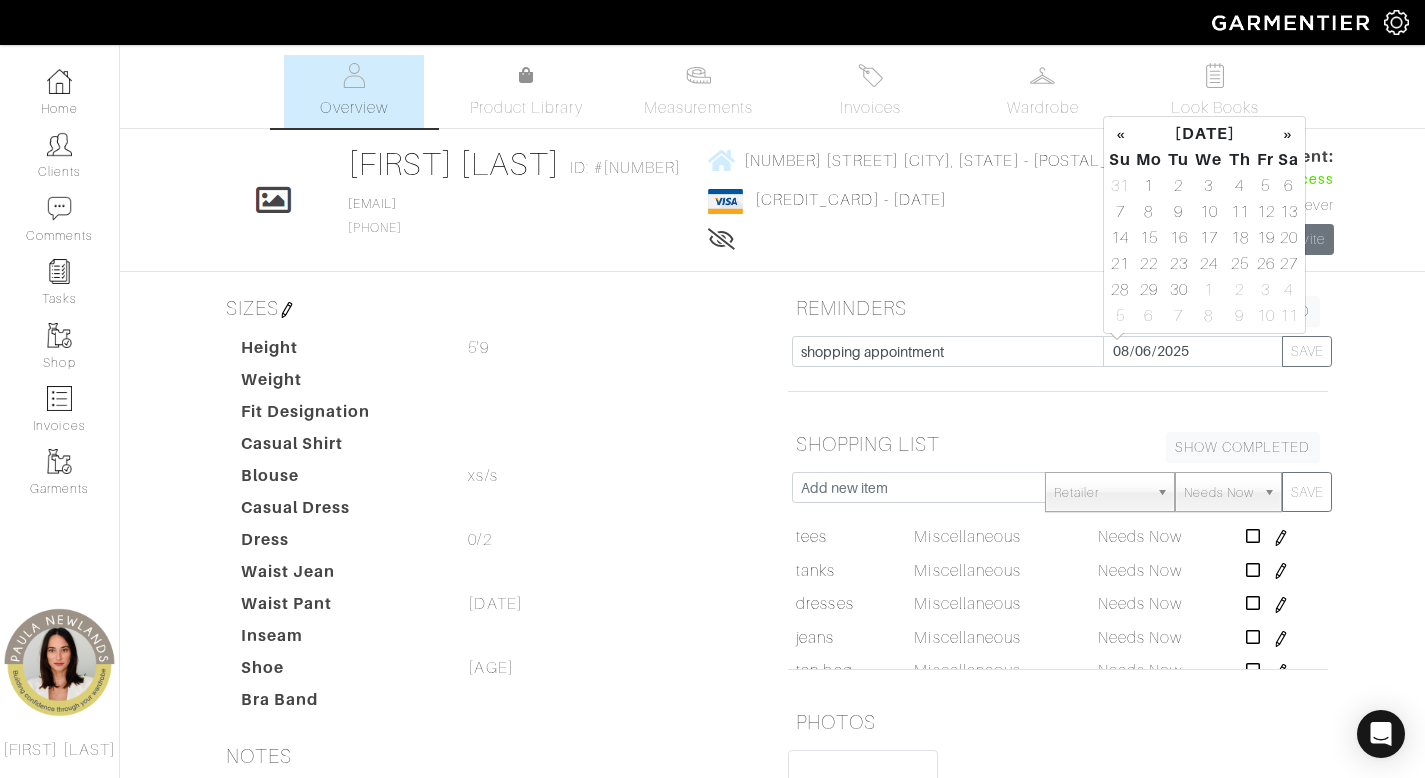 click on "»" at bounding box center [1288, 134] 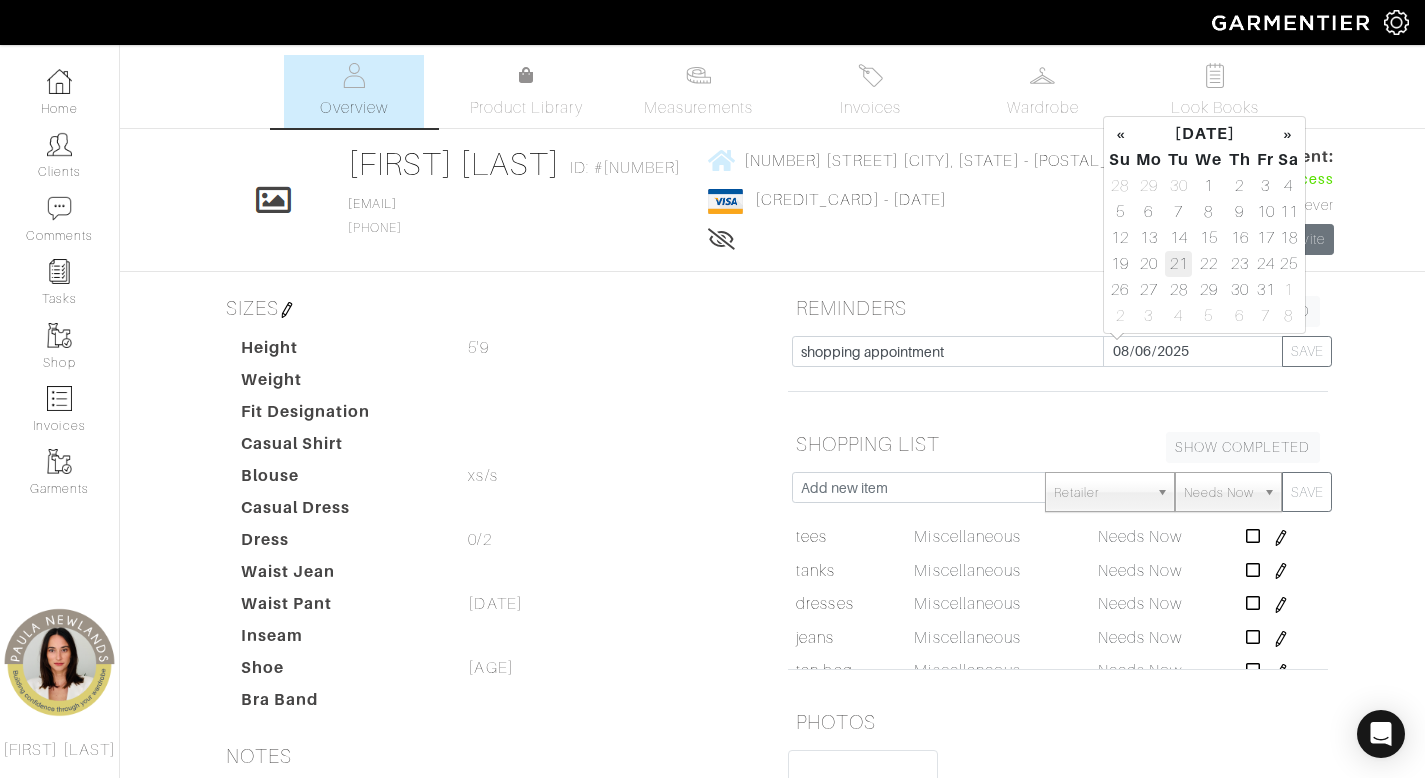 click on "21" at bounding box center (1178, 264) 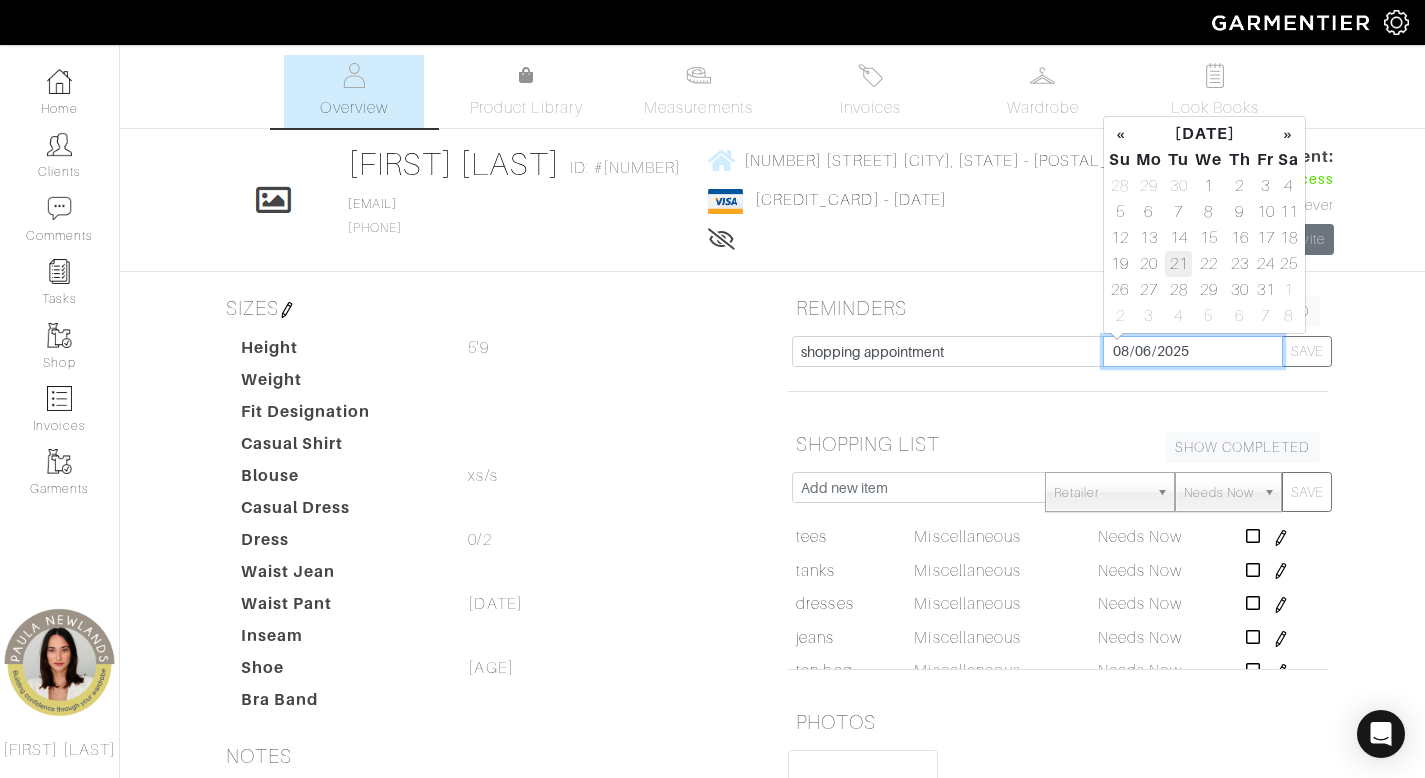 type on "2025-10-21" 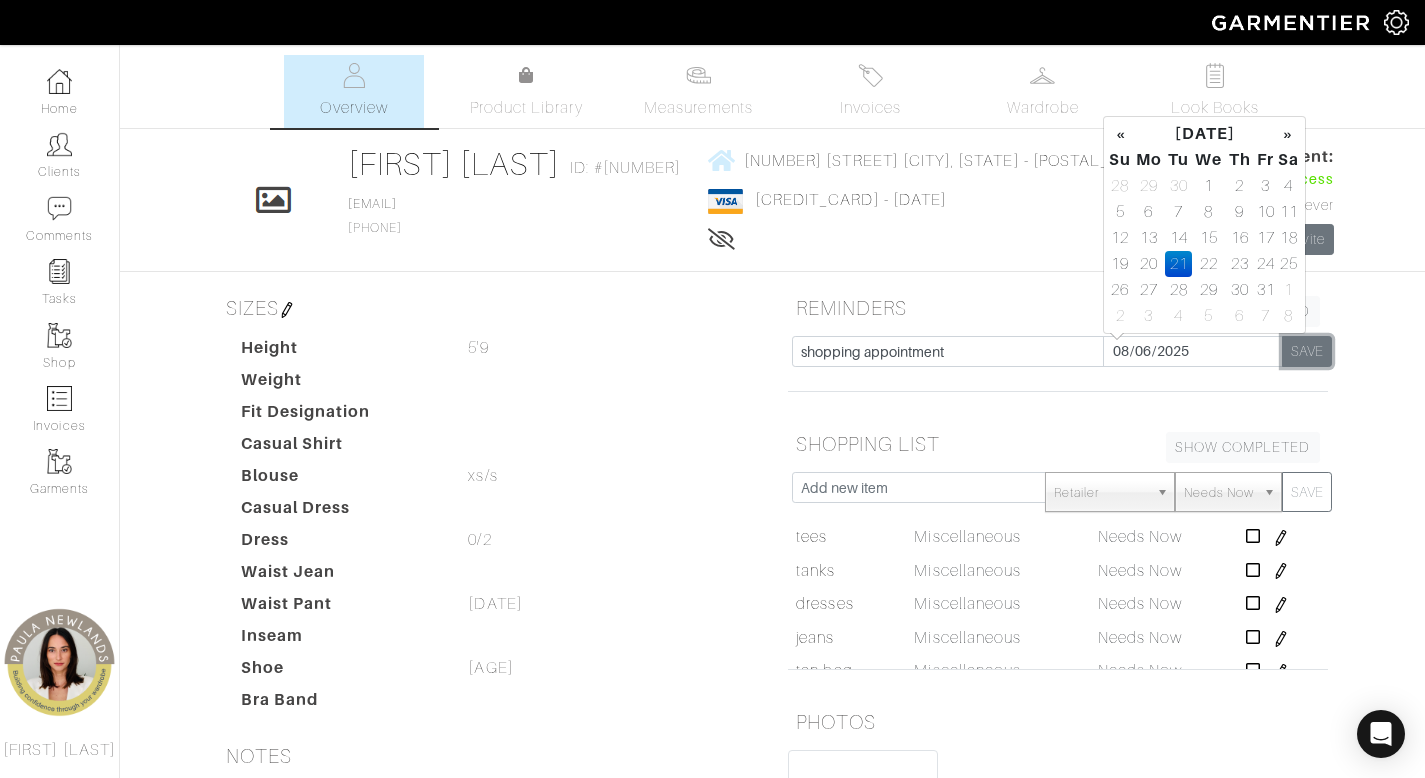 click on "SAVE" at bounding box center (1307, 351) 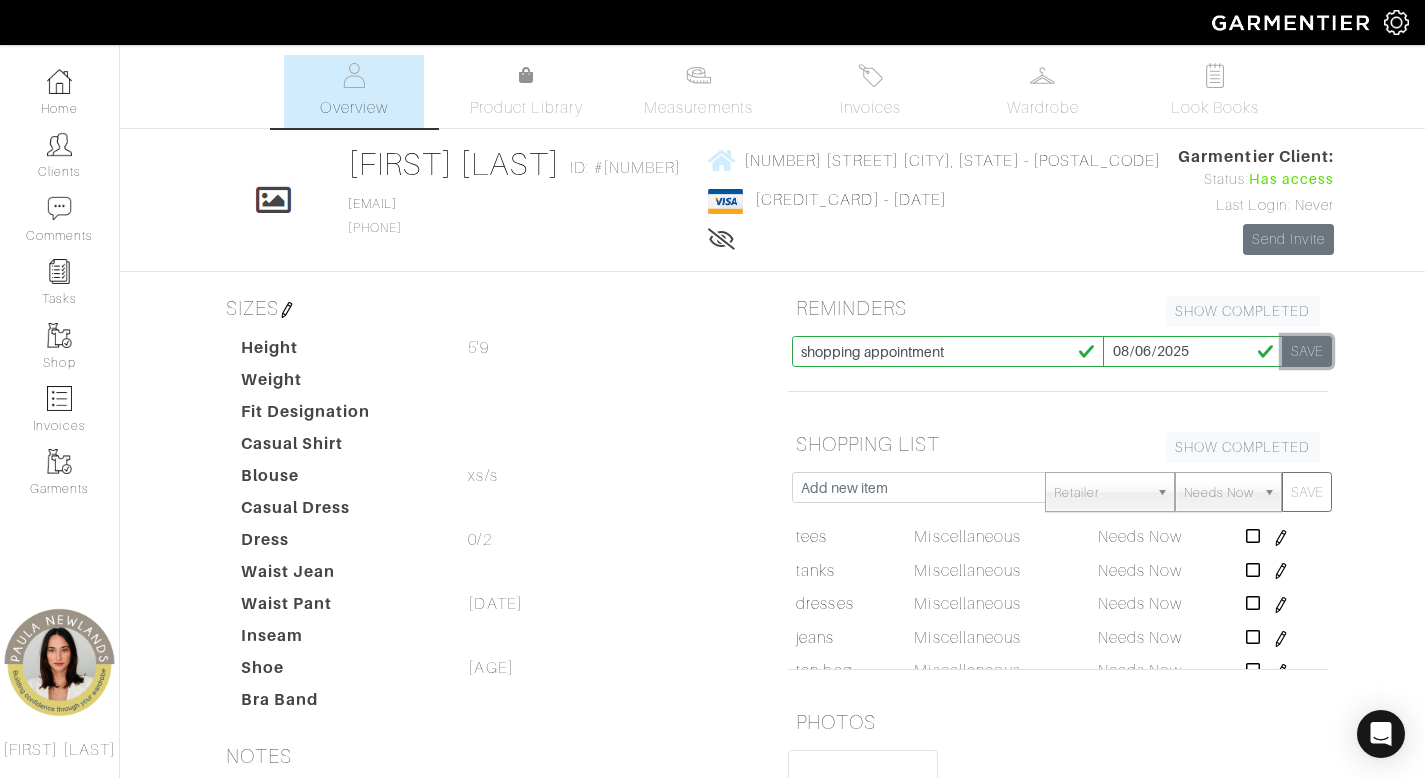type 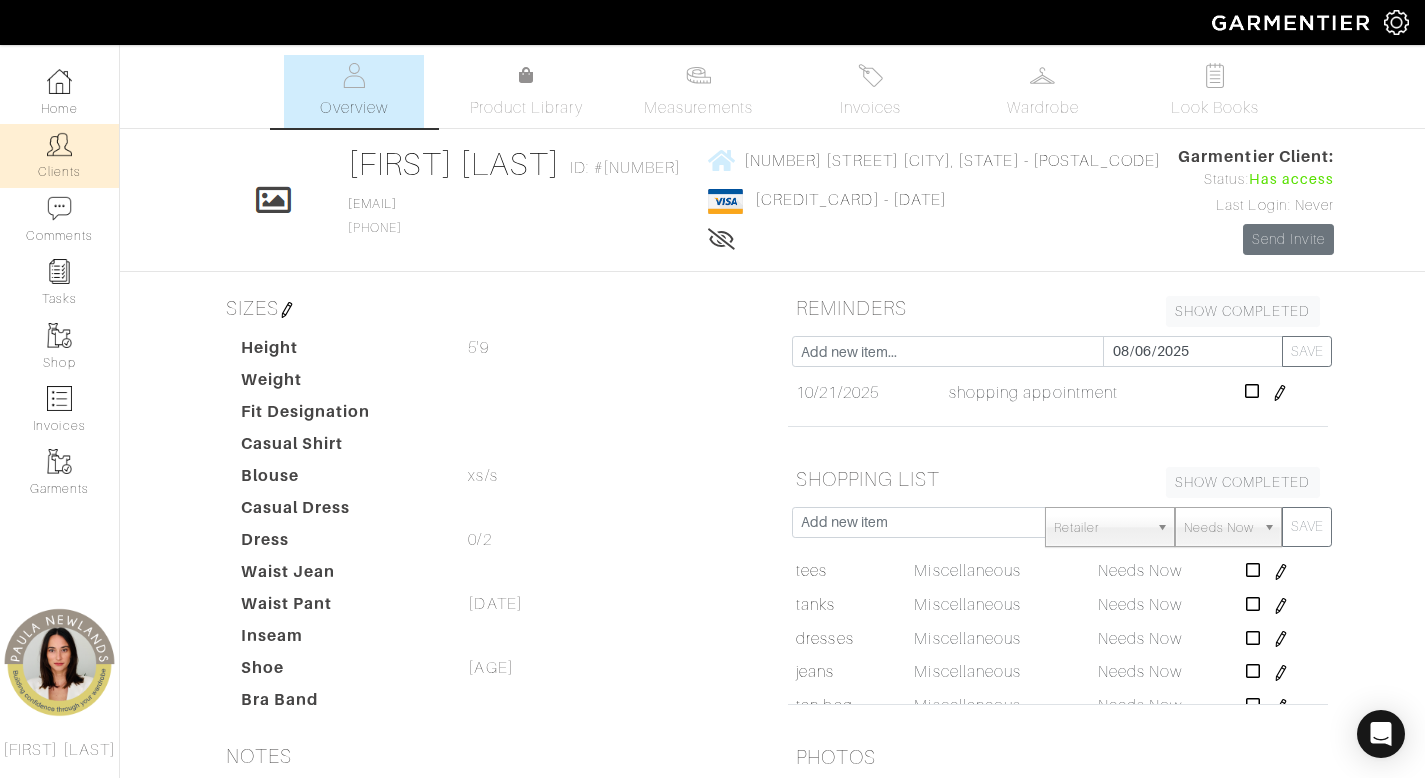 click at bounding box center (59, 144) 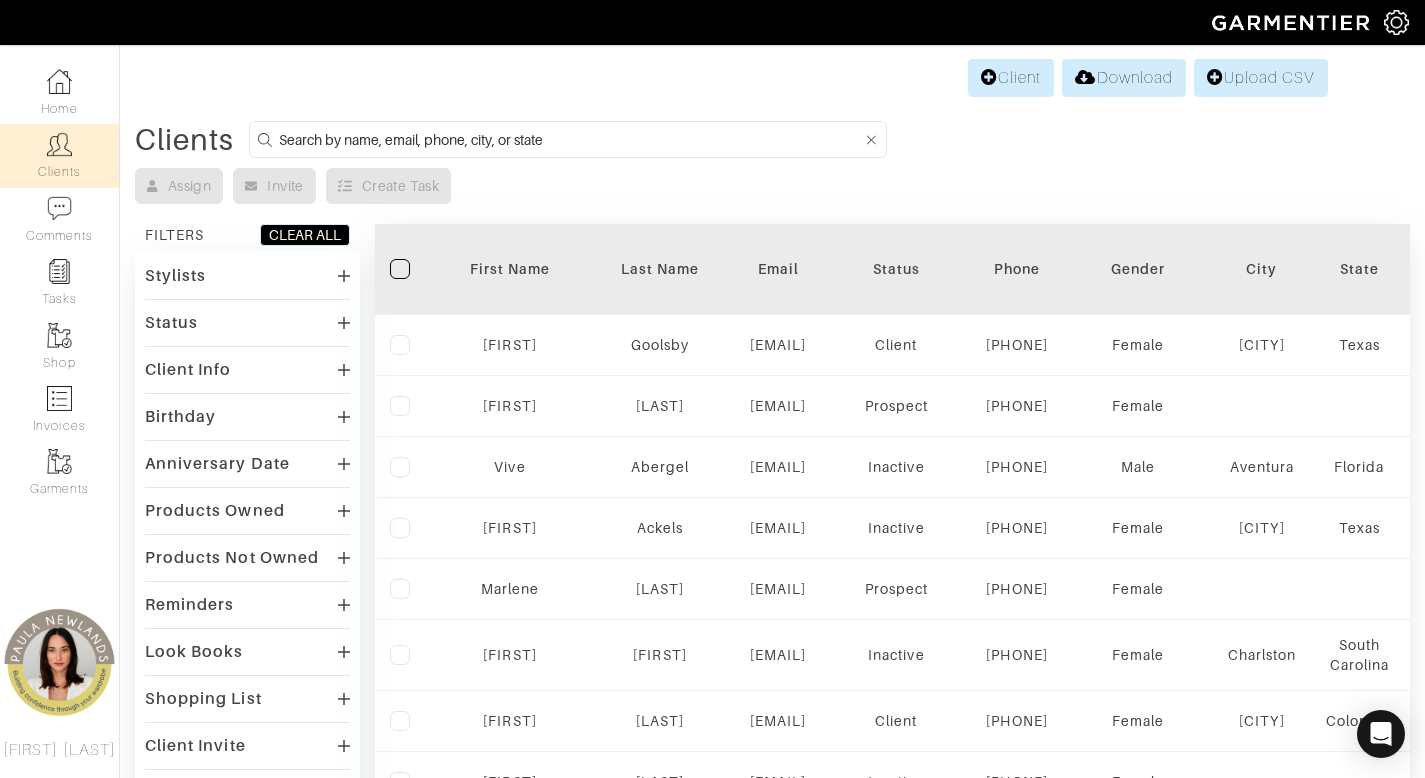 click at bounding box center (570, 139) 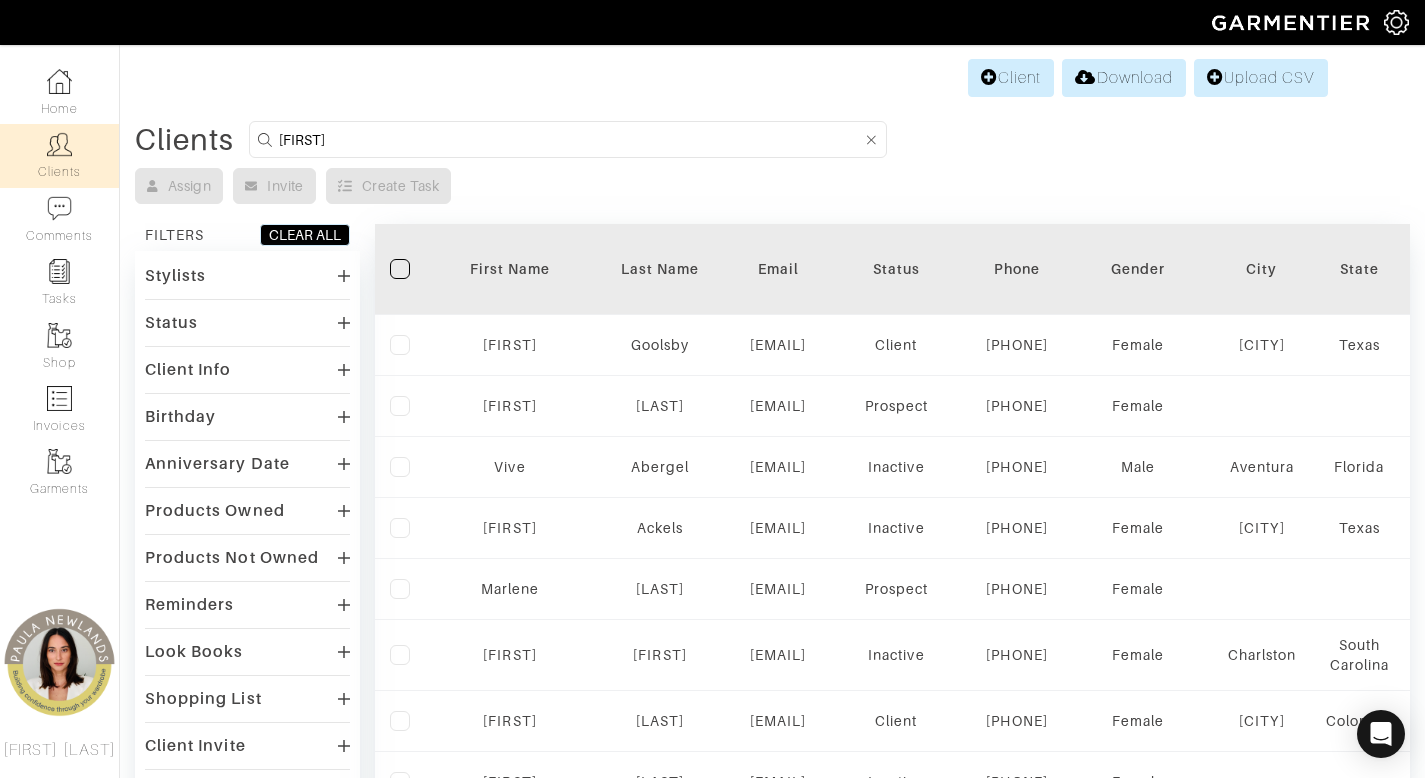 type on "pablo" 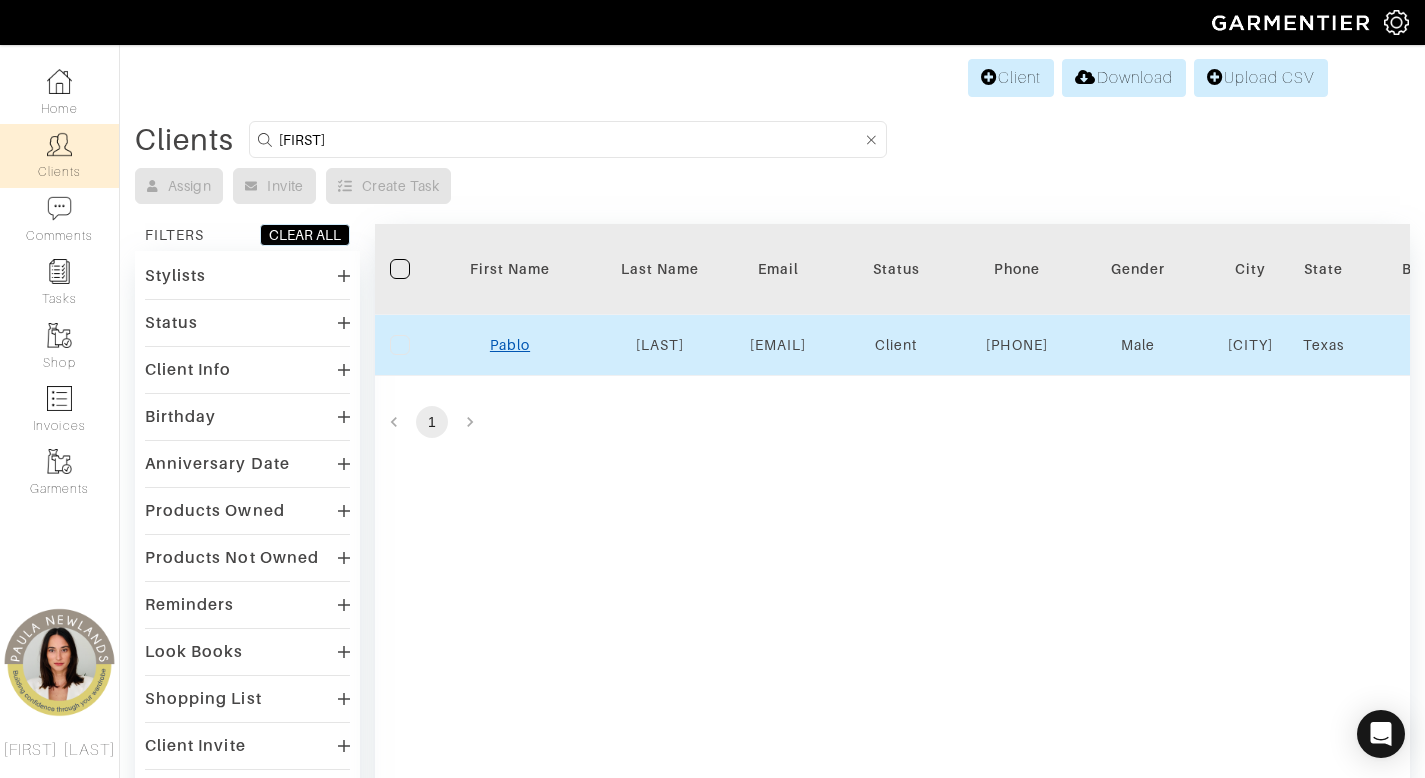 click on "Pablo" at bounding box center (510, 345) 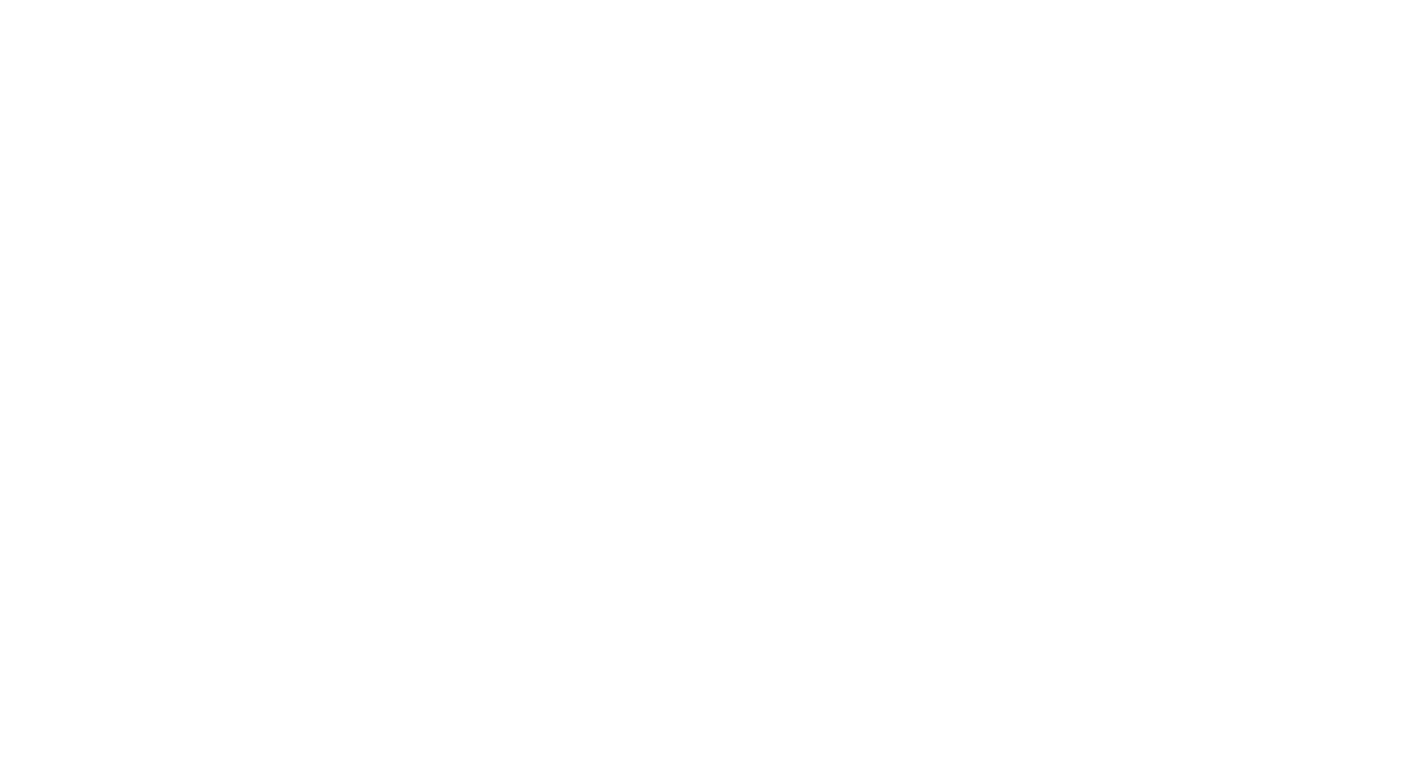 scroll, scrollTop: 0, scrollLeft: 0, axis: both 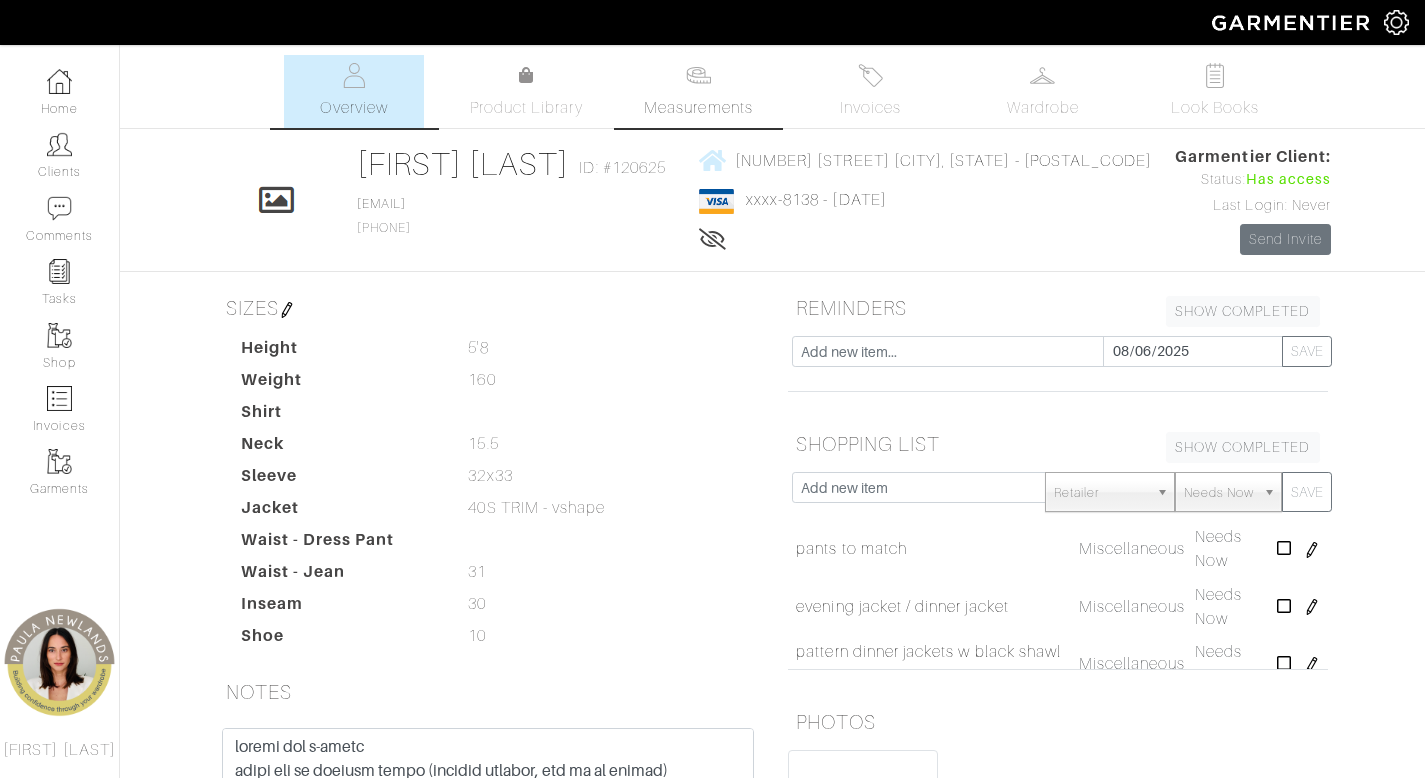 click on "Measurements" at bounding box center (698, 108) 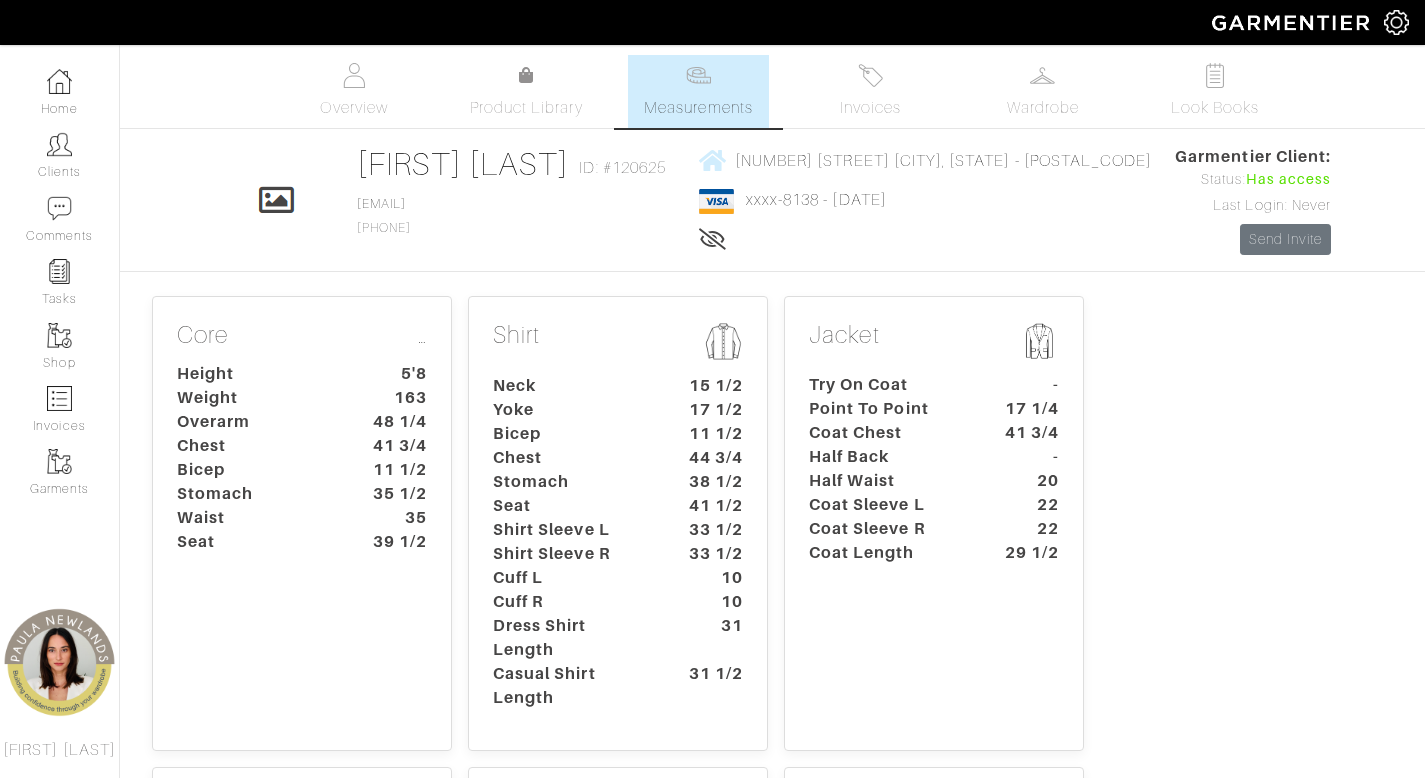 click on "Stomach" at bounding box center (571, 482) 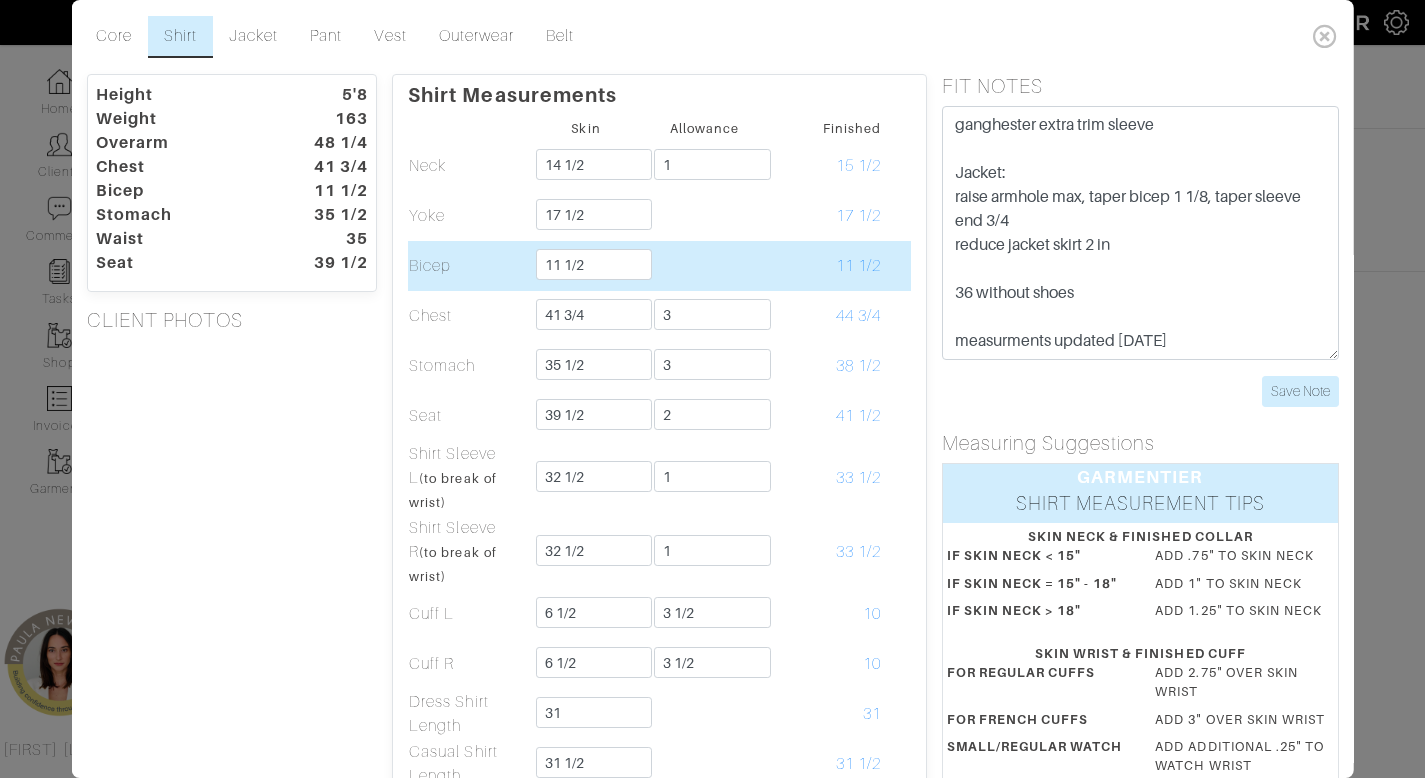 scroll, scrollTop: 4, scrollLeft: 0, axis: vertical 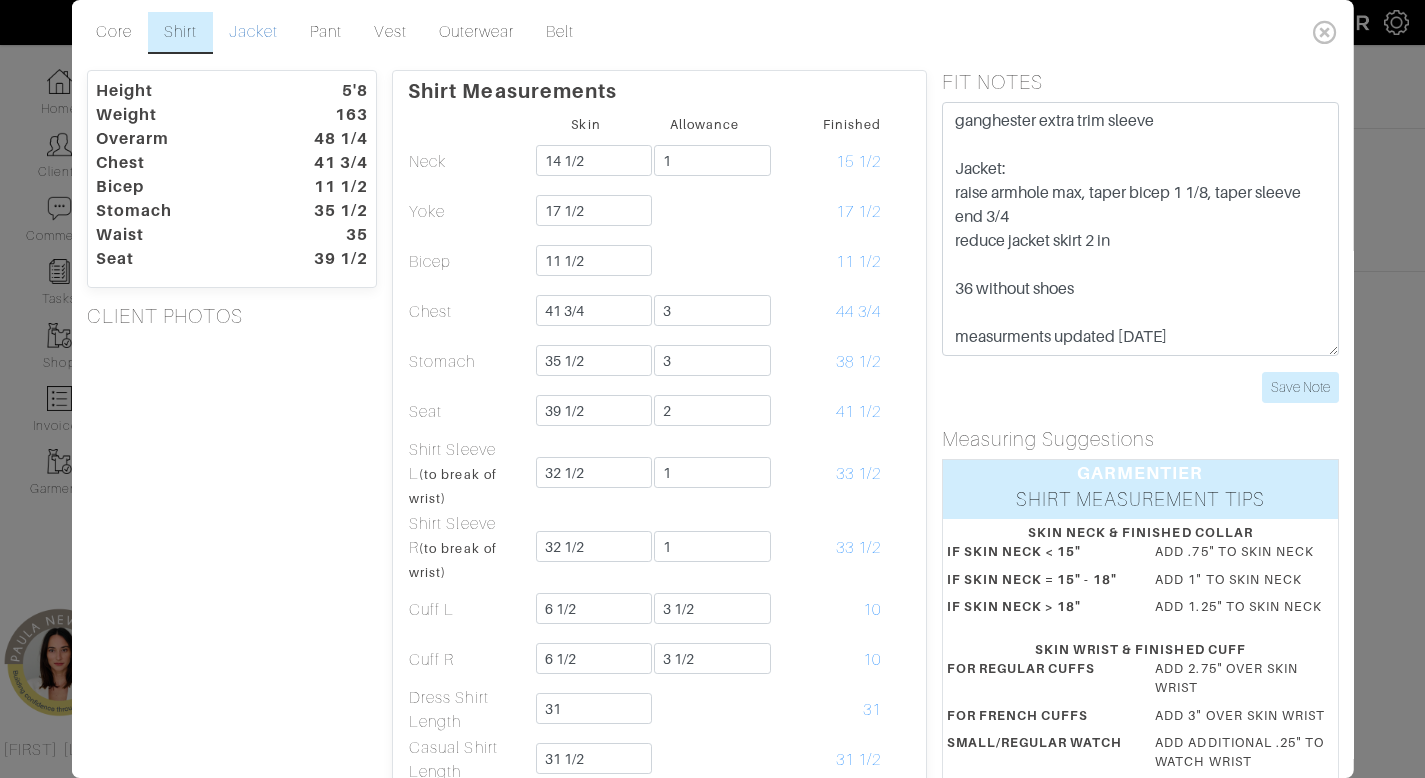 click on "Jacket" at bounding box center (253, 33) 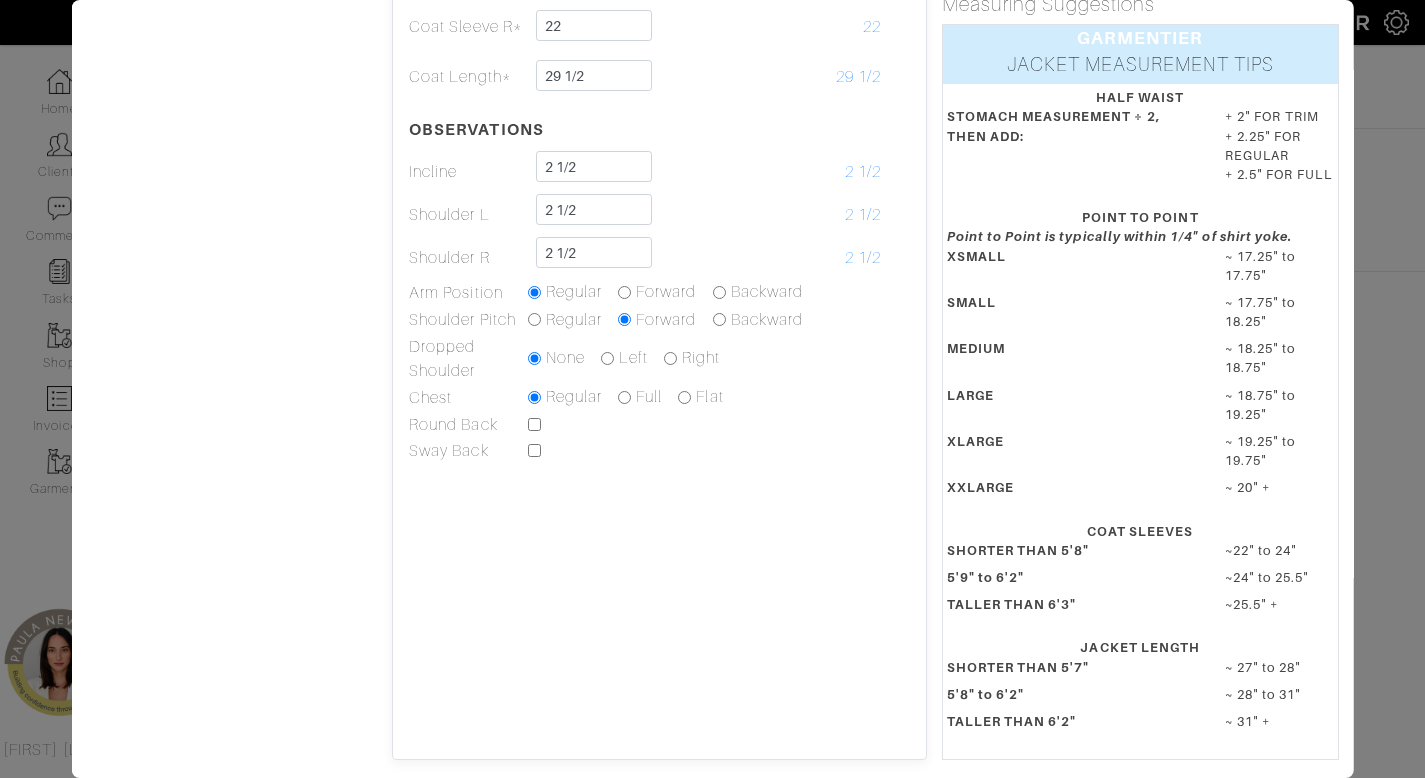 scroll, scrollTop: 0, scrollLeft: 0, axis: both 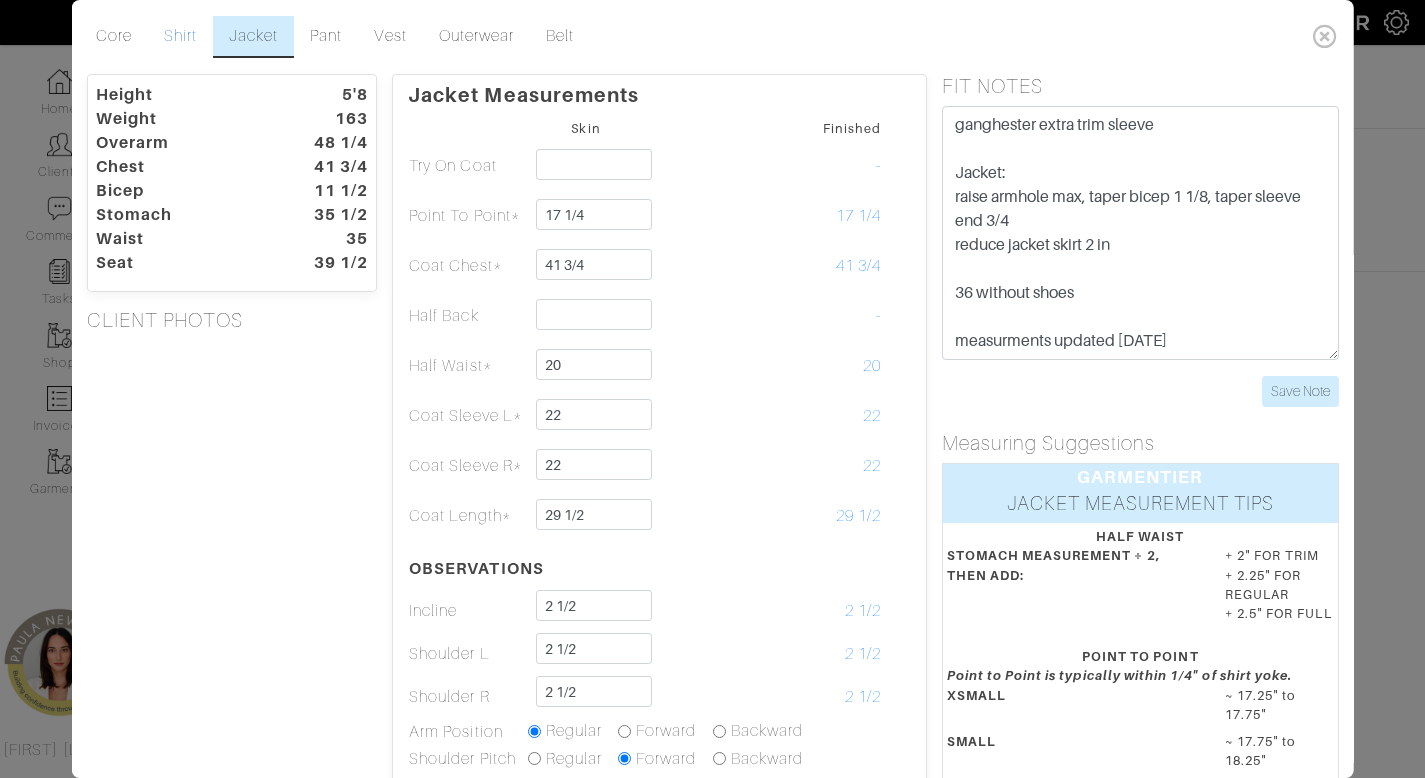 click on "Shirt" at bounding box center (179, 37) 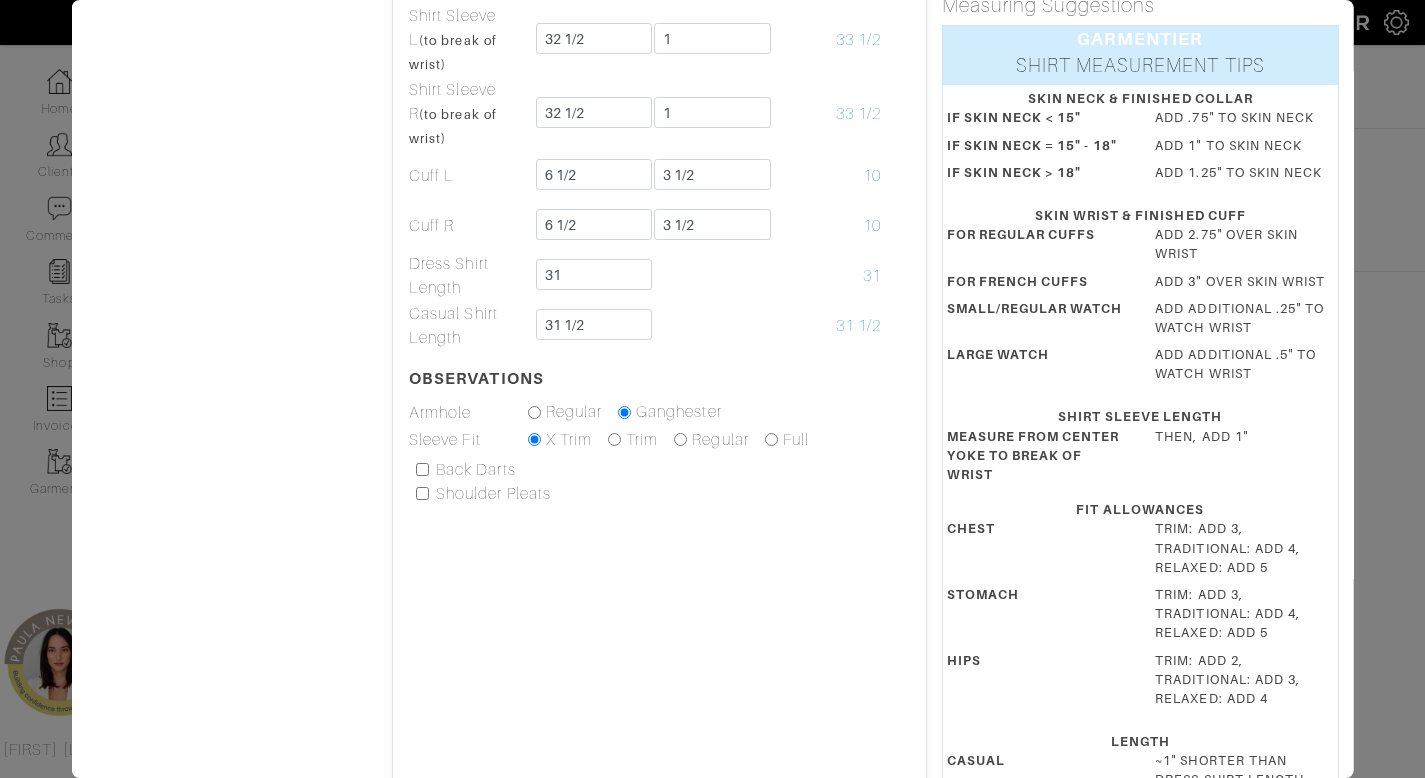 scroll, scrollTop: 503, scrollLeft: 0, axis: vertical 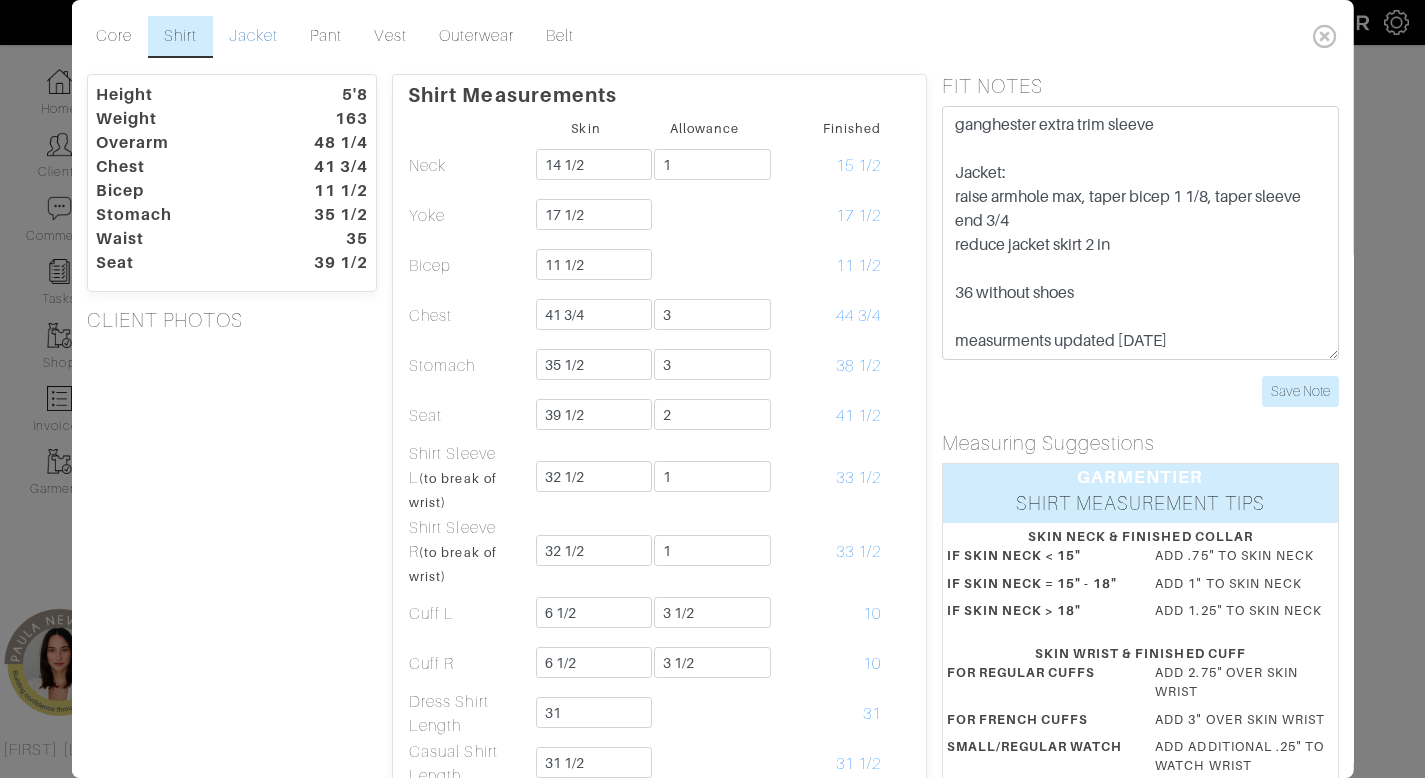 click on "Jacket" at bounding box center (253, 37) 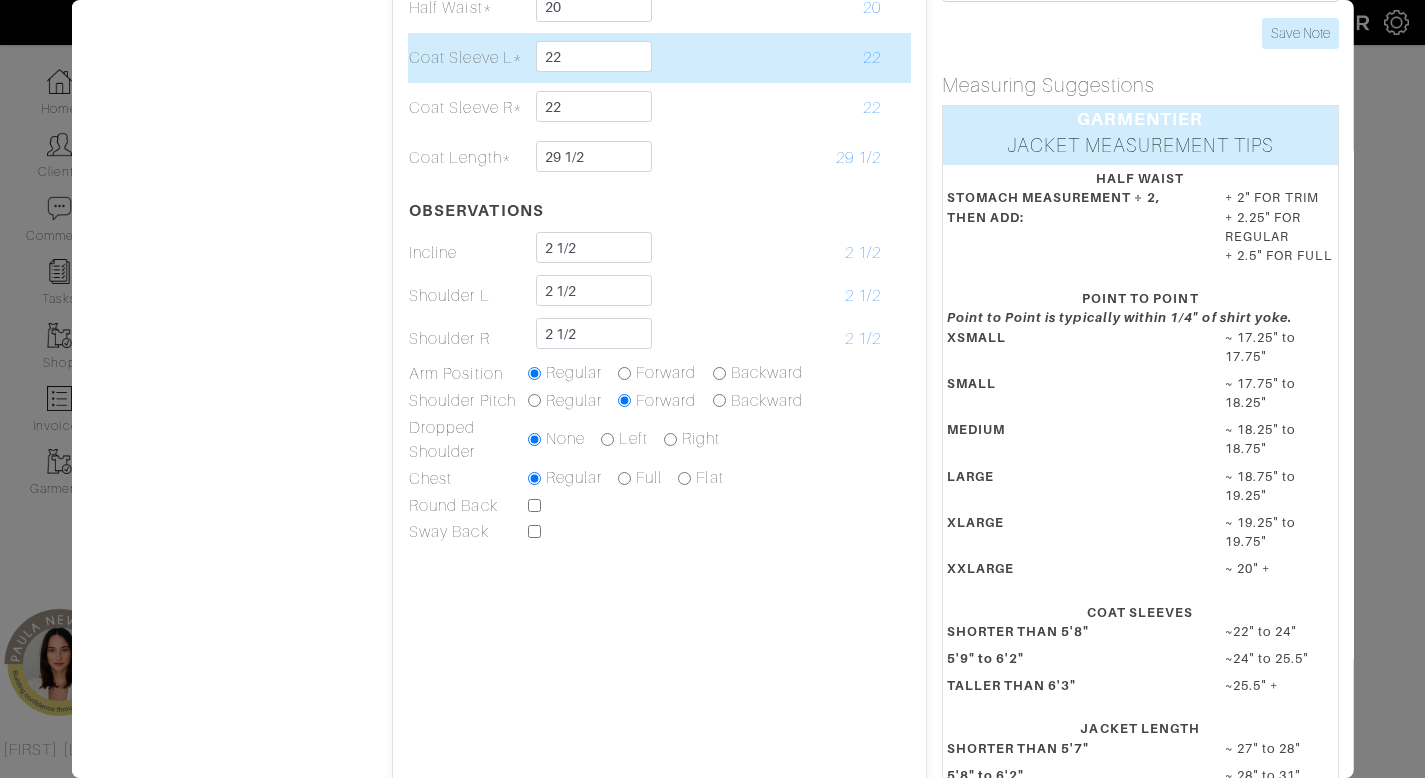 scroll, scrollTop: 0, scrollLeft: 0, axis: both 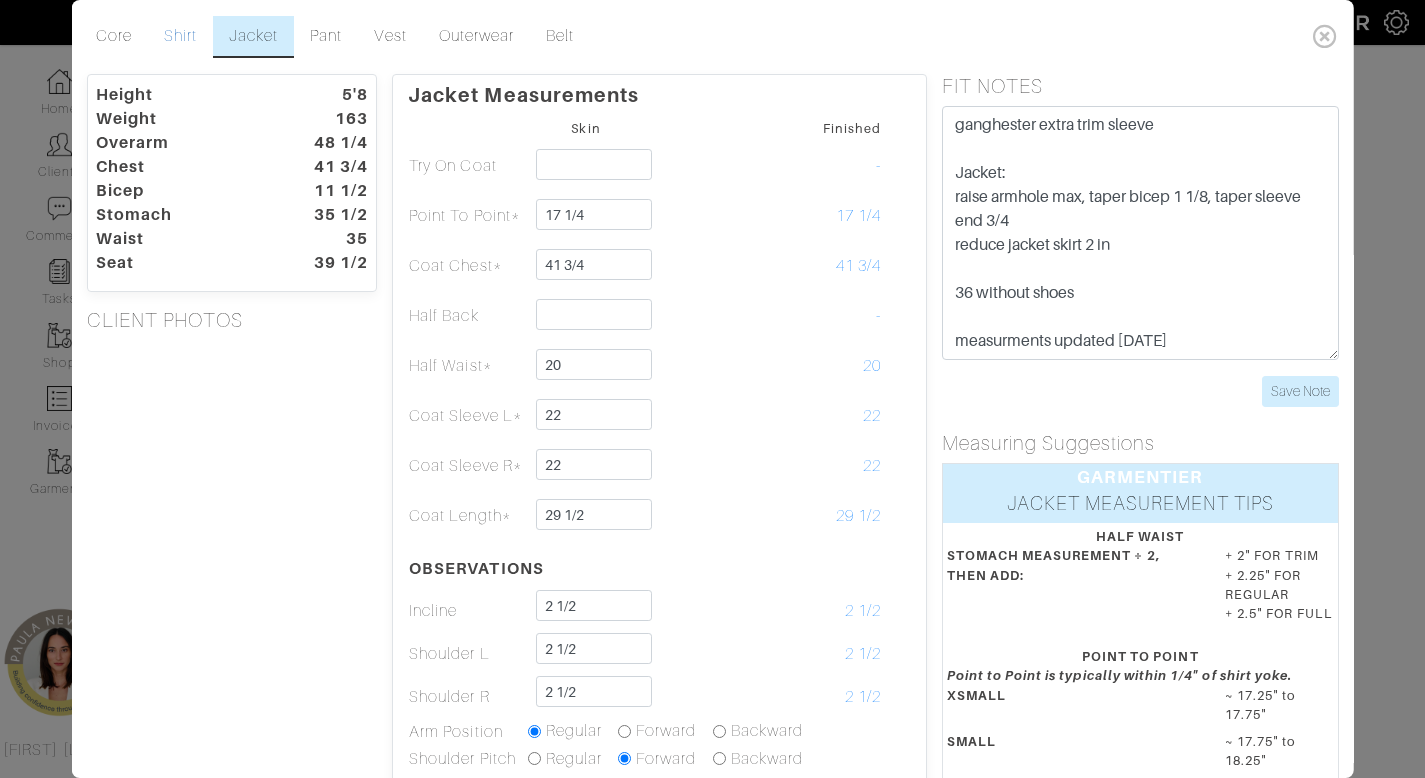 click on "Shirt" at bounding box center [179, 37] 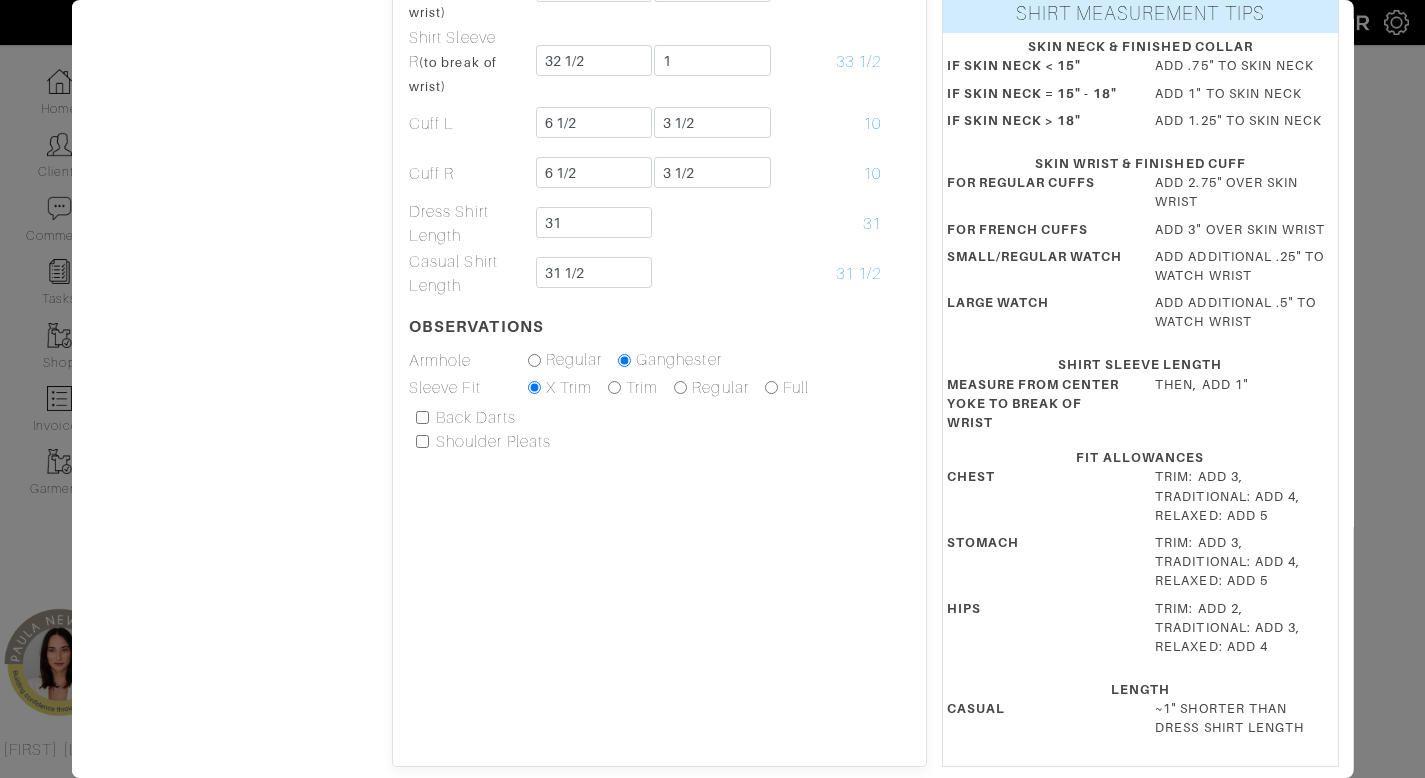 scroll, scrollTop: 0, scrollLeft: 0, axis: both 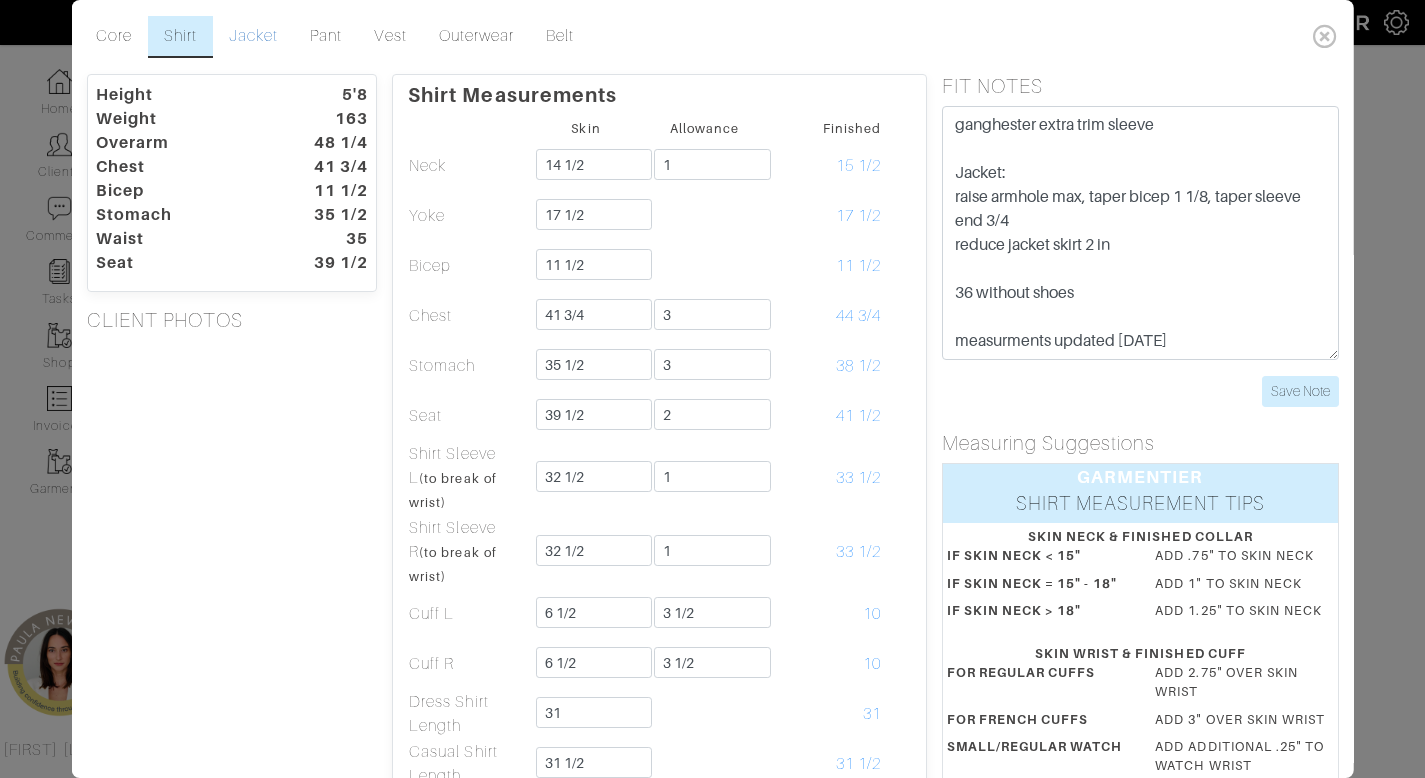 click on "Jacket" at bounding box center [253, 37] 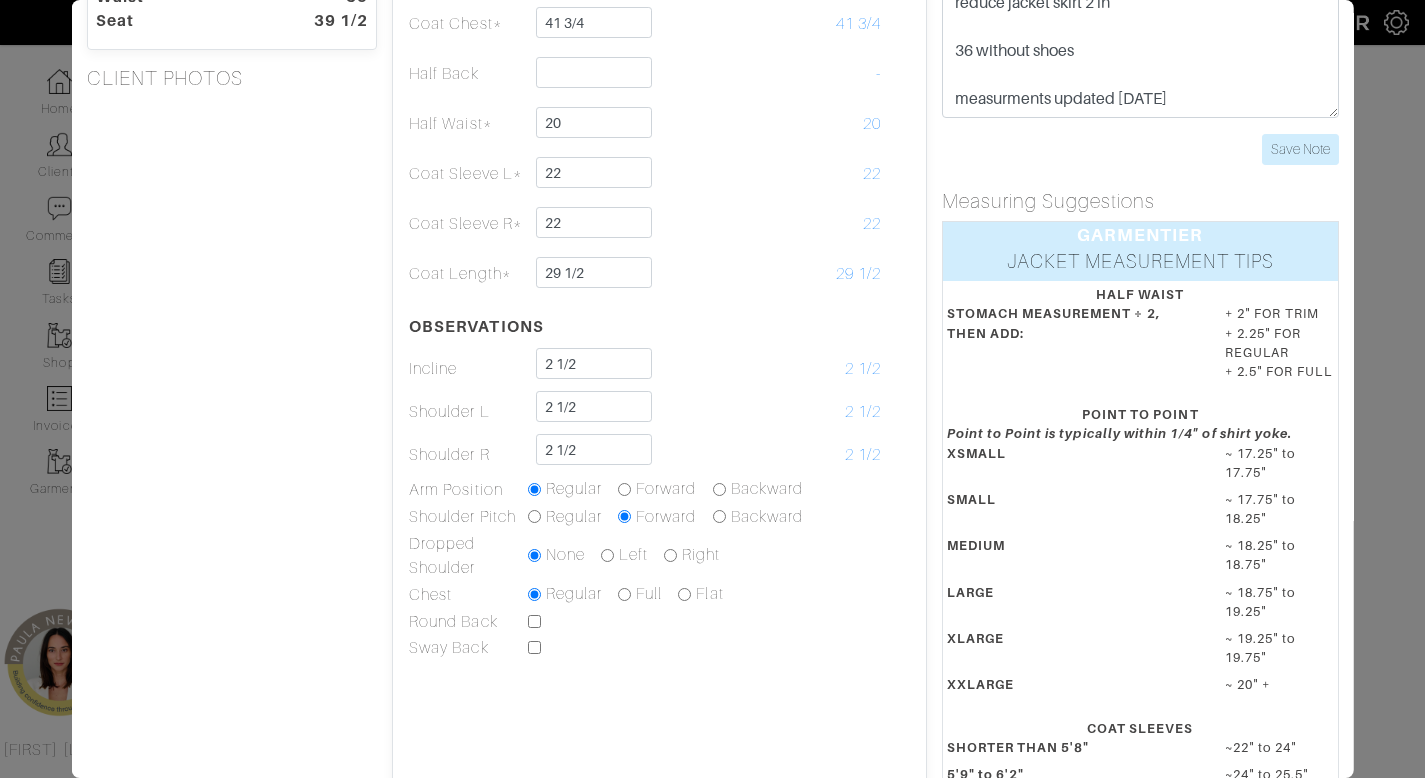 scroll, scrollTop: 0, scrollLeft: 0, axis: both 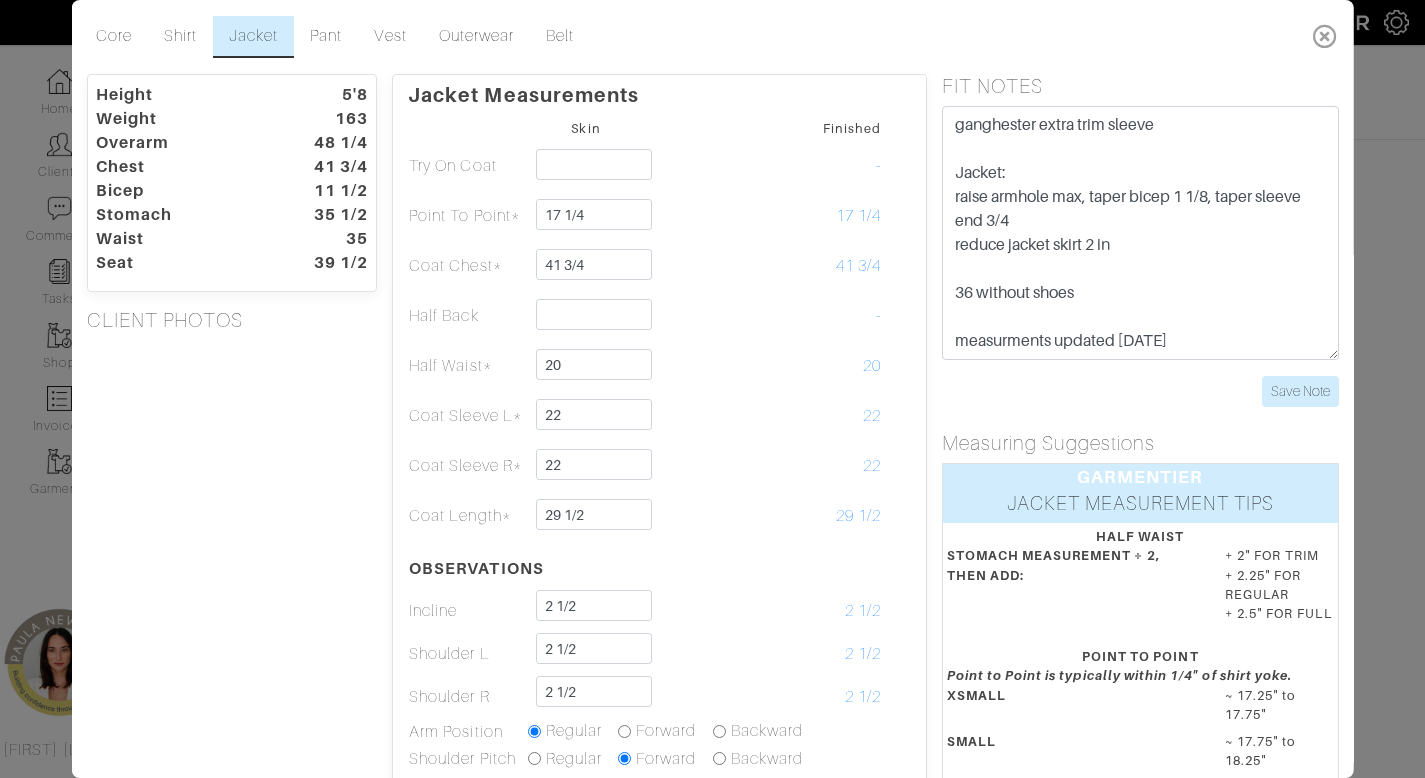 click at bounding box center [1325, 36] 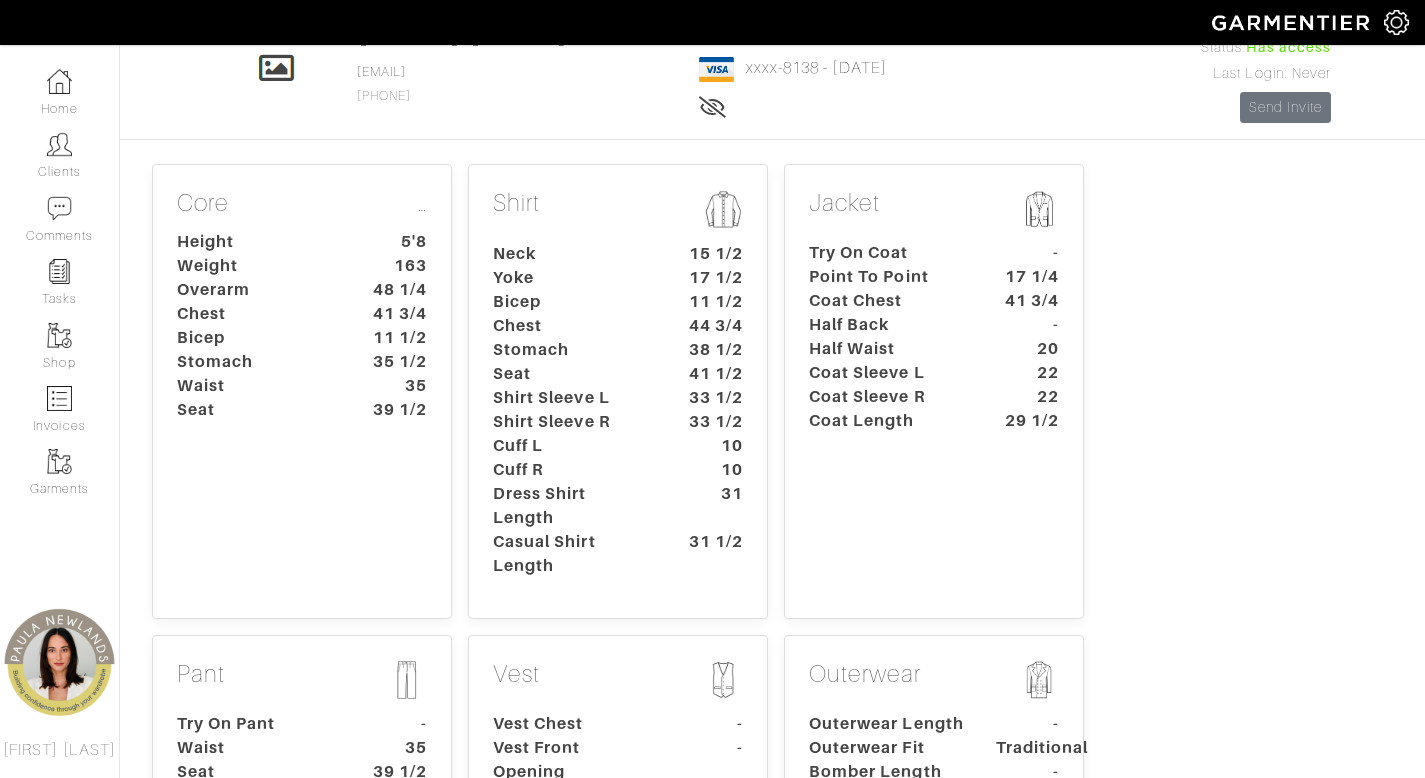scroll, scrollTop: 0, scrollLeft: 0, axis: both 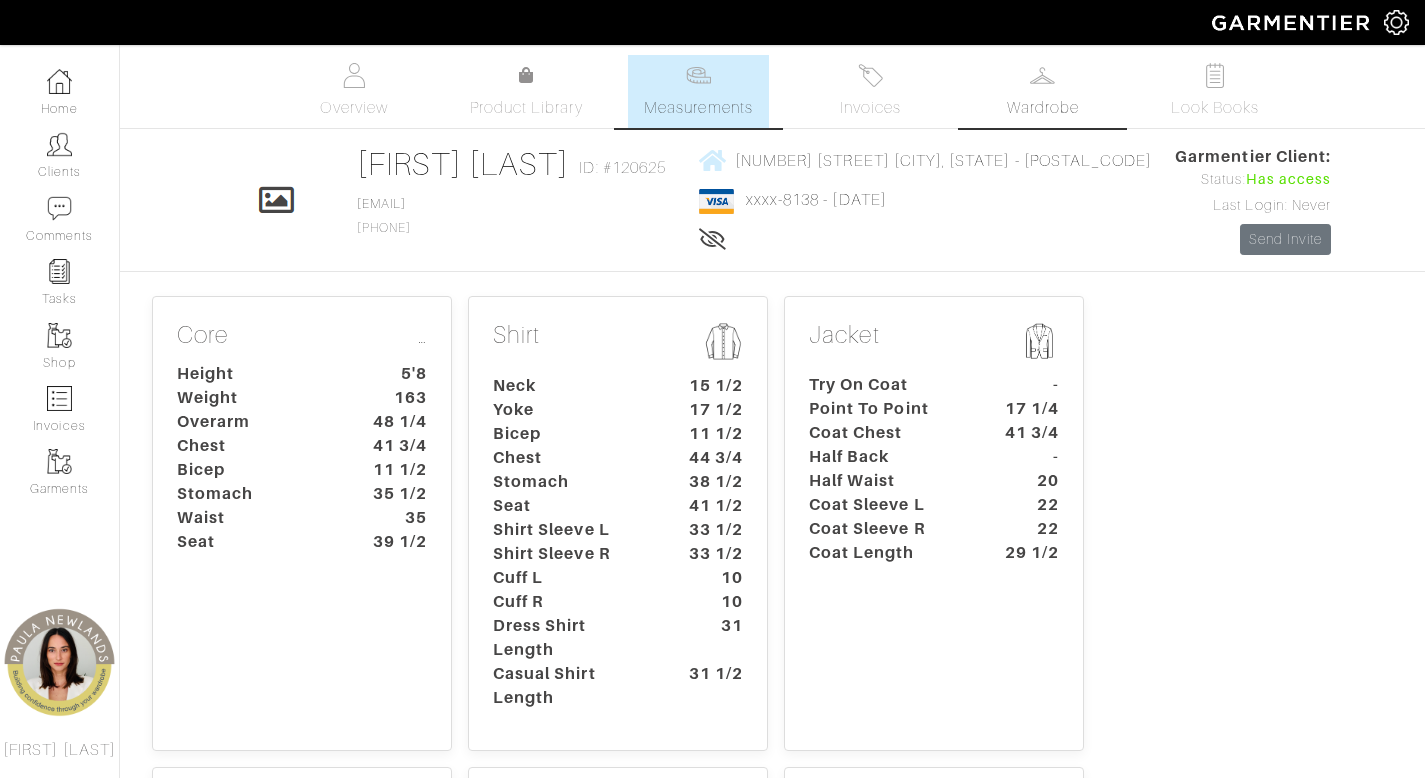 click on "Wardrobe" at bounding box center [1043, 91] 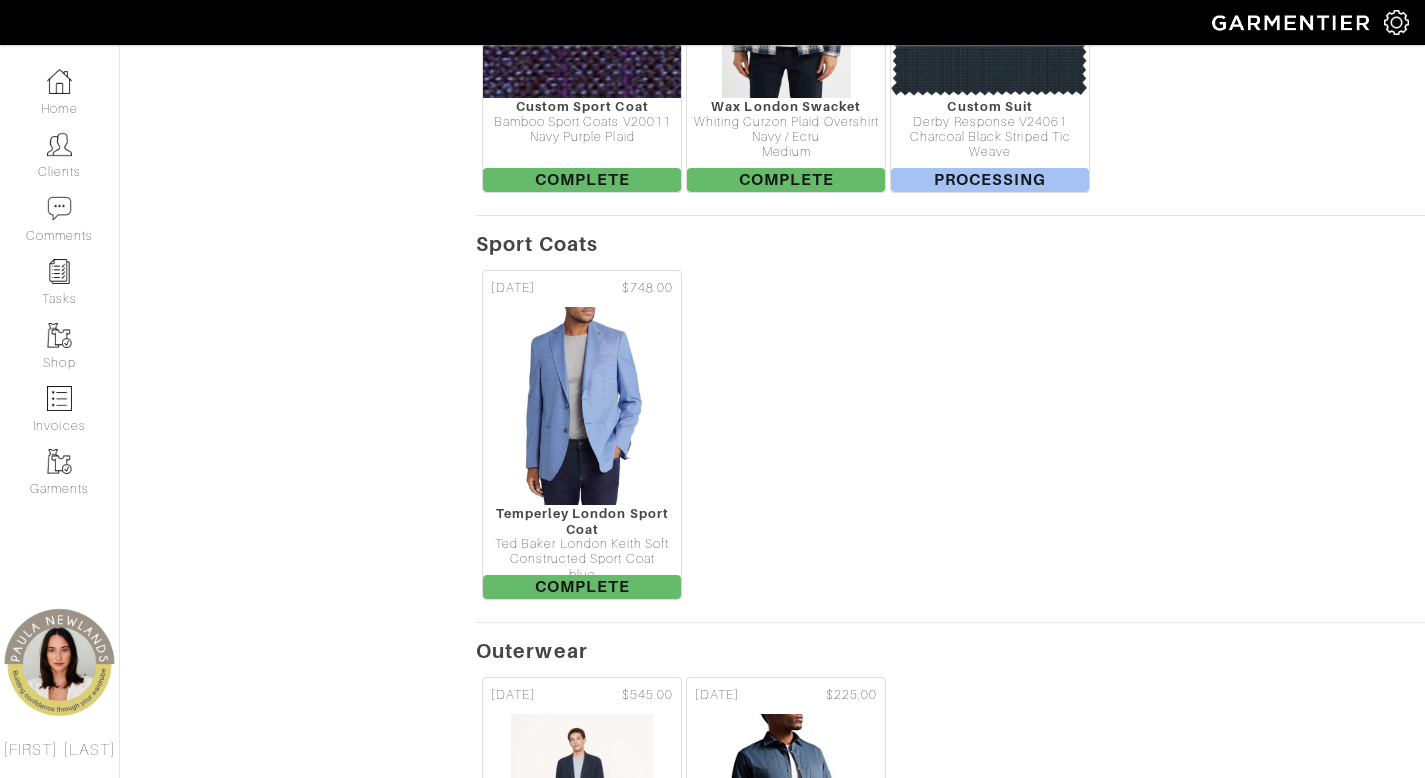 scroll, scrollTop: 4307, scrollLeft: 0, axis: vertical 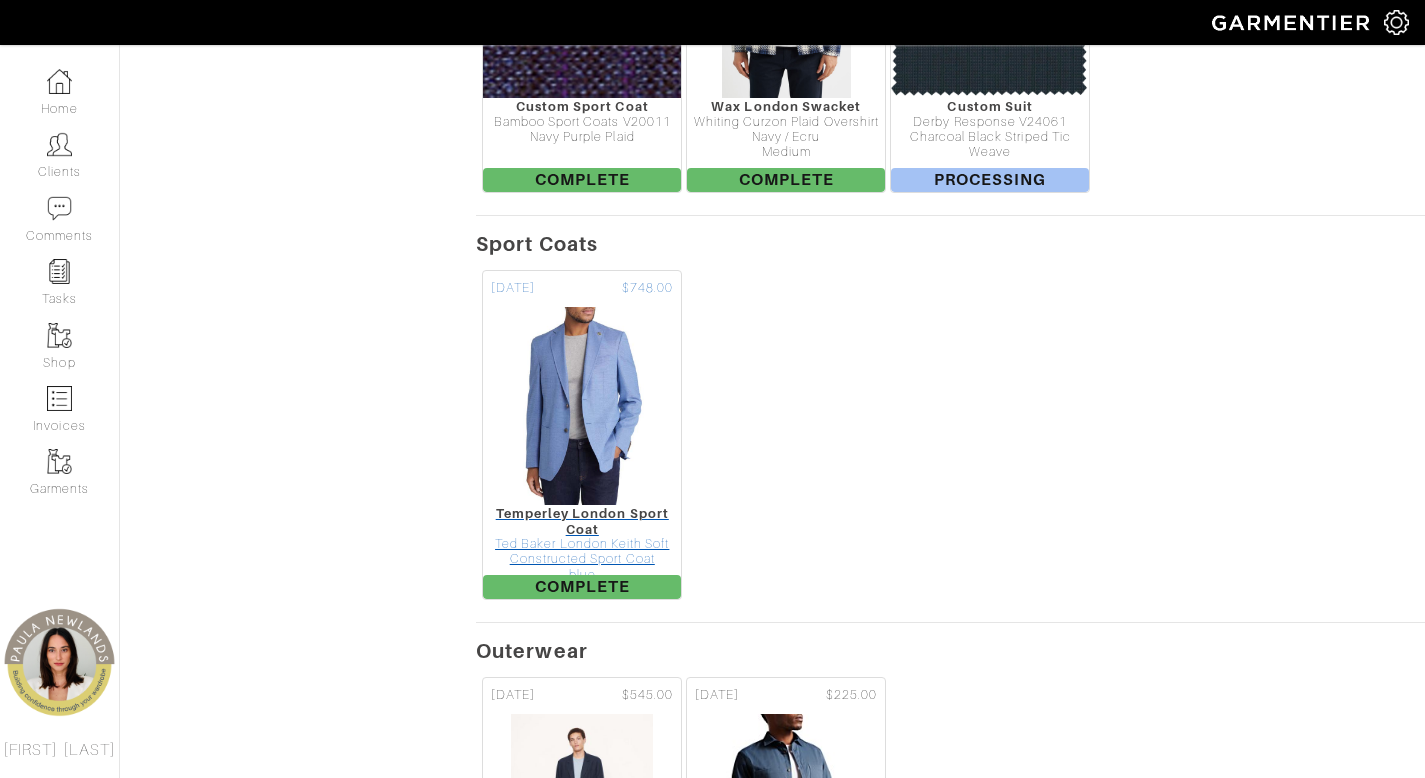 click at bounding box center [582, 406] 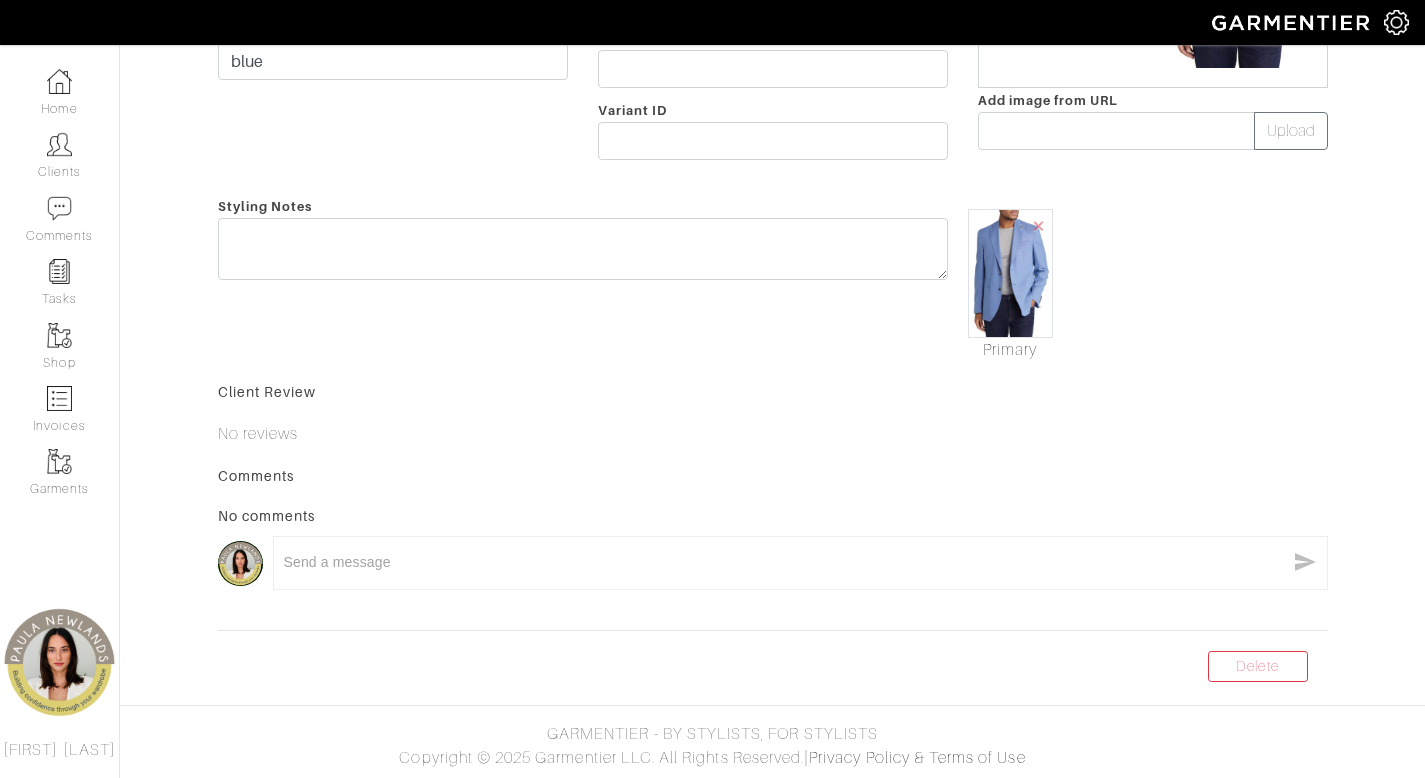 scroll, scrollTop: 0, scrollLeft: 0, axis: both 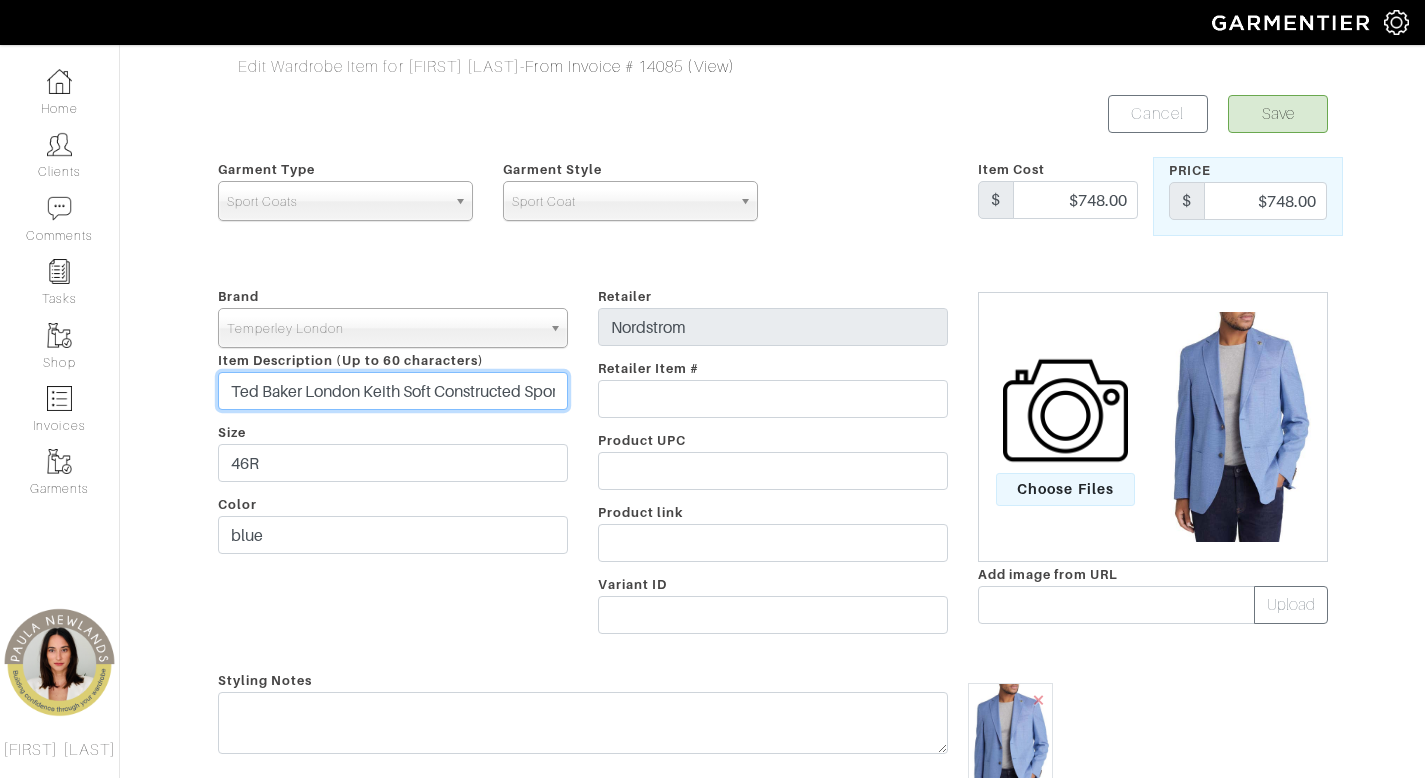 click on "Ted Baker London Keith Soft Constructed Sport Coat" at bounding box center [393, 391] 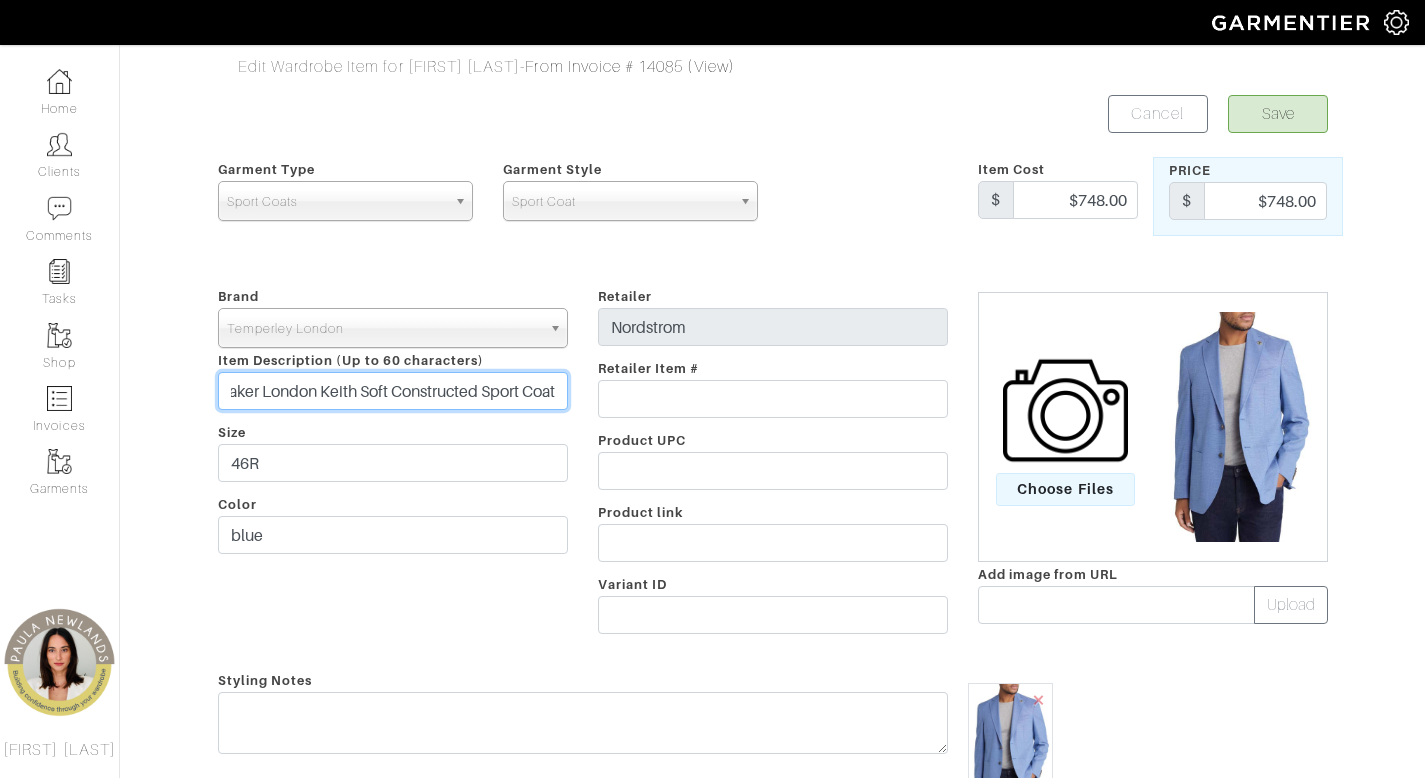 scroll, scrollTop: 0, scrollLeft: 0, axis: both 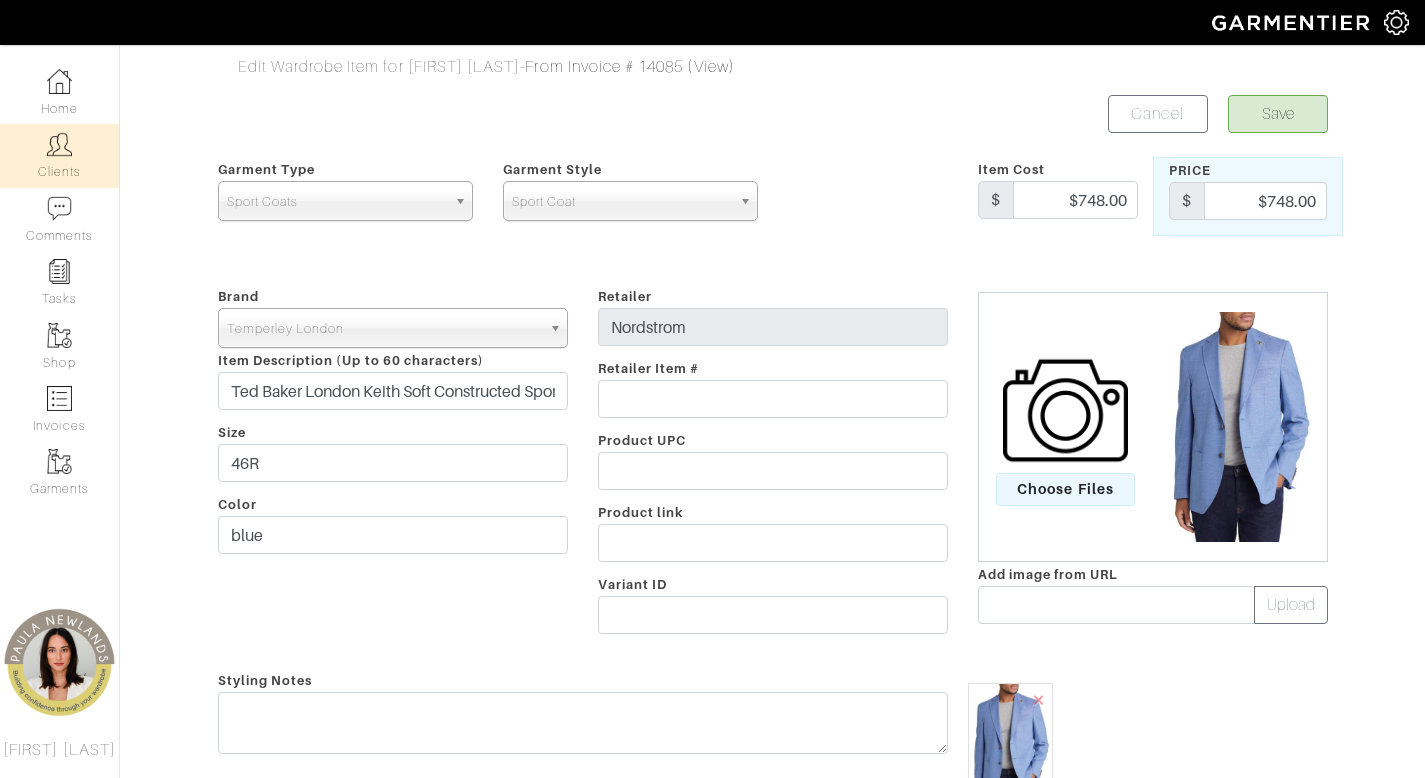 click at bounding box center [59, 144] 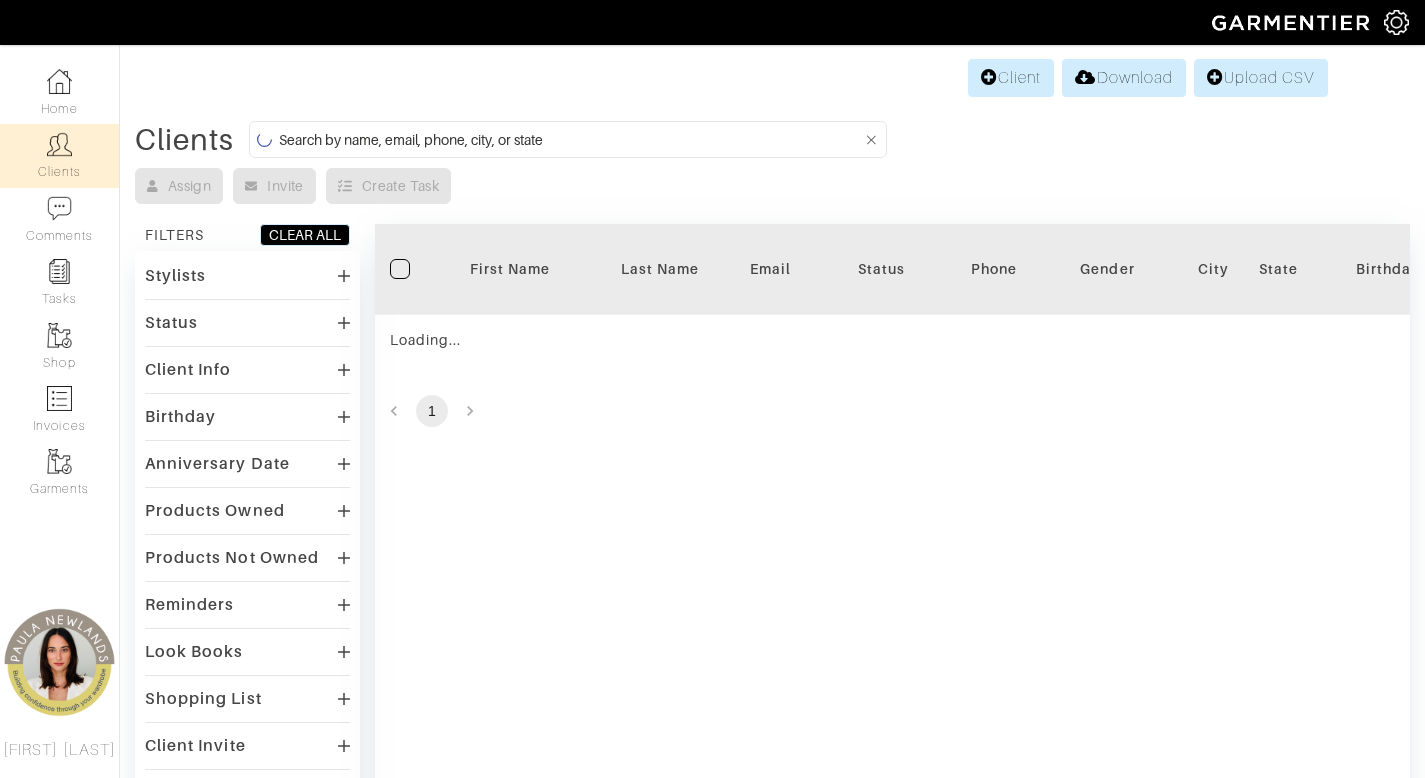 click at bounding box center [570, 139] 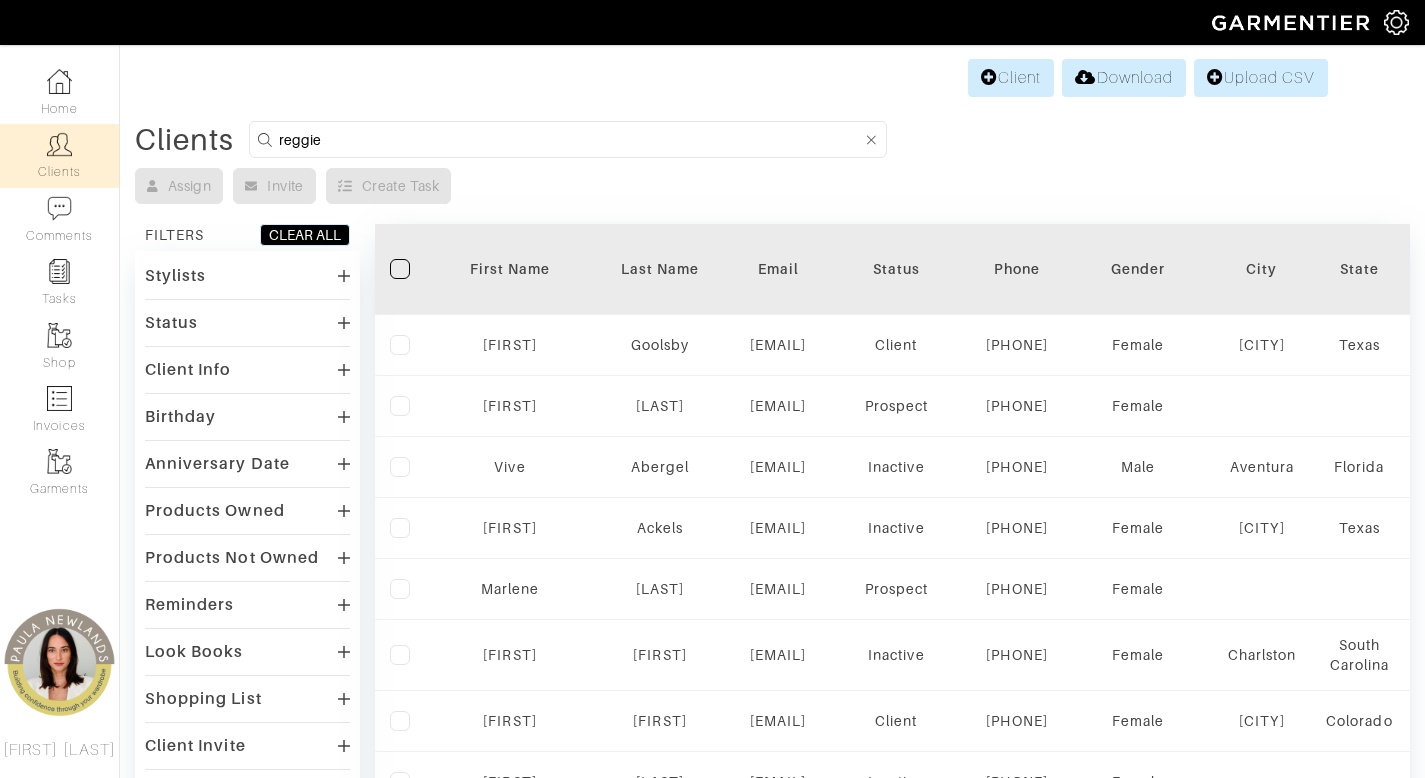 type on "reggie" 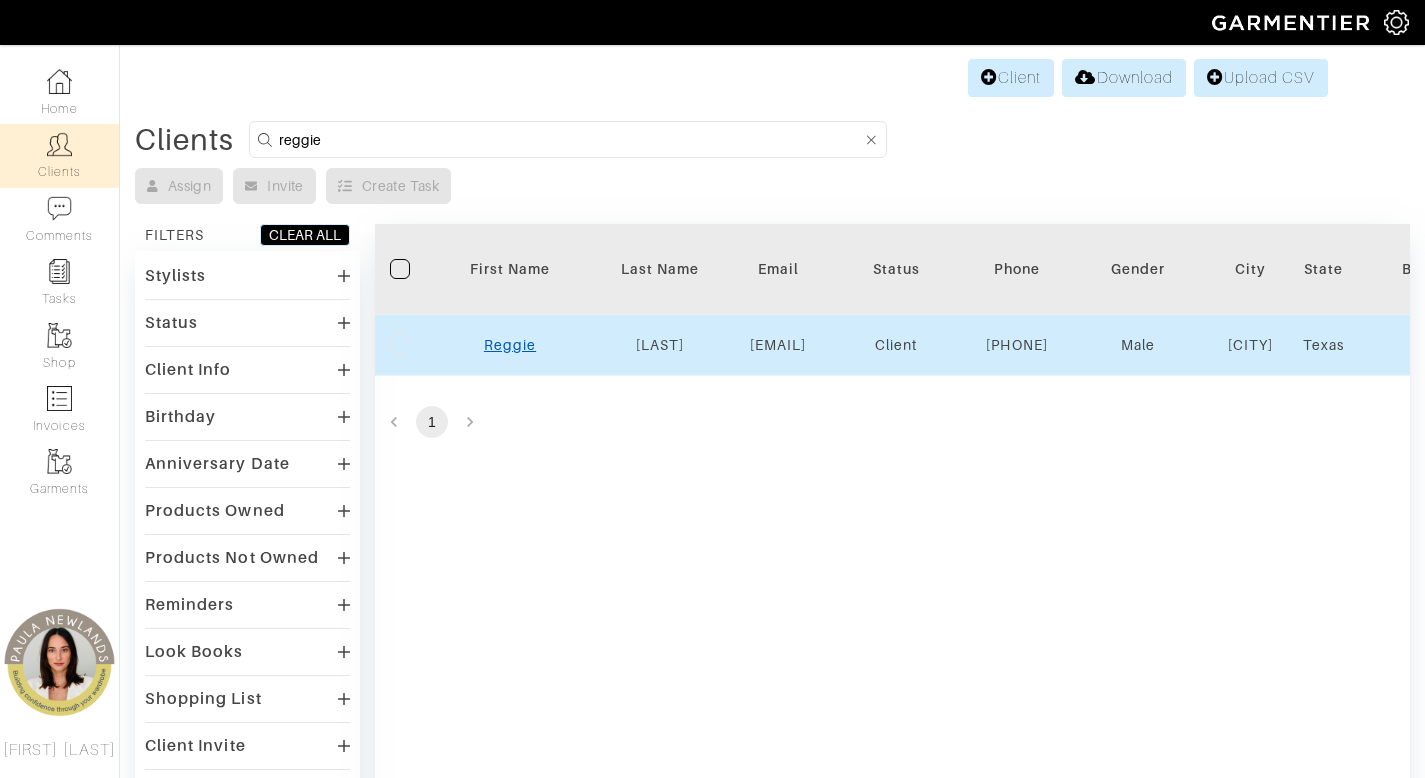 click on "Reggie" at bounding box center [510, 345] 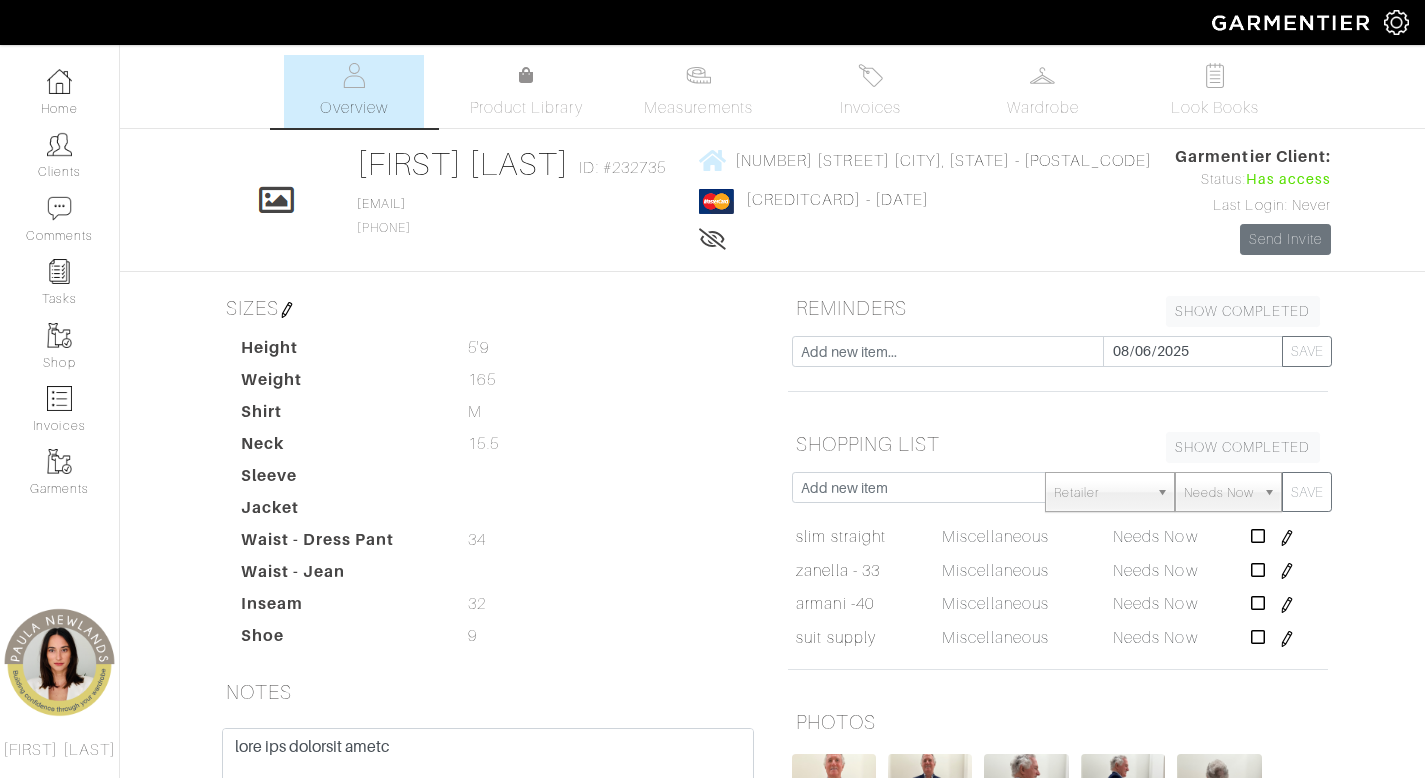 scroll, scrollTop: 0, scrollLeft: 0, axis: both 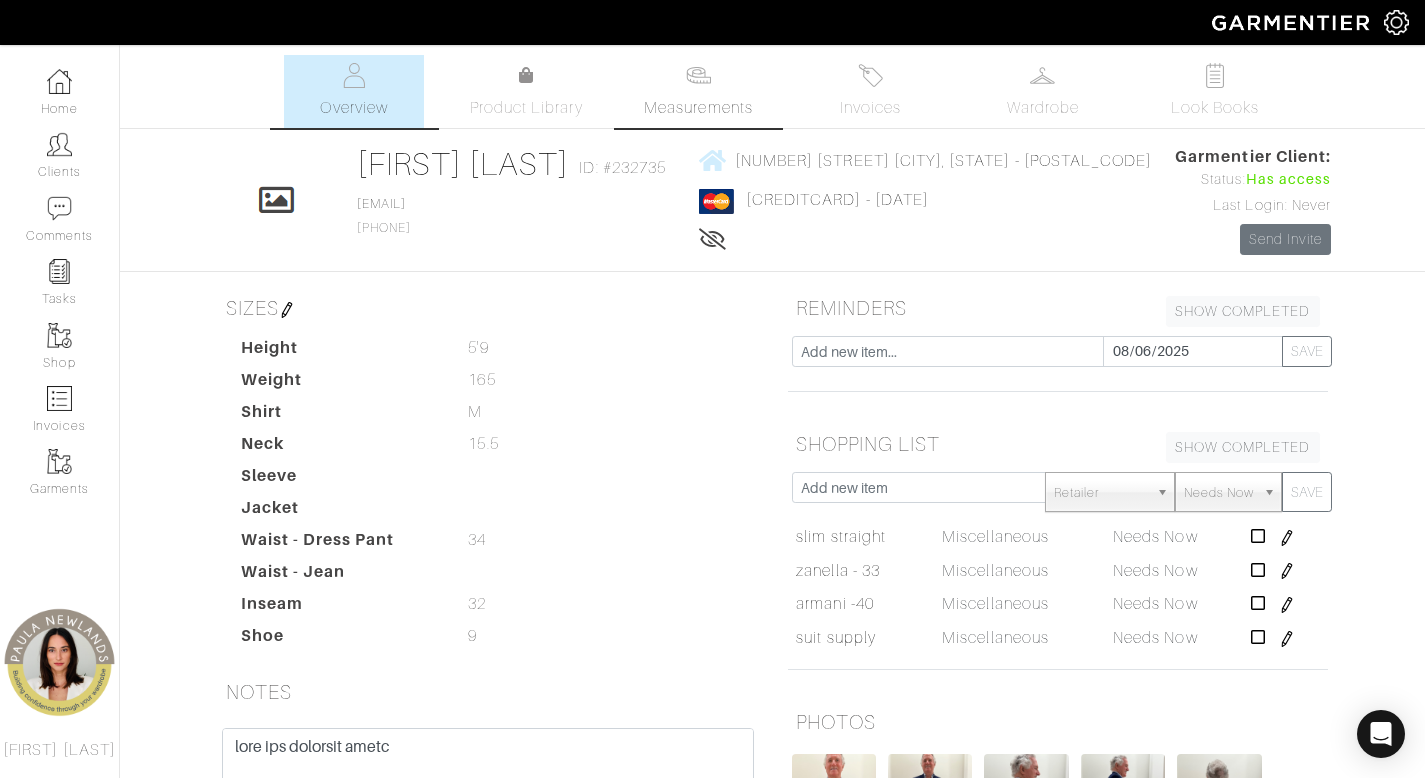click on "Measurements" at bounding box center (698, 91) 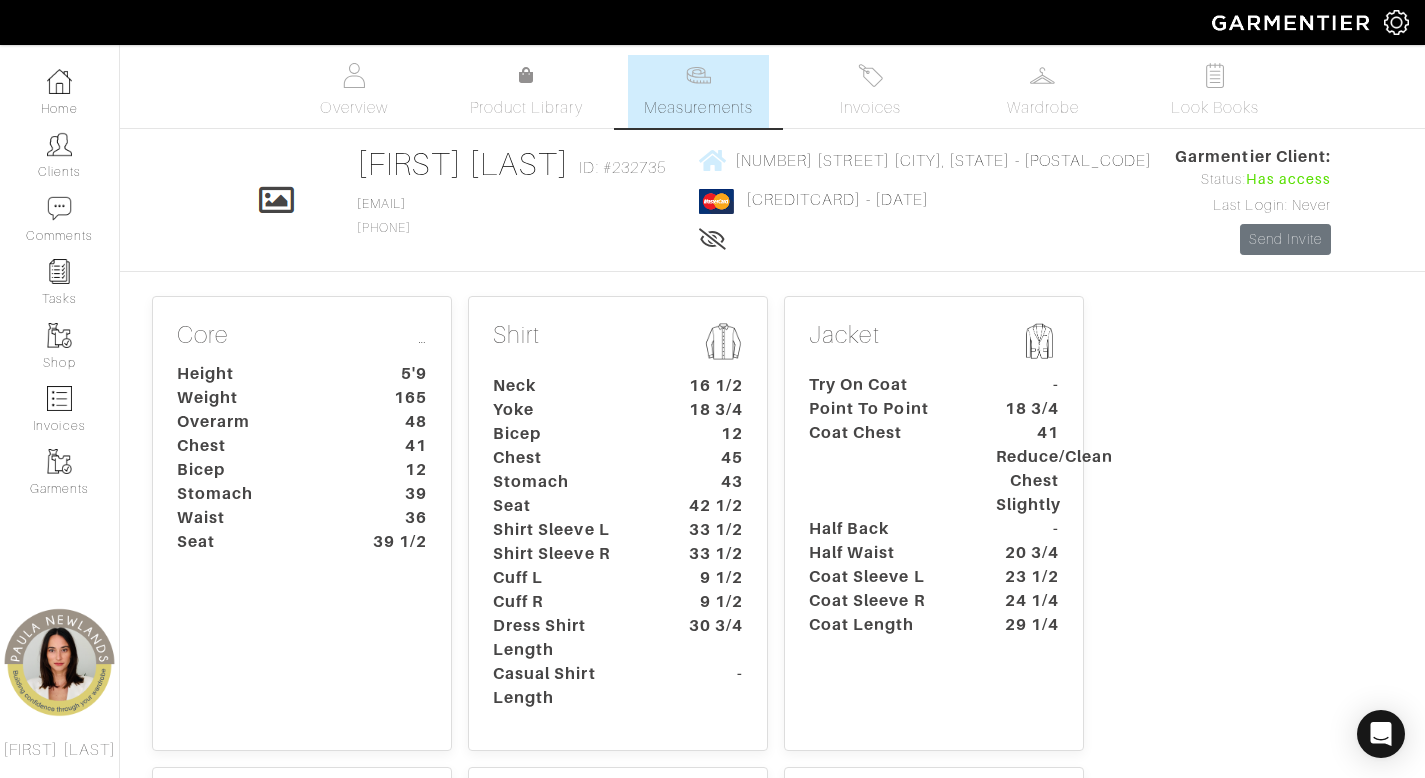 click on "Coat Chest" at bounding box center [887, 469] 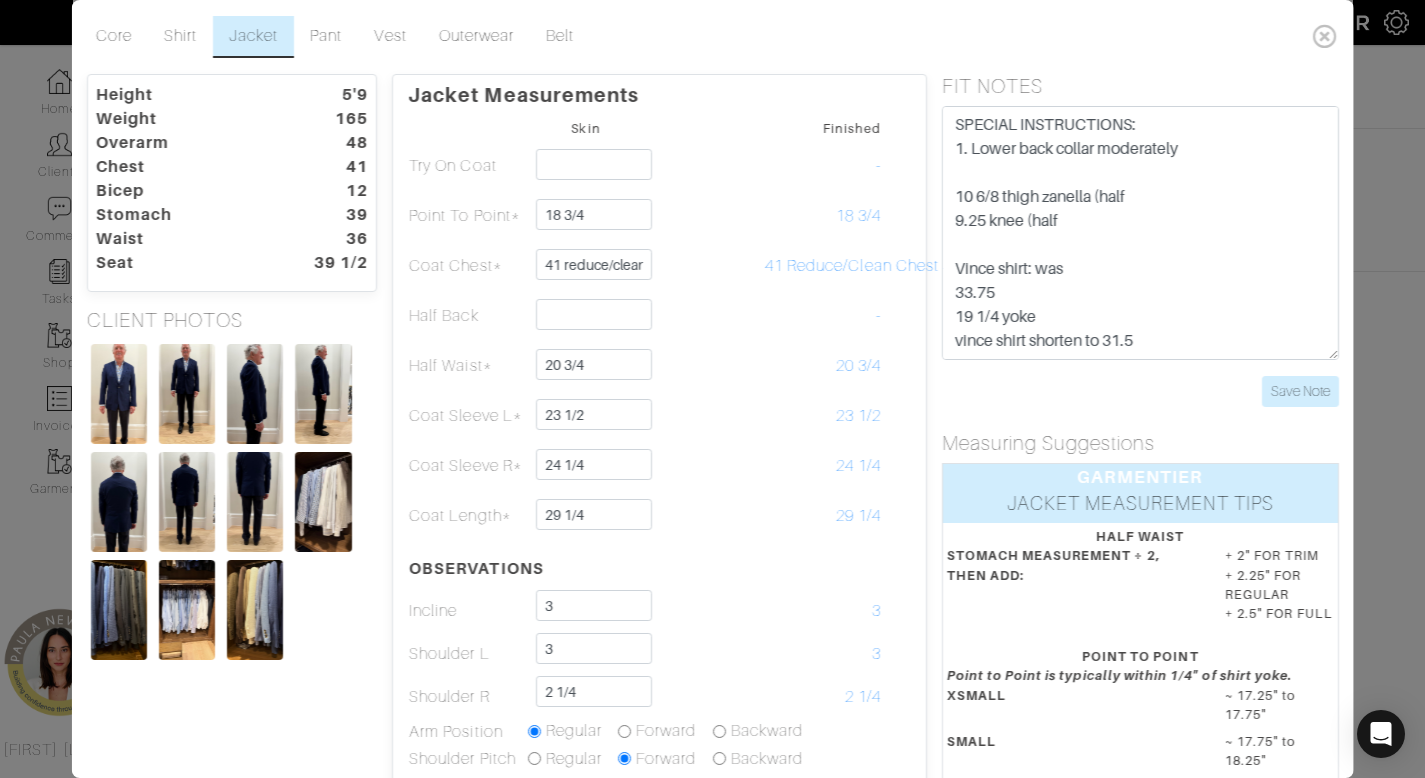 click at bounding box center (118, 394) 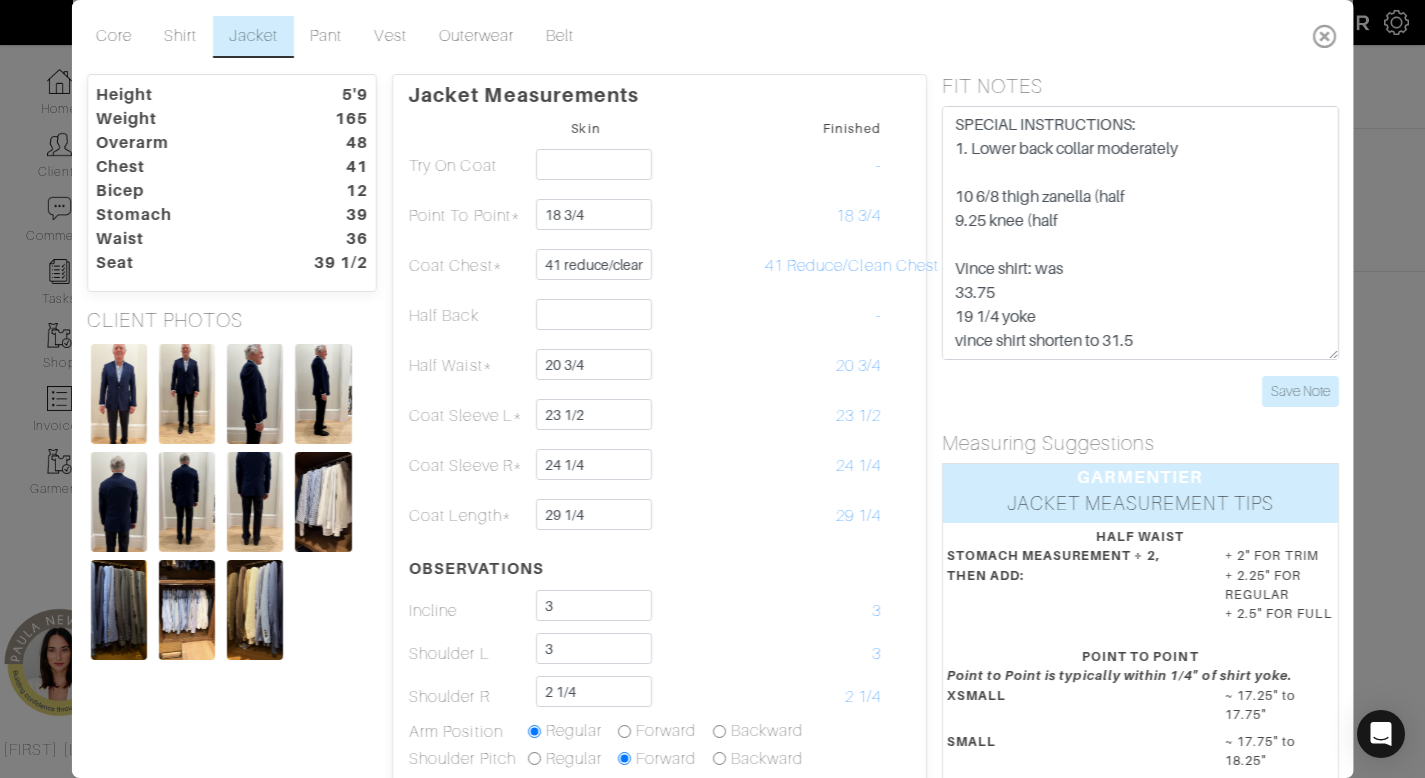 click at bounding box center [1325, 36] 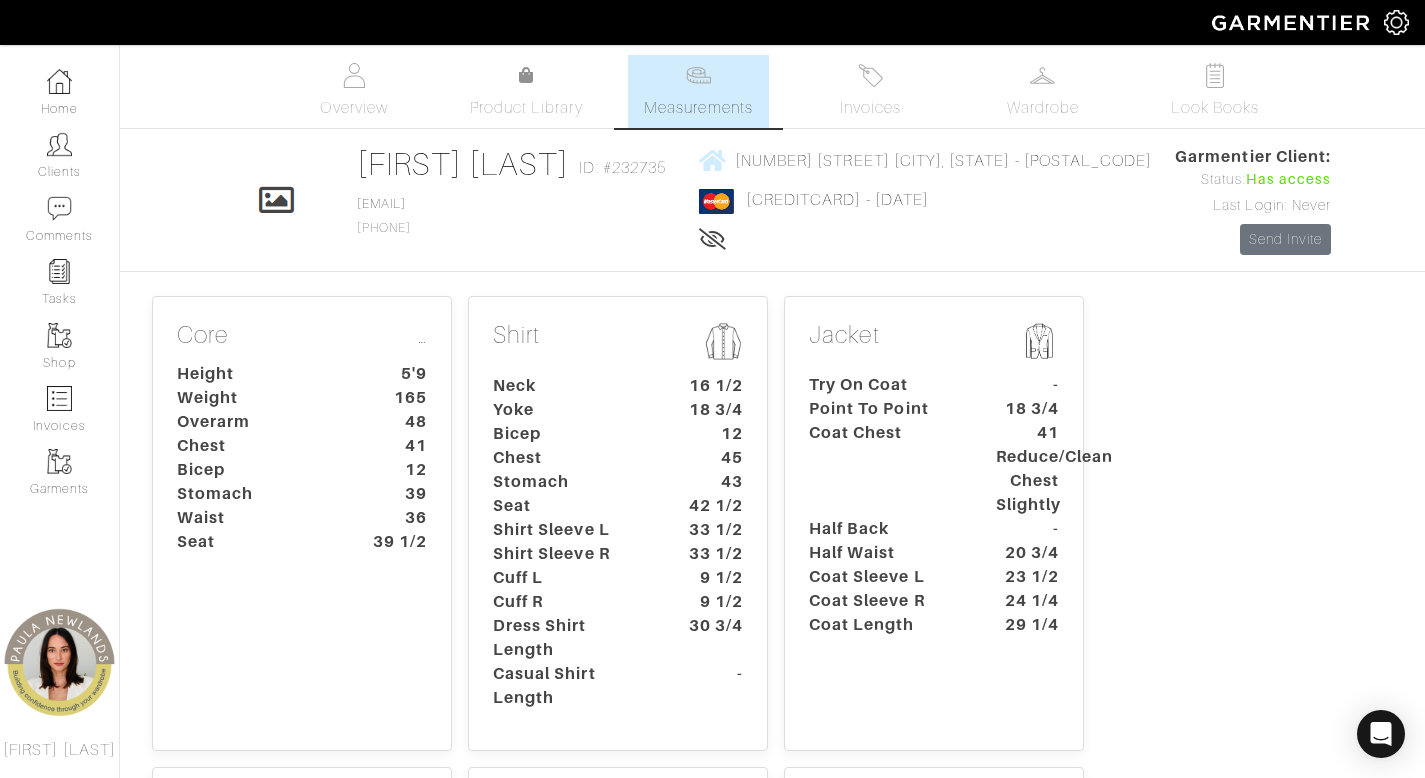 click on "Bicep" at bounding box center (571, 434) 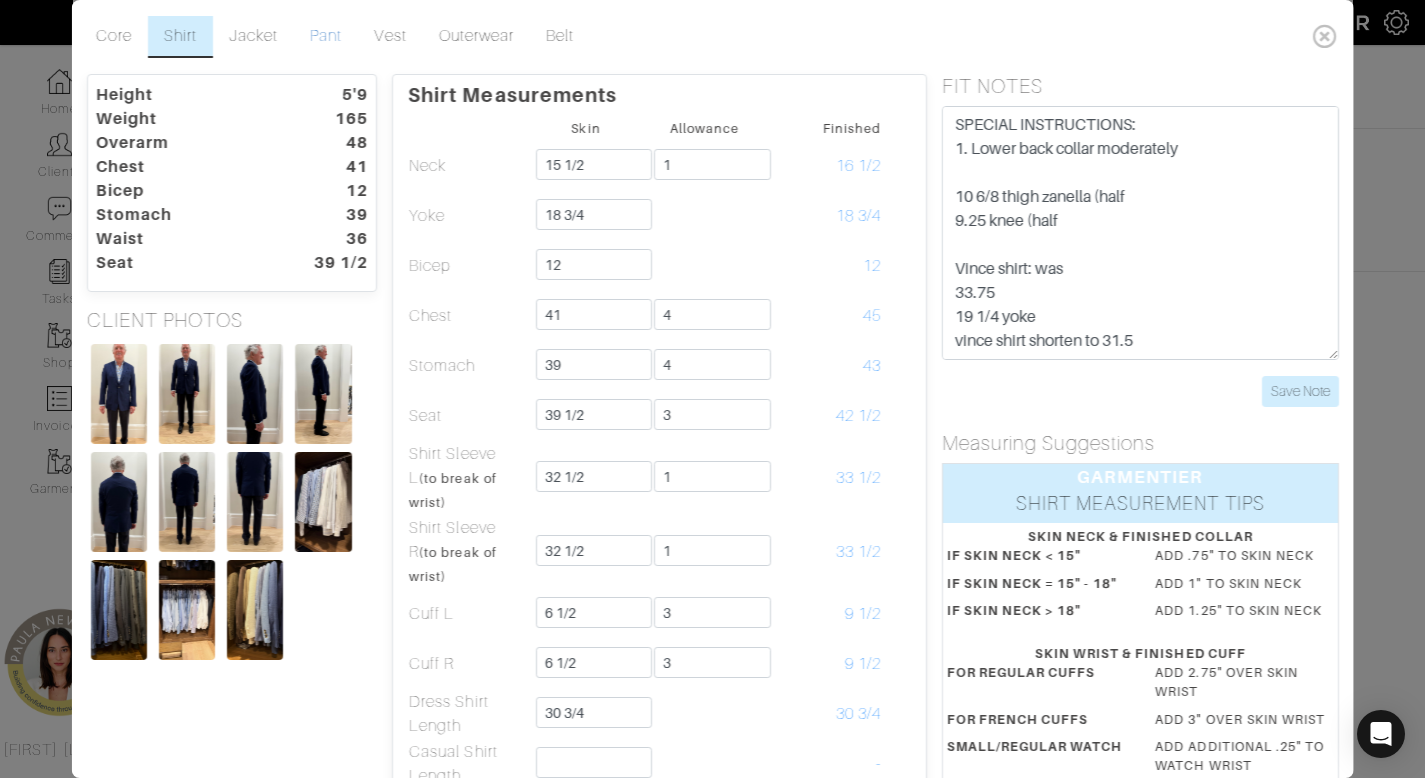 click on "Pant" at bounding box center (326, 37) 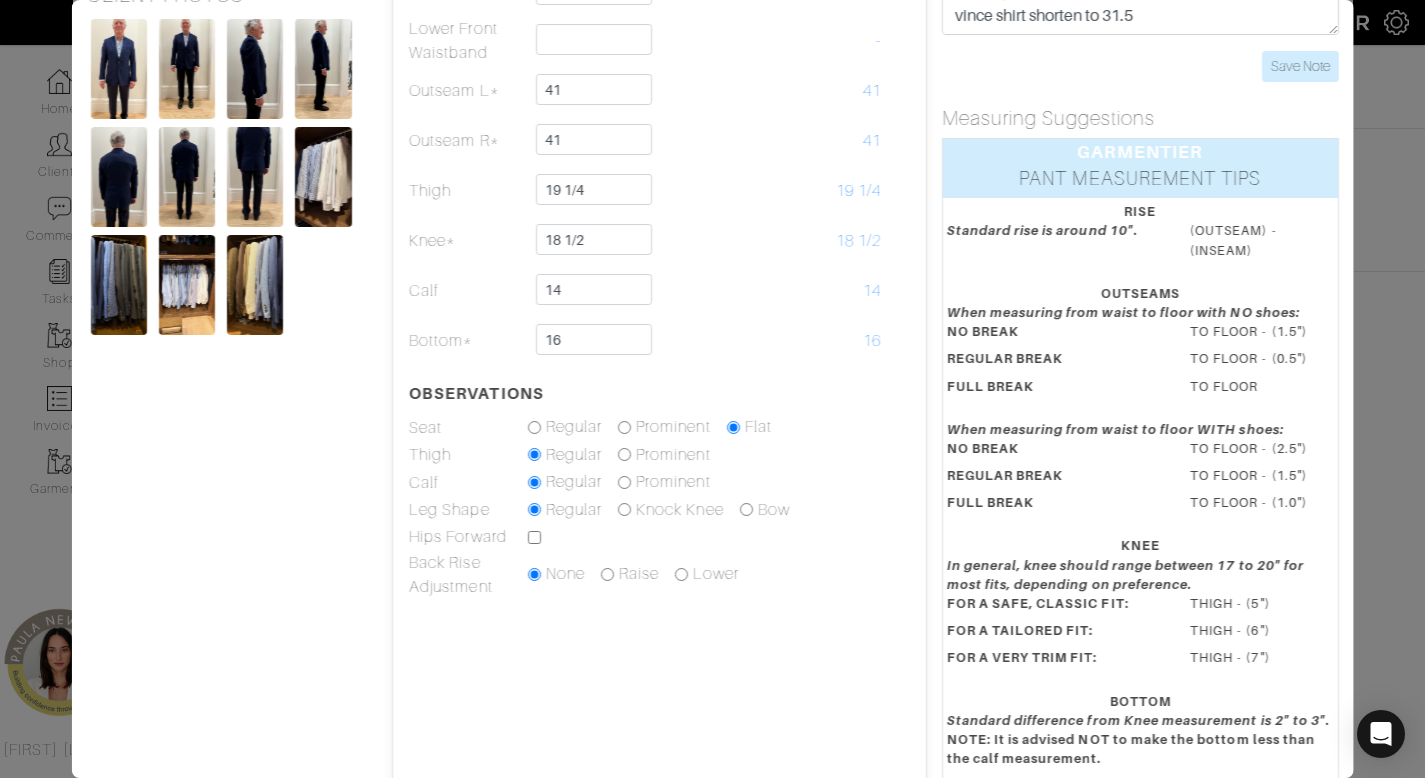 scroll, scrollTop: 360, scrollLeft: 0, axis: vertical 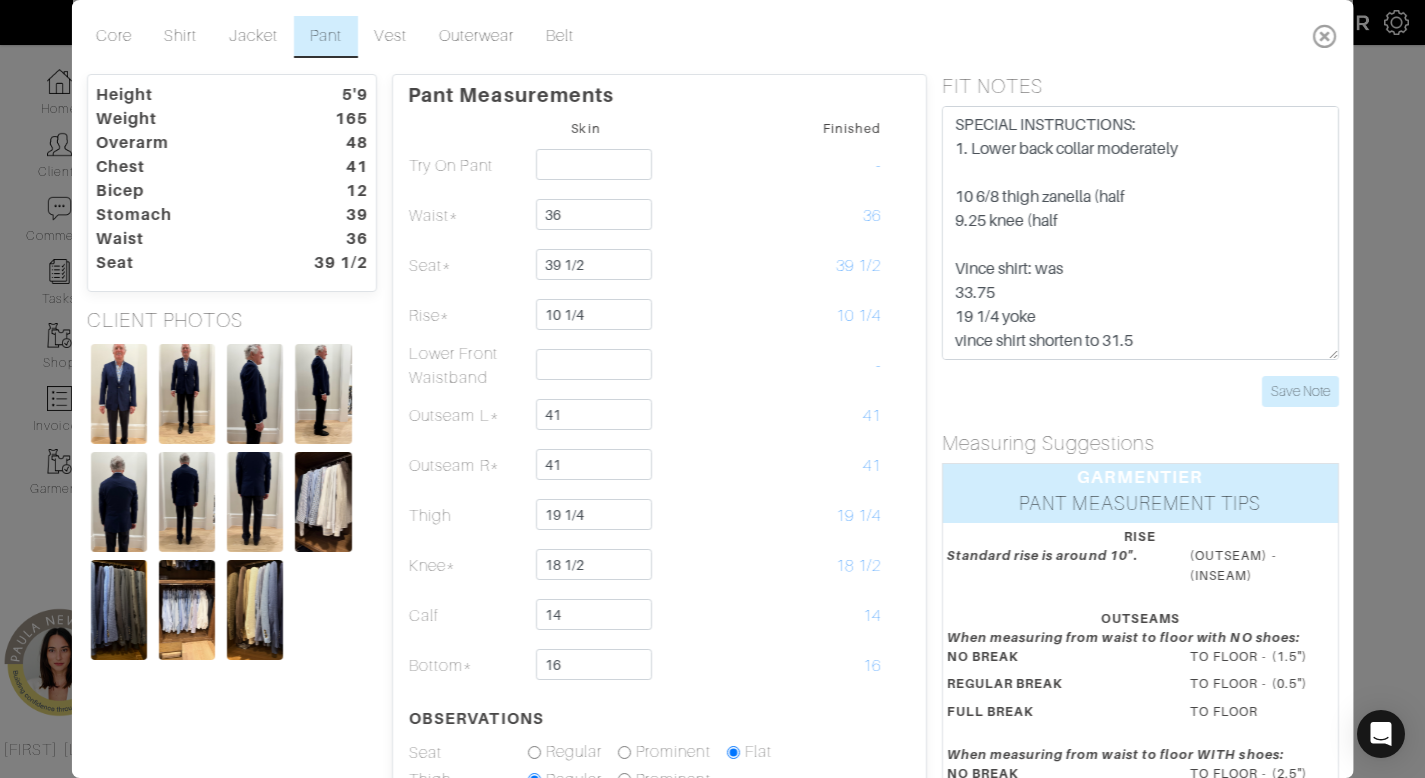 click at bounding box center (1325, 36) 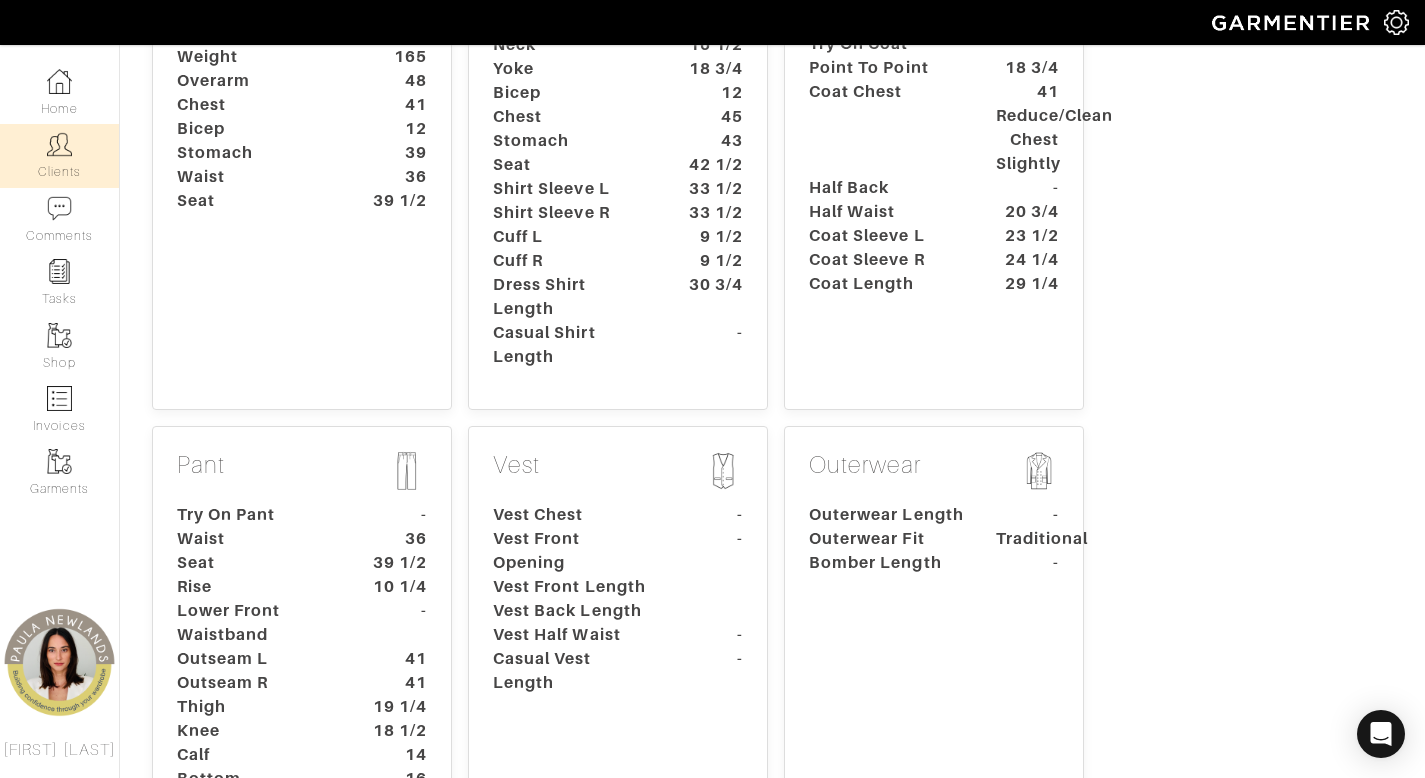click at bounding box center (59, 144) 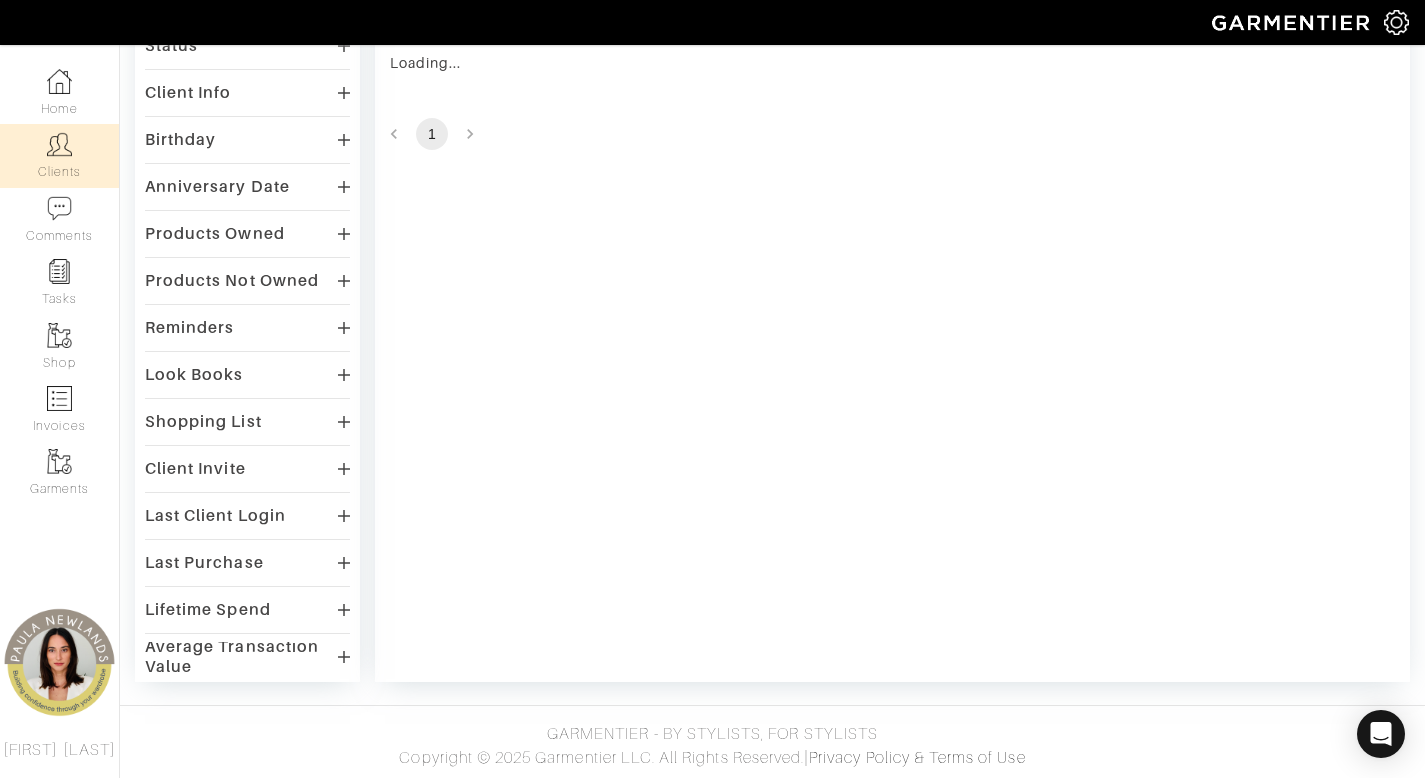scroll, scrollTop: 0, scrollLeft: 0, axis: both 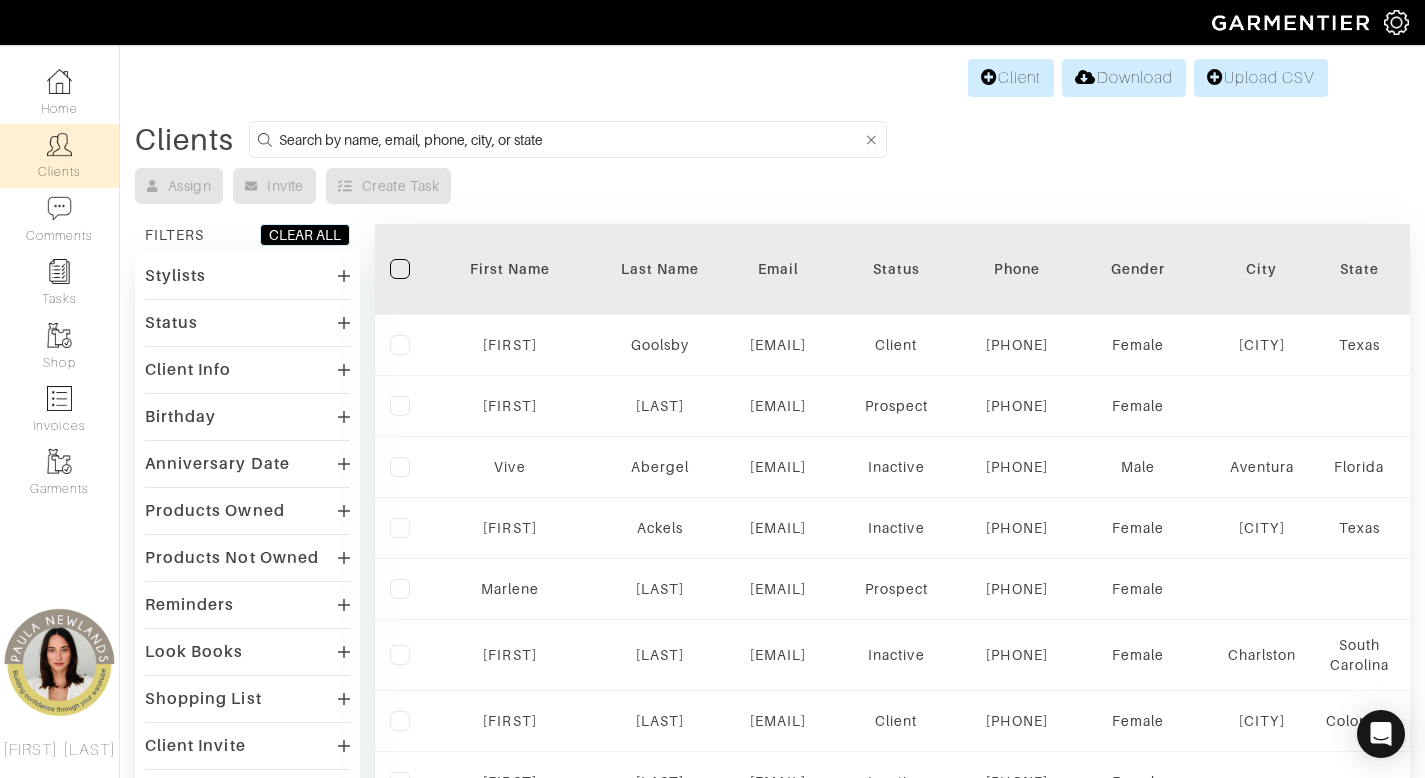 click at bounding box center [570, 139] 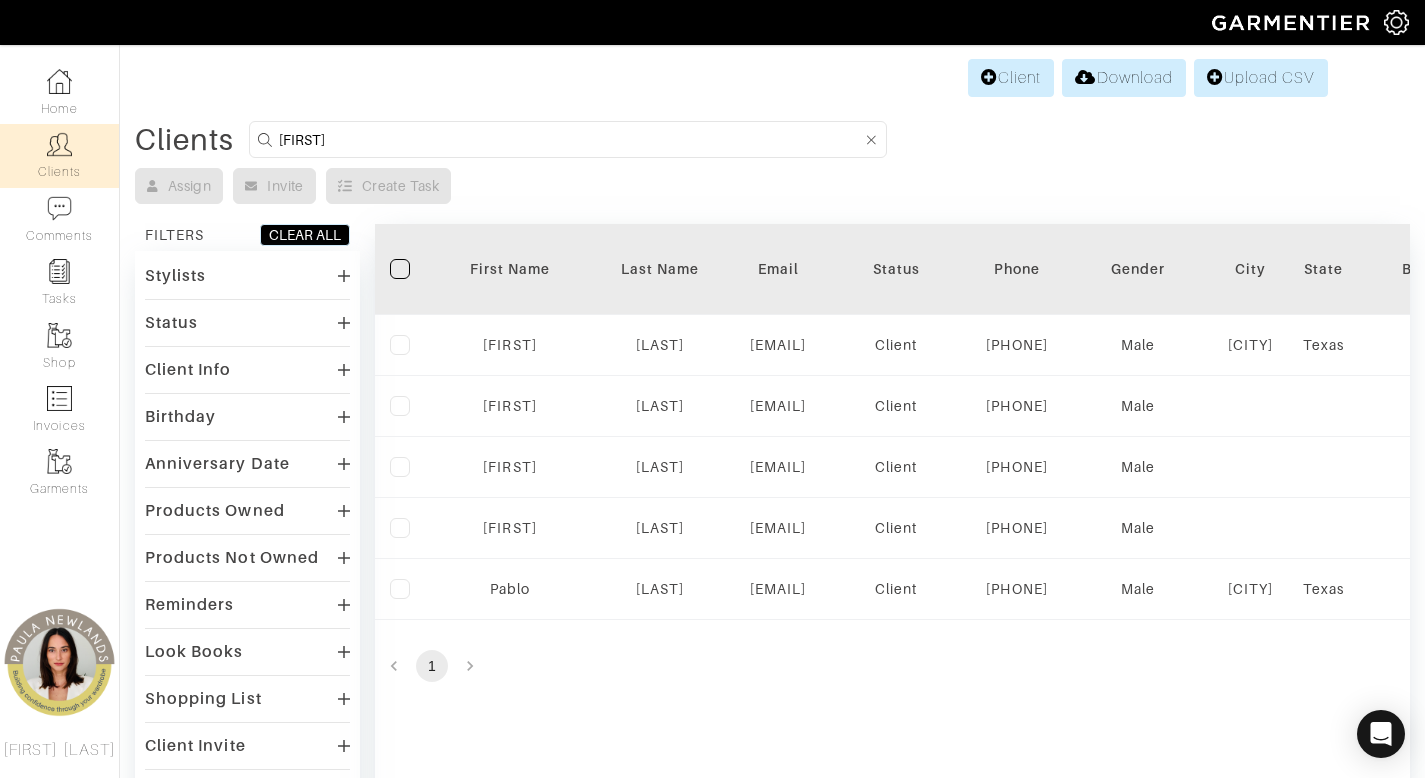 type on "[FIRST]" 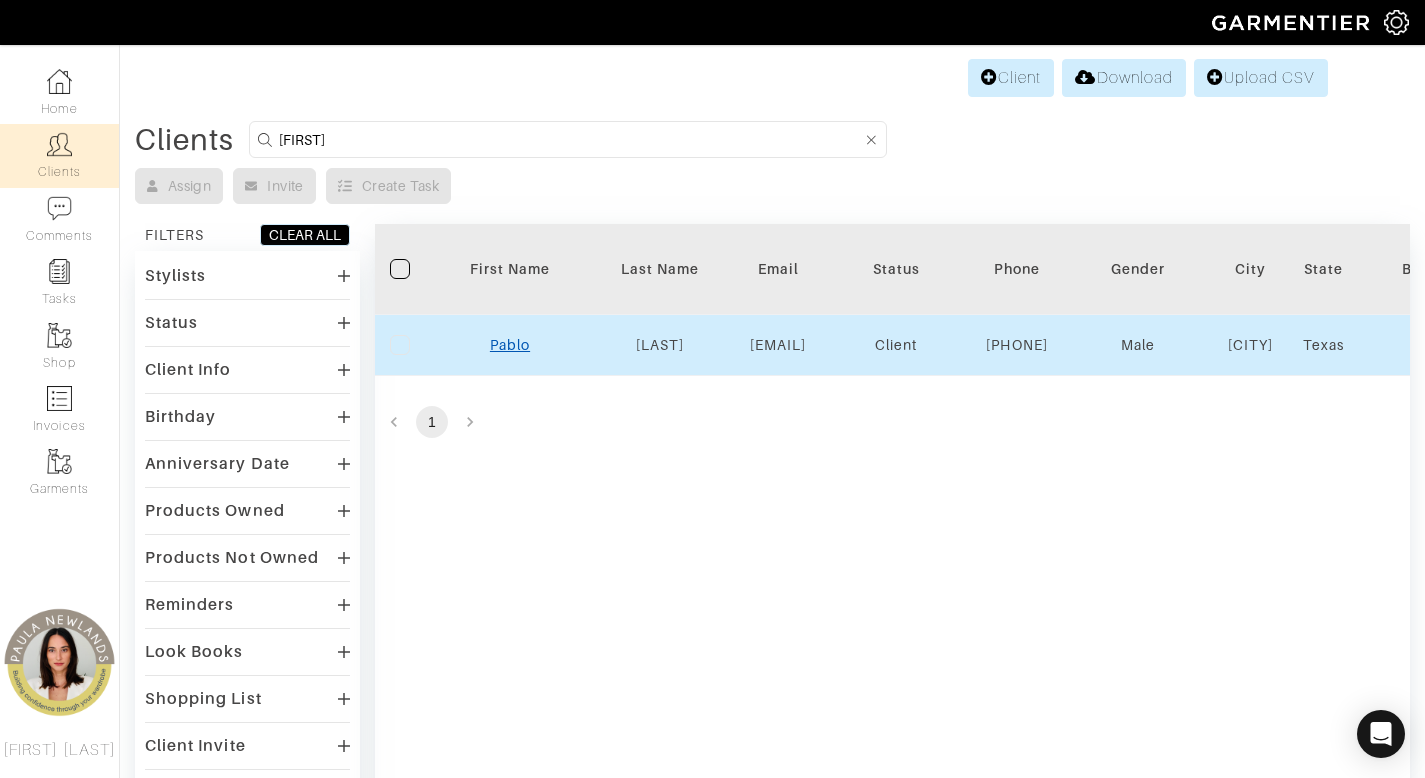 click on "Pablo" at bounding box center (510, 345) 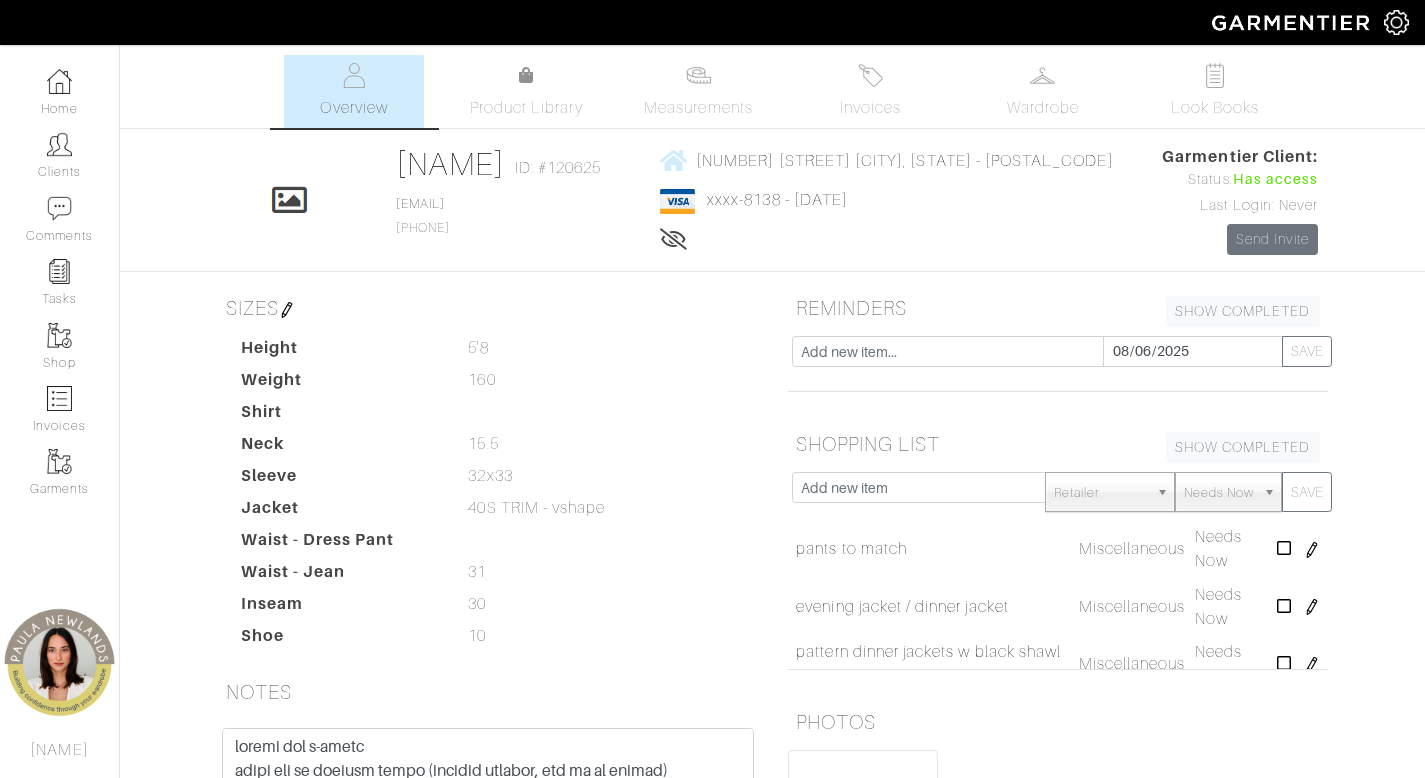 scroll, scrollTop: 0, scrollLeft: 0, axis: both 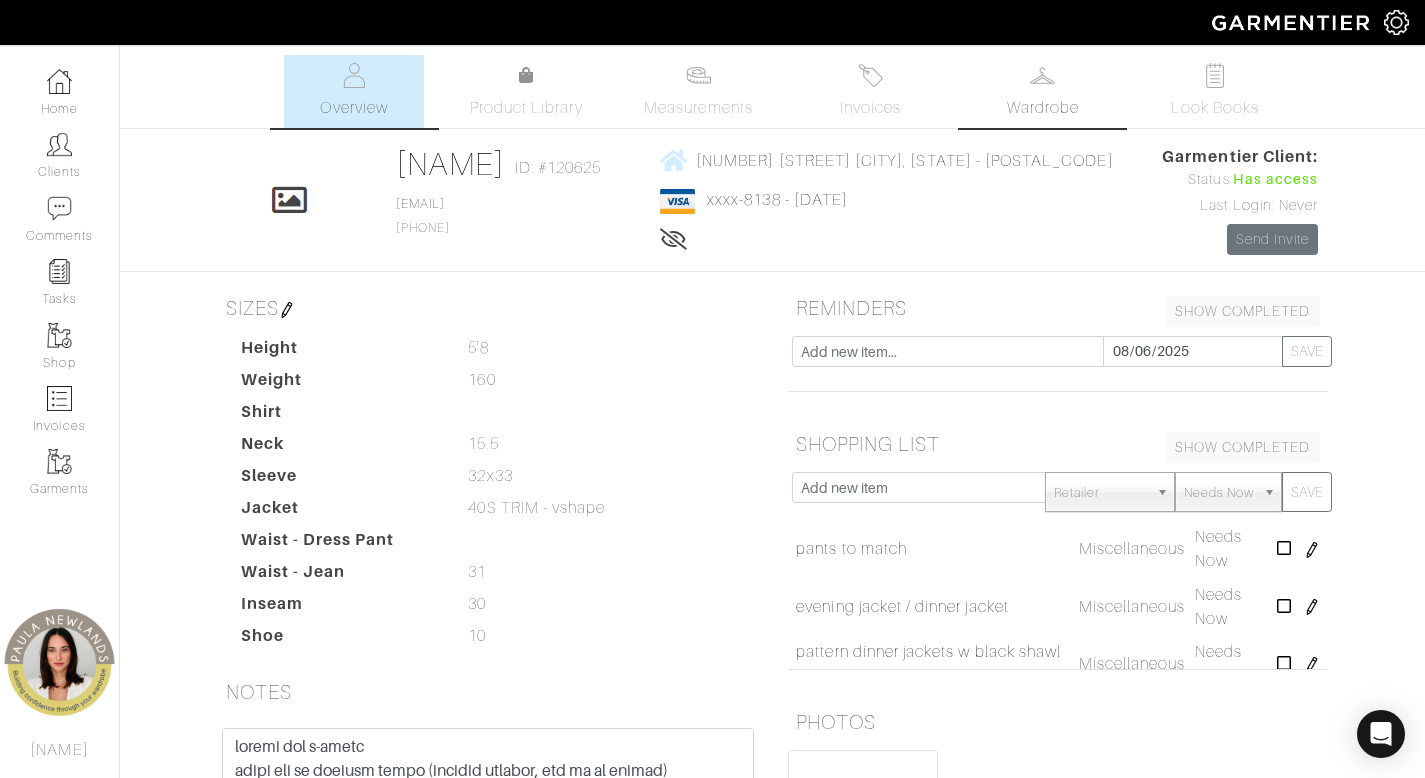 click at bounding box center (1042, 75) 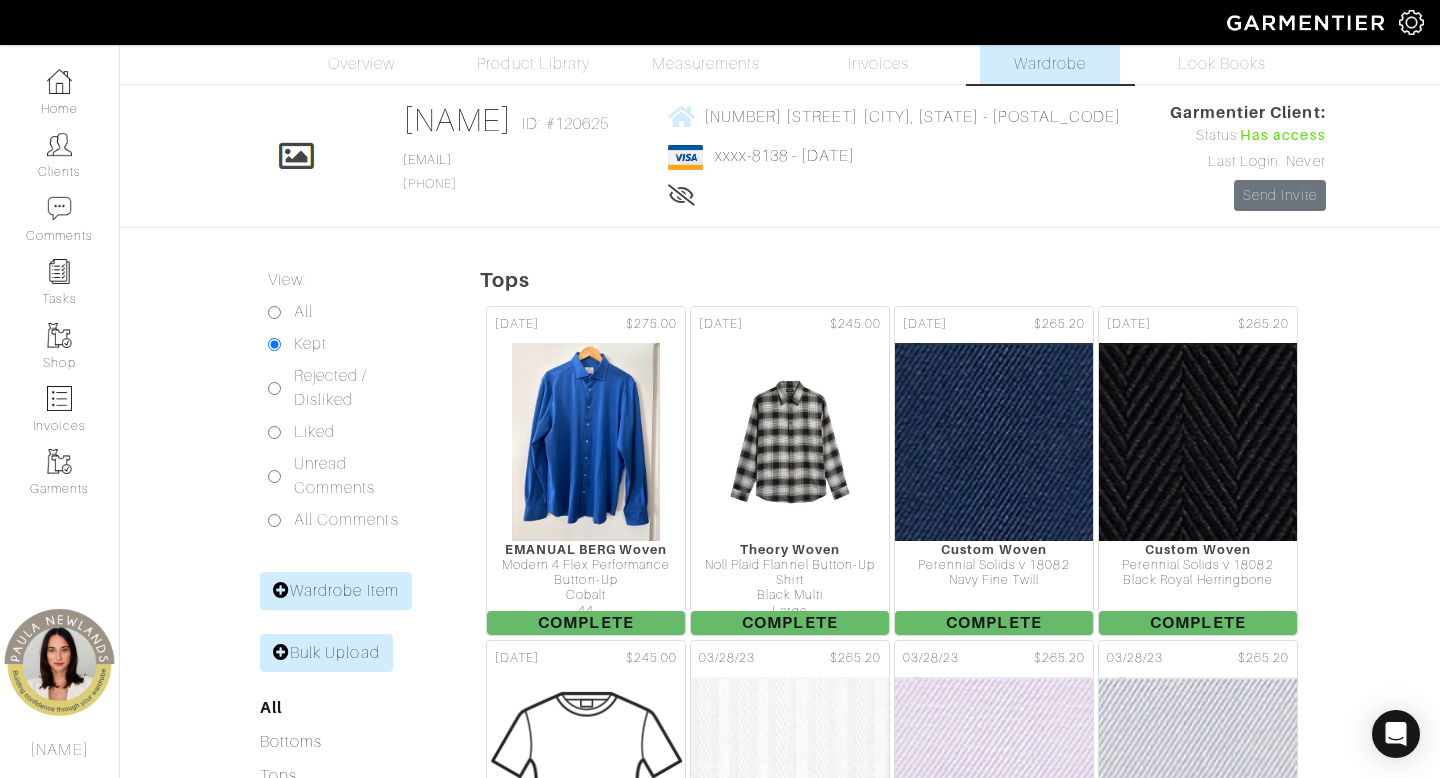scroll, scrollTop: 0, scrollLeft: 0, axis: both 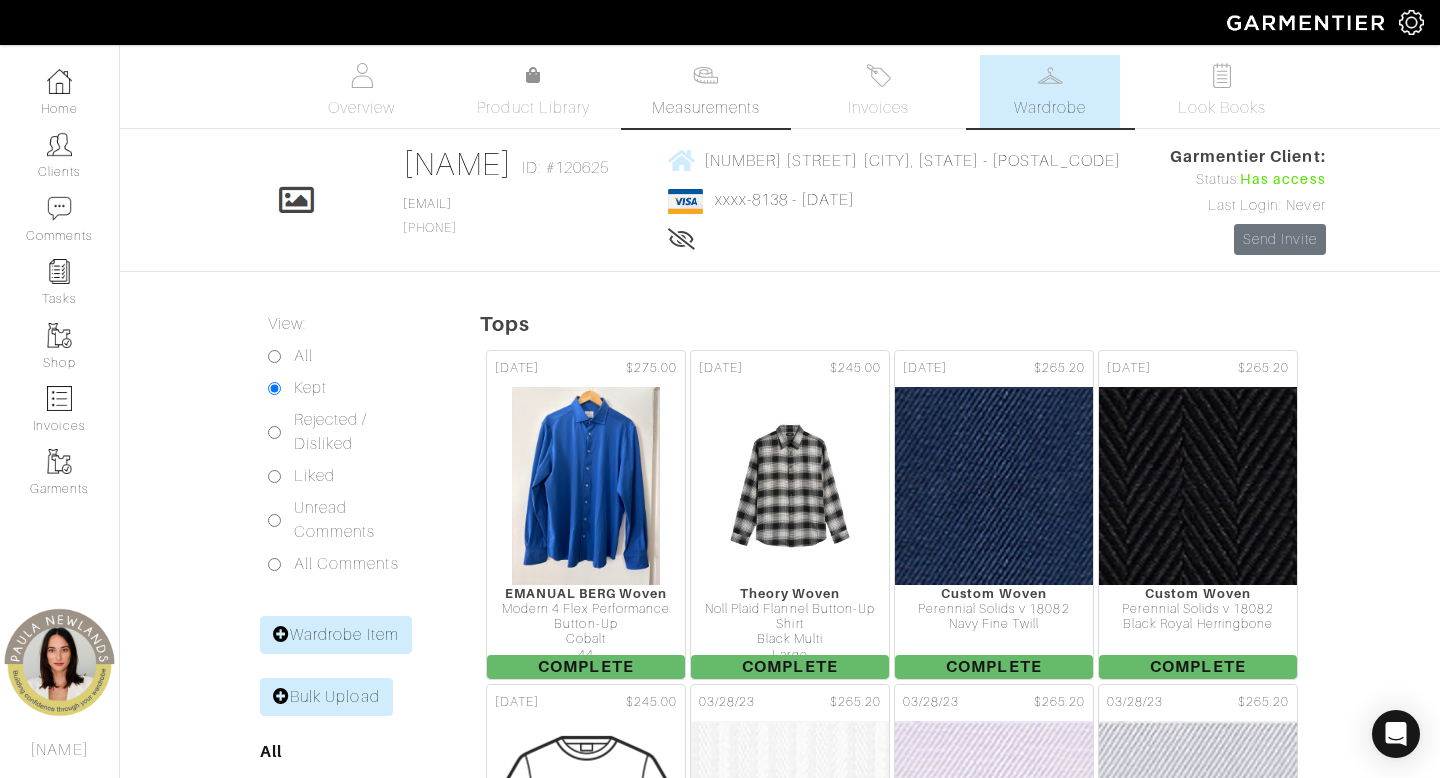 click on "Measurements" at bounding box center [706, 108] 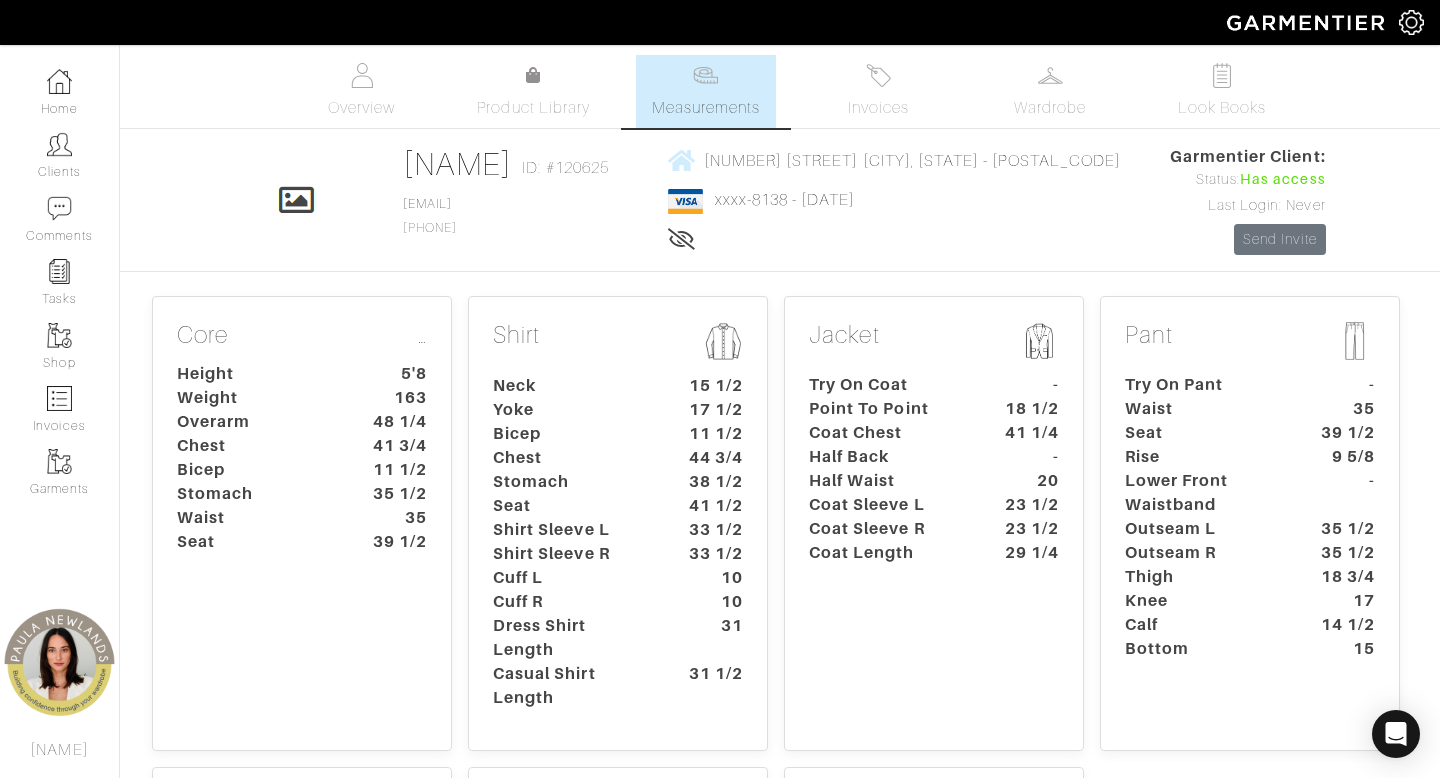click on "Rise" at bounding box center (1203, 457) 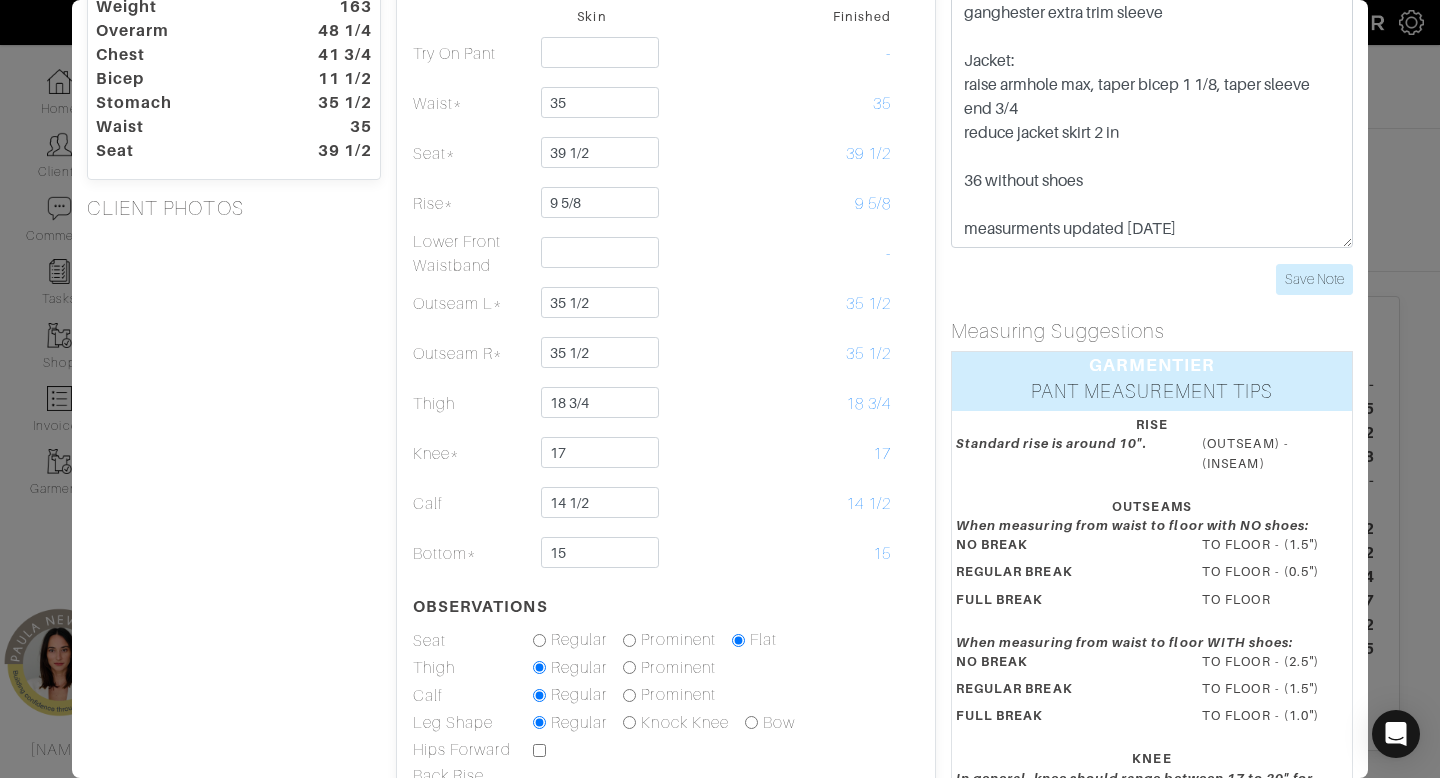 scroll, scrollTop: 0, scrollLeft: 0, axis: both 